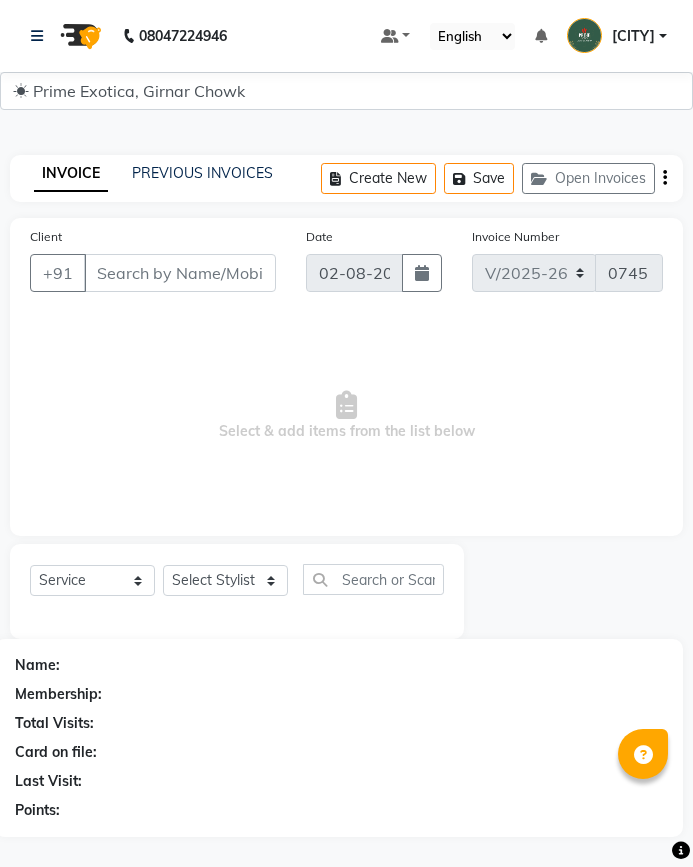 select on "5796" 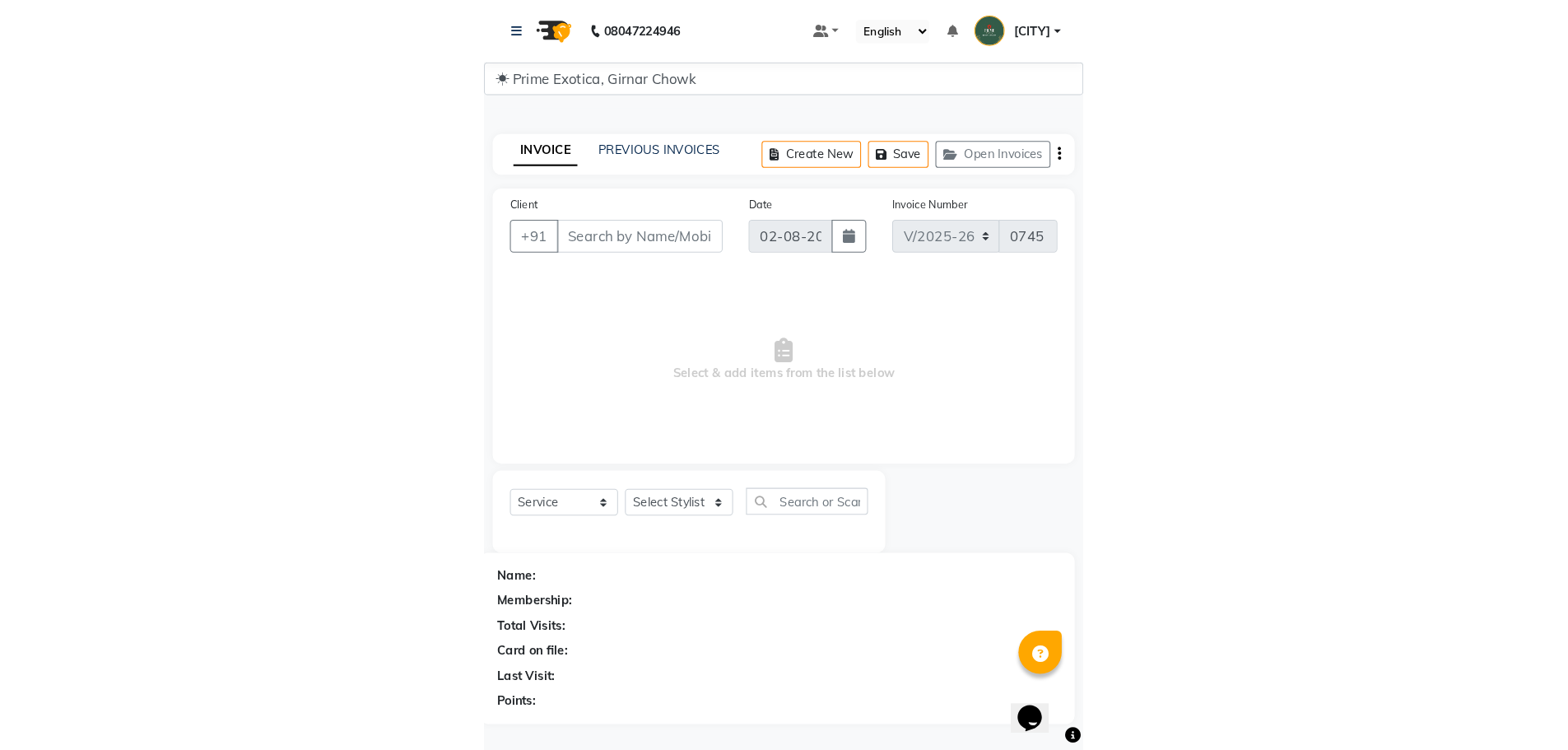 scroll, scrollTop: 0, scrollLeft: 0, axis: both 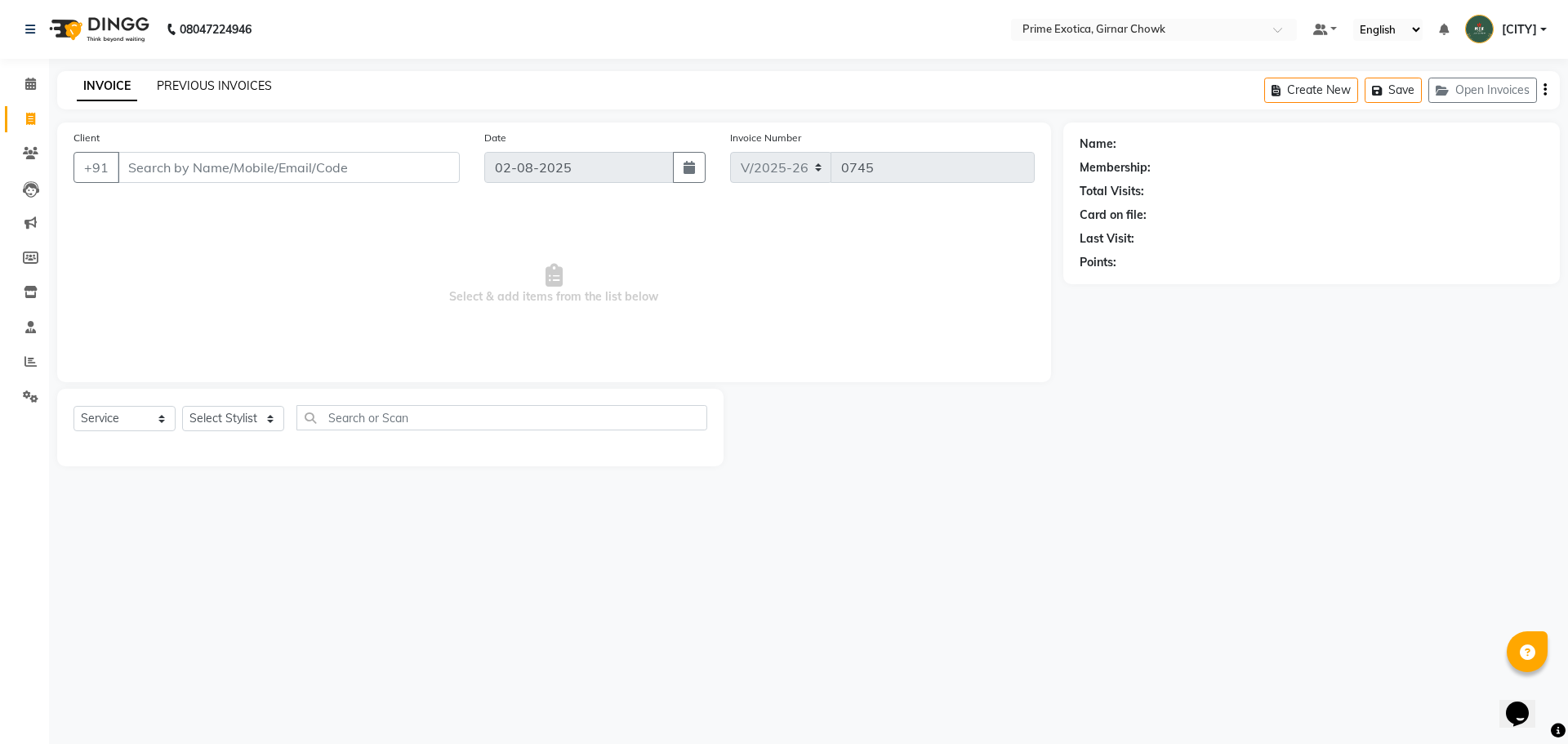click on "PREVIOUS INVOICES" 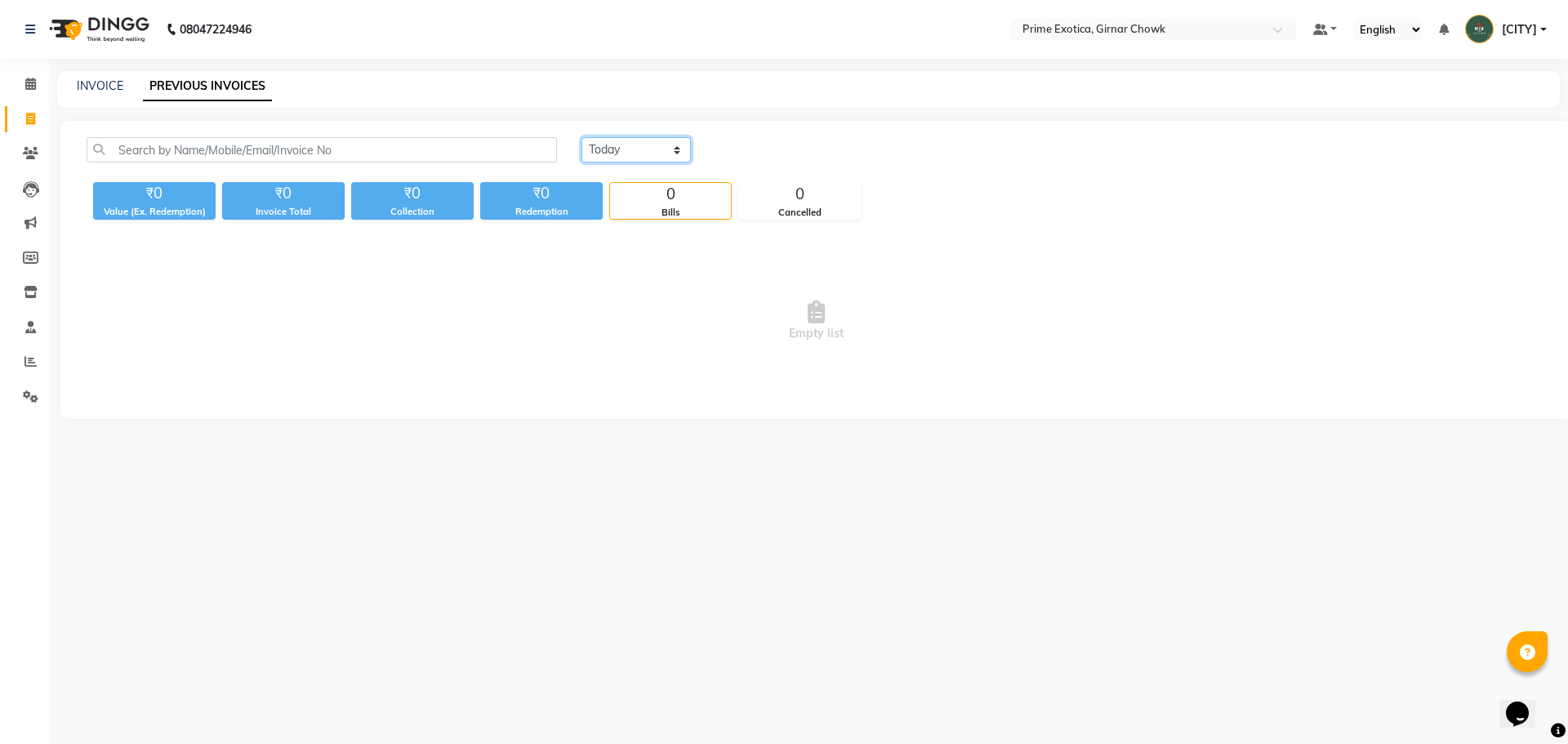 click on "Today Yesterday Custom Range" 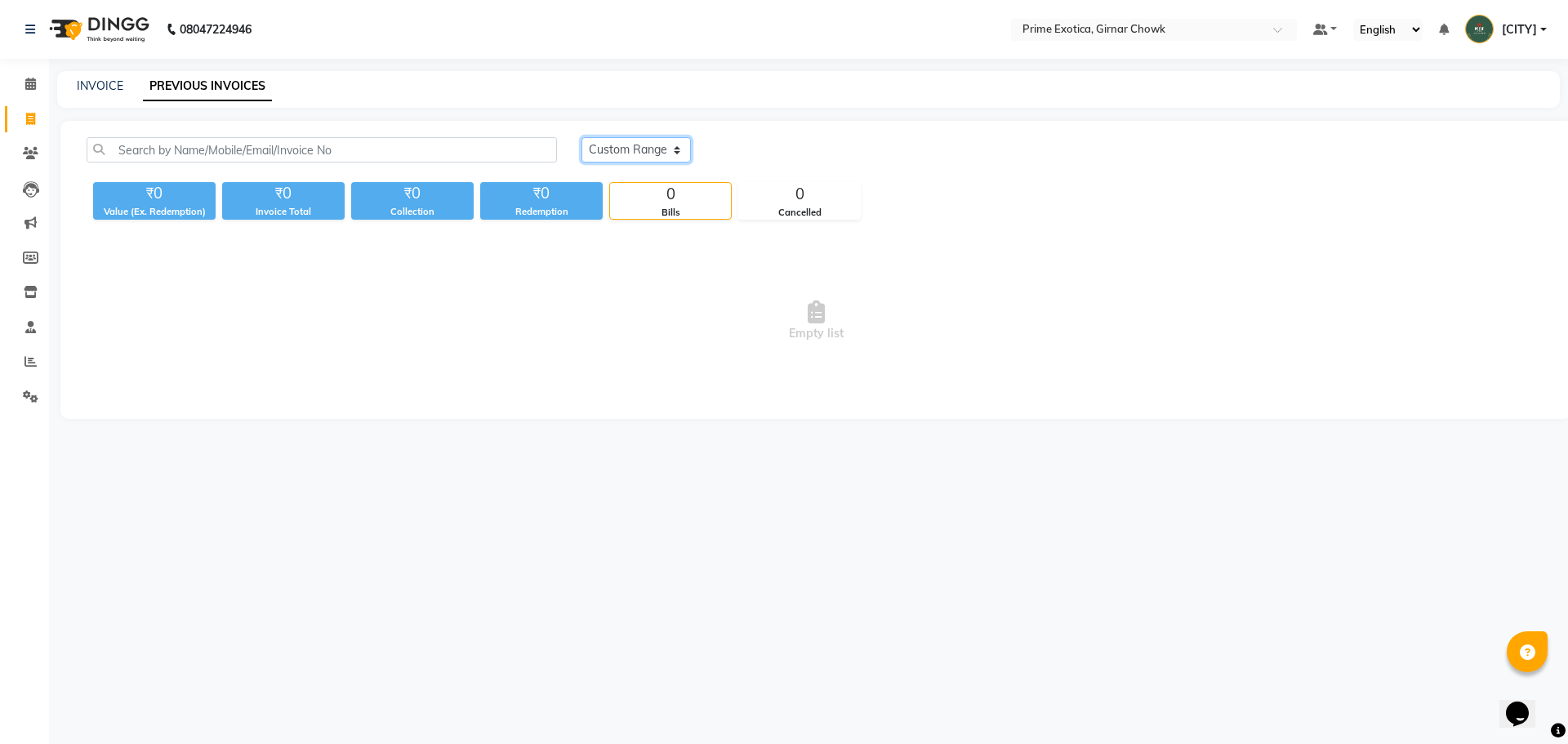 click on "Today Yesterday Custom Range" 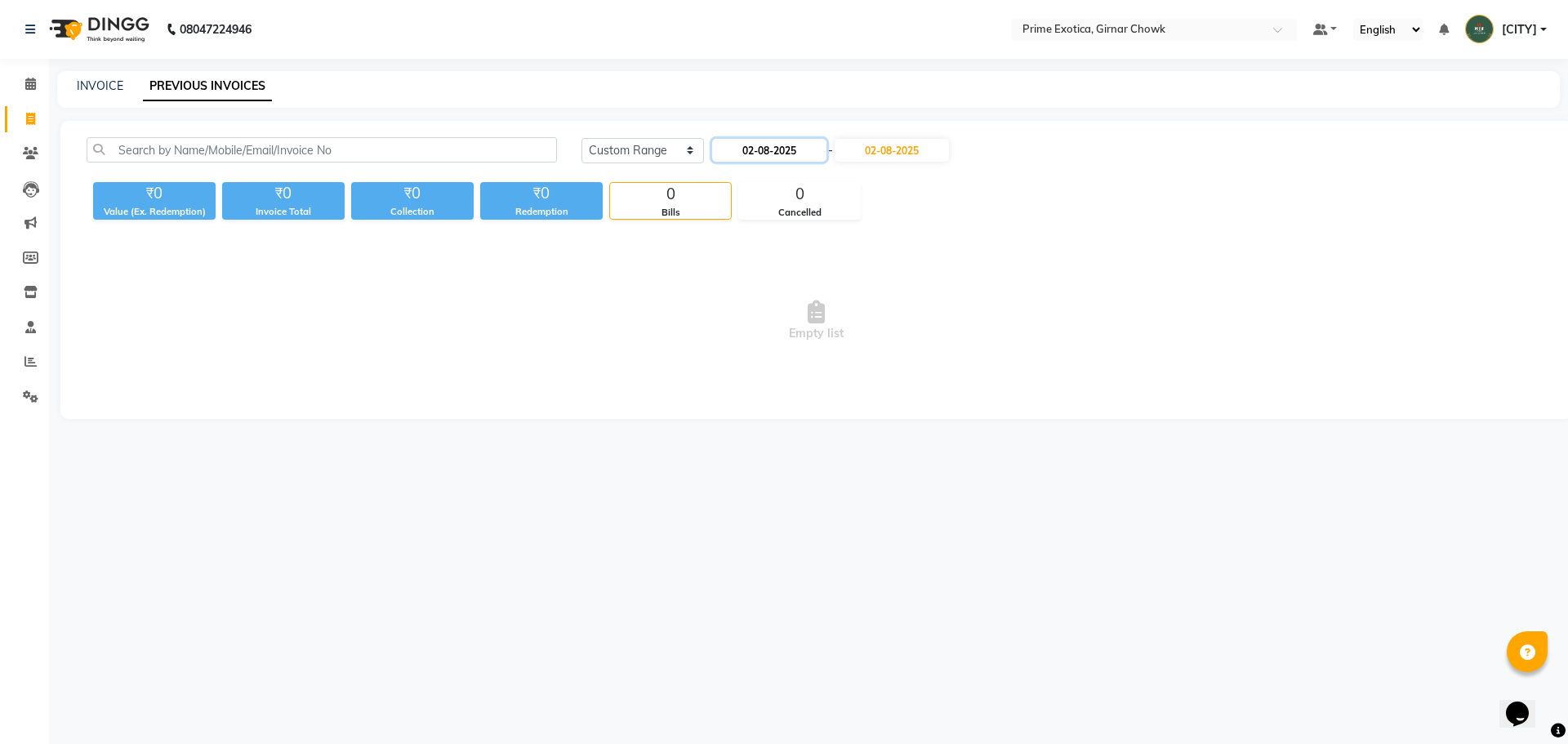 click on "02-08-2025" 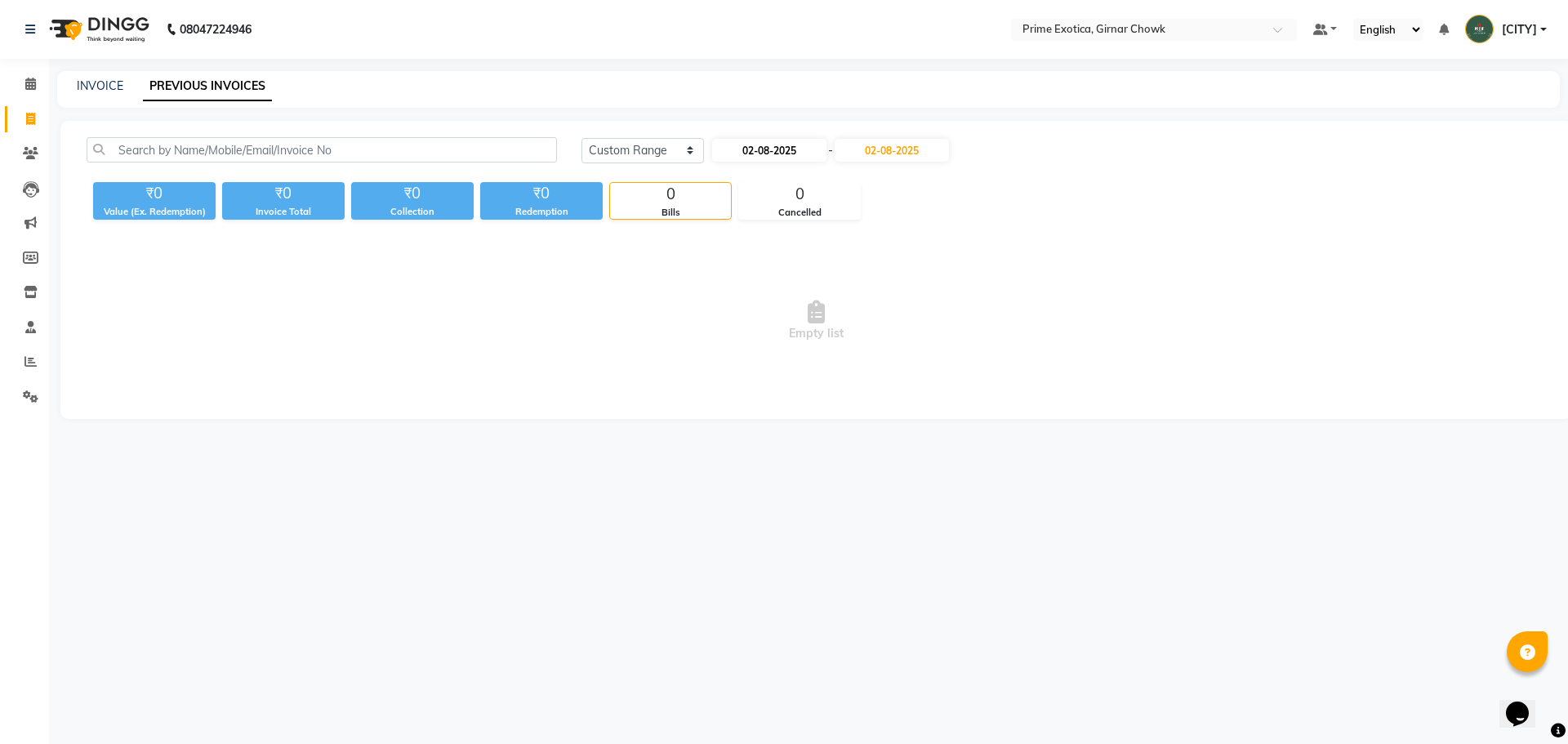 select on "8" 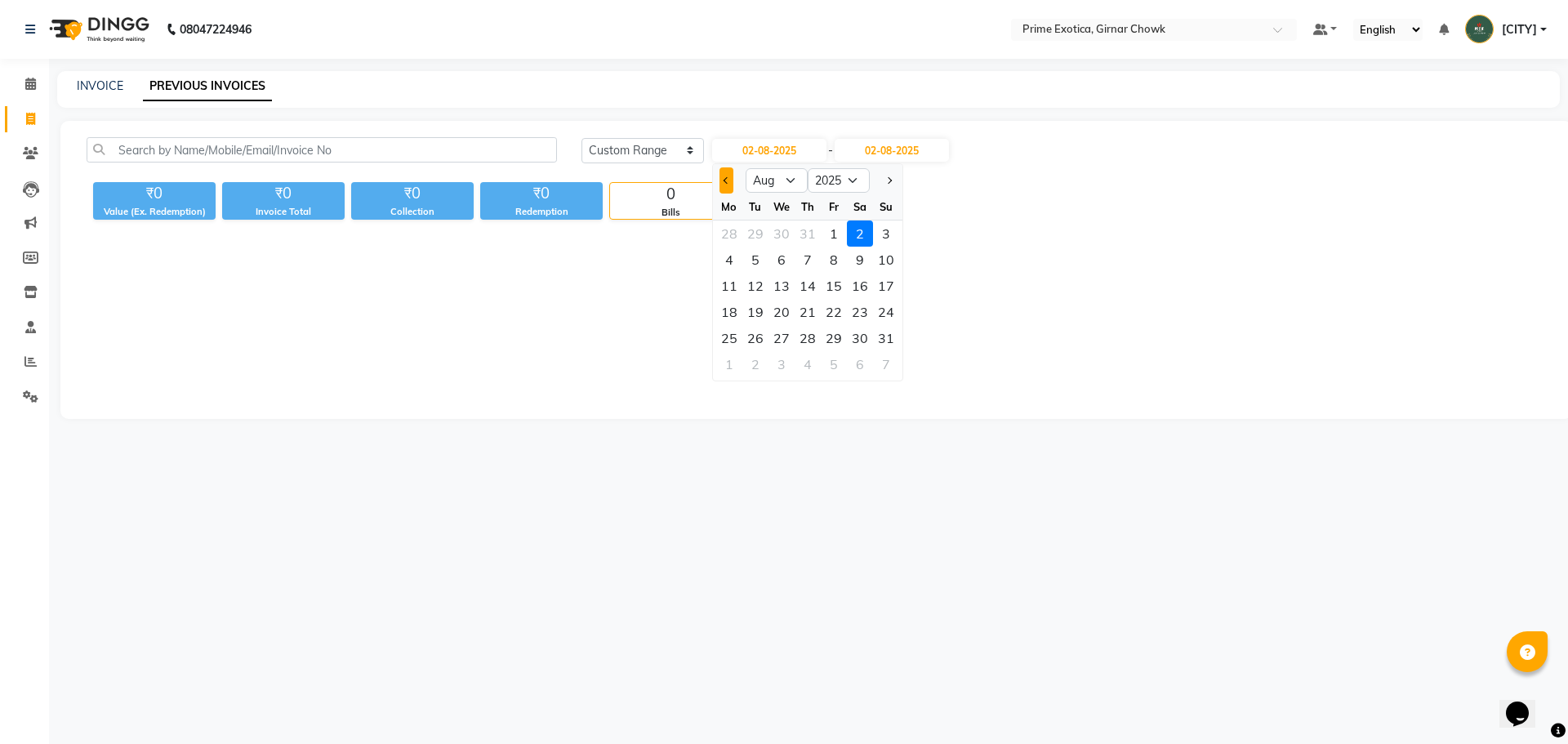click 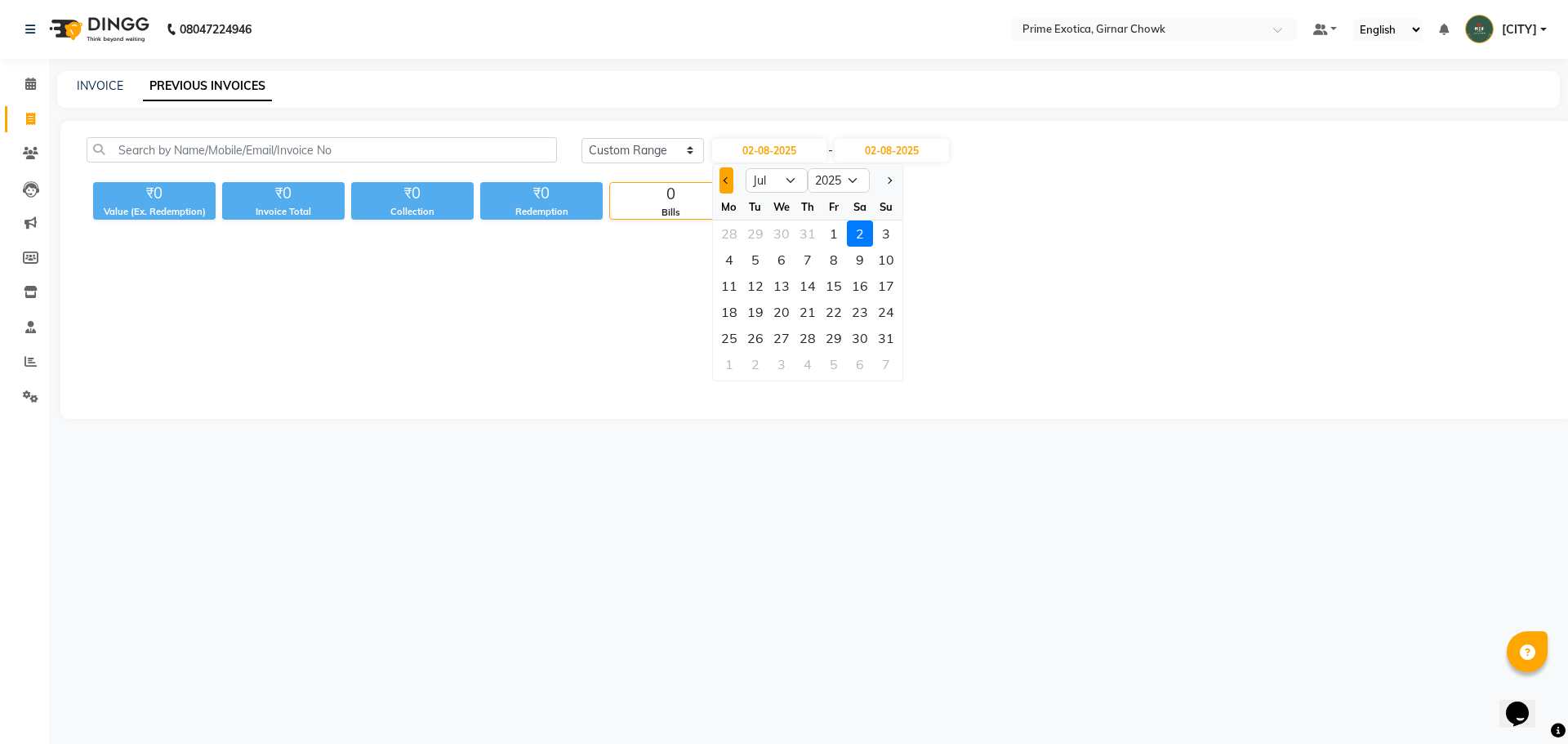 click 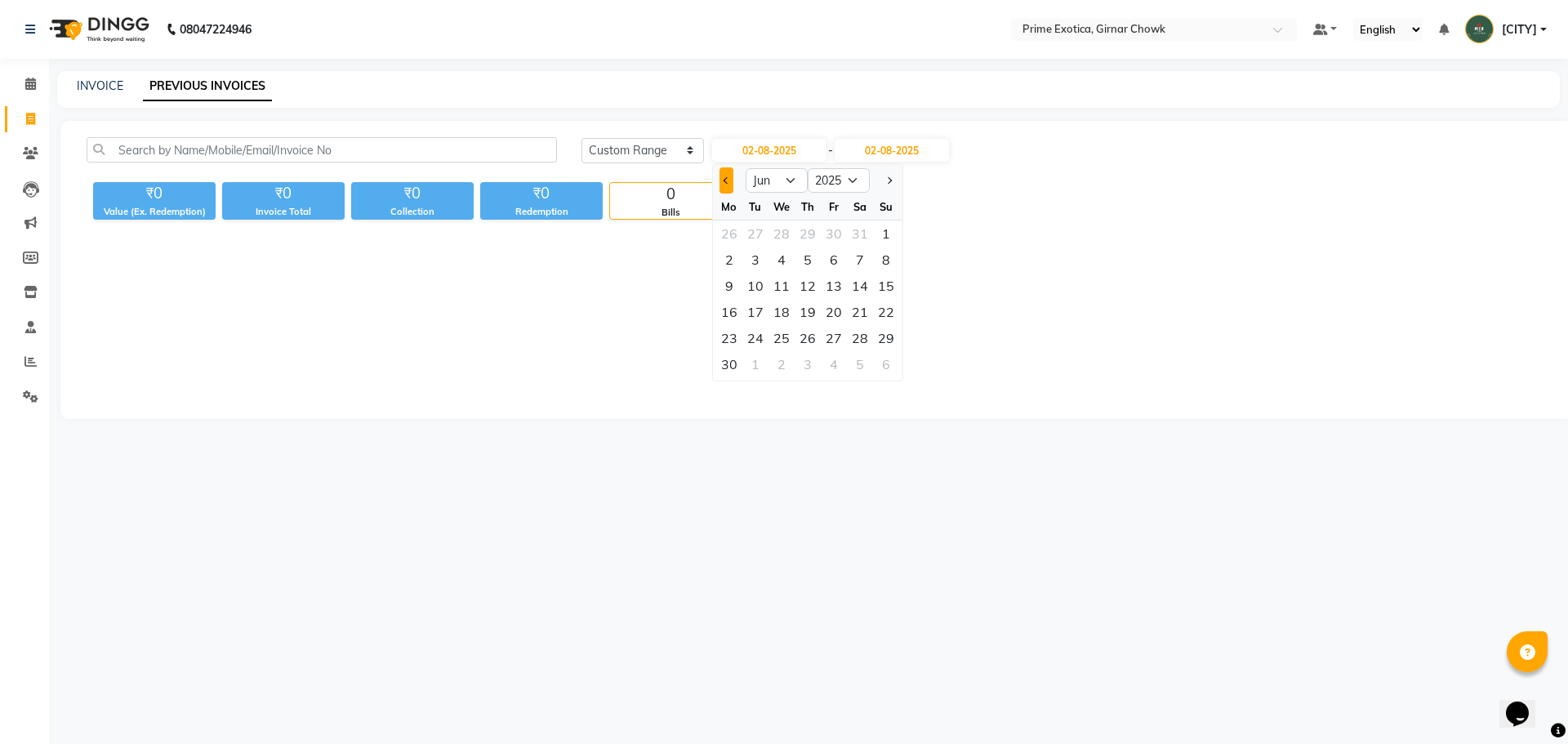 click 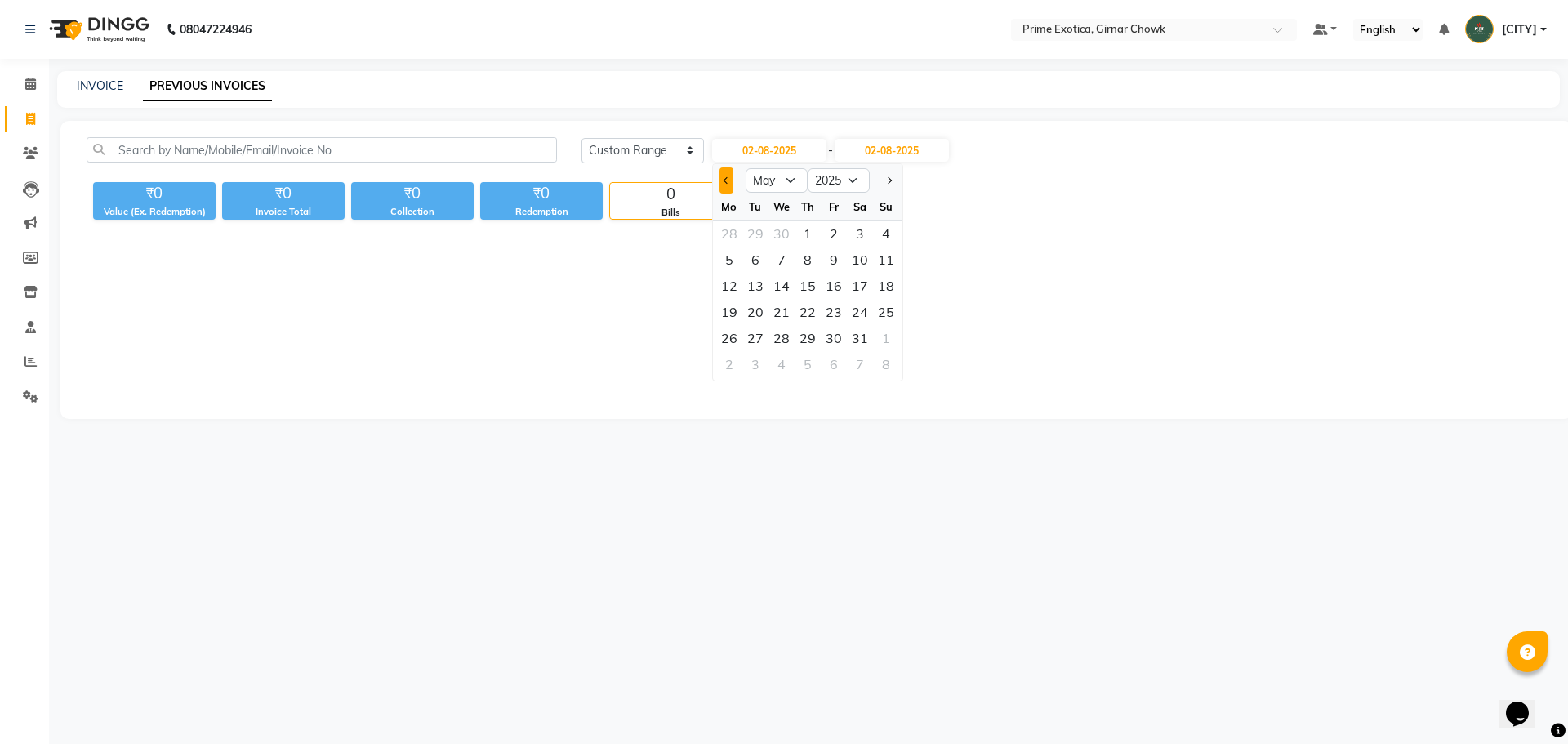 click 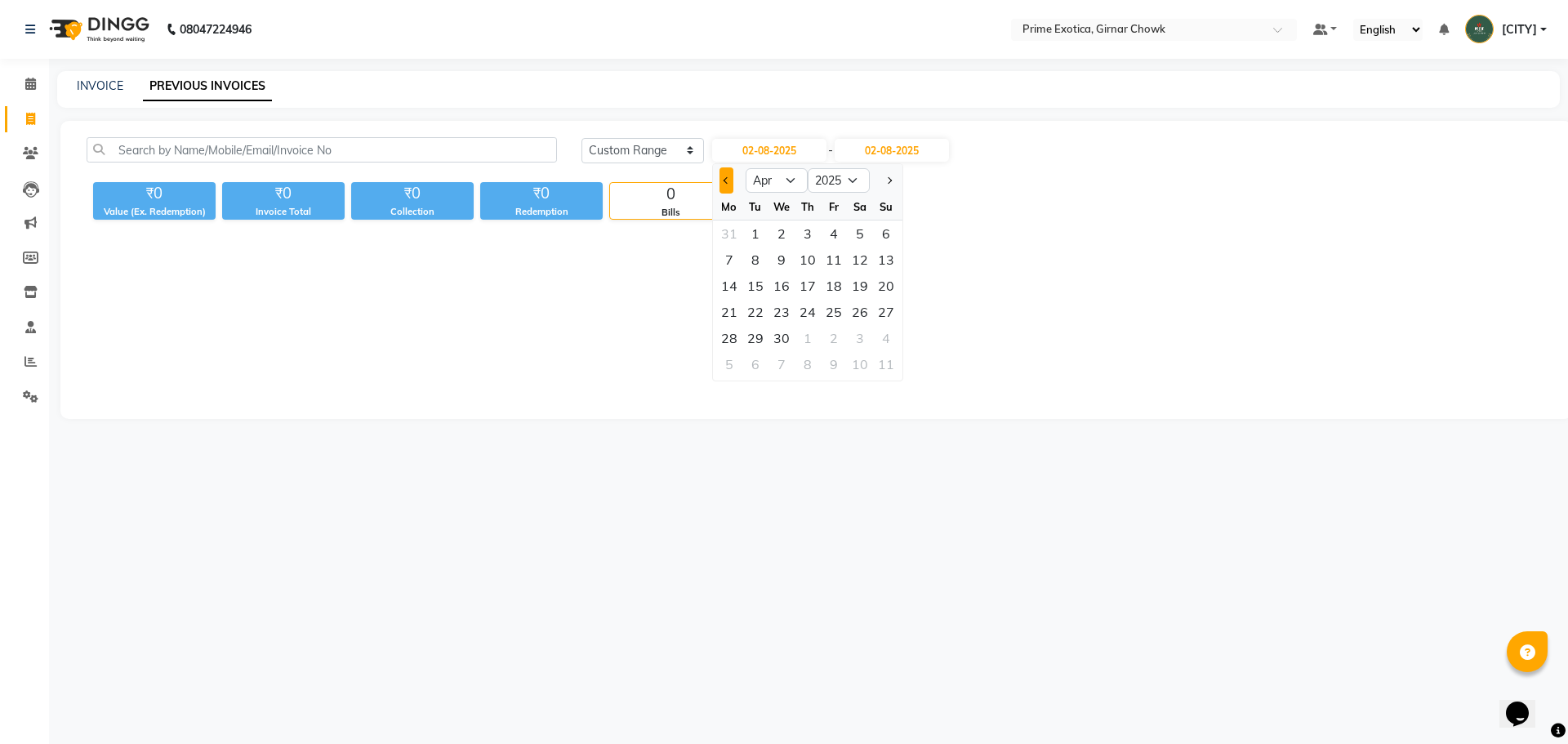 click 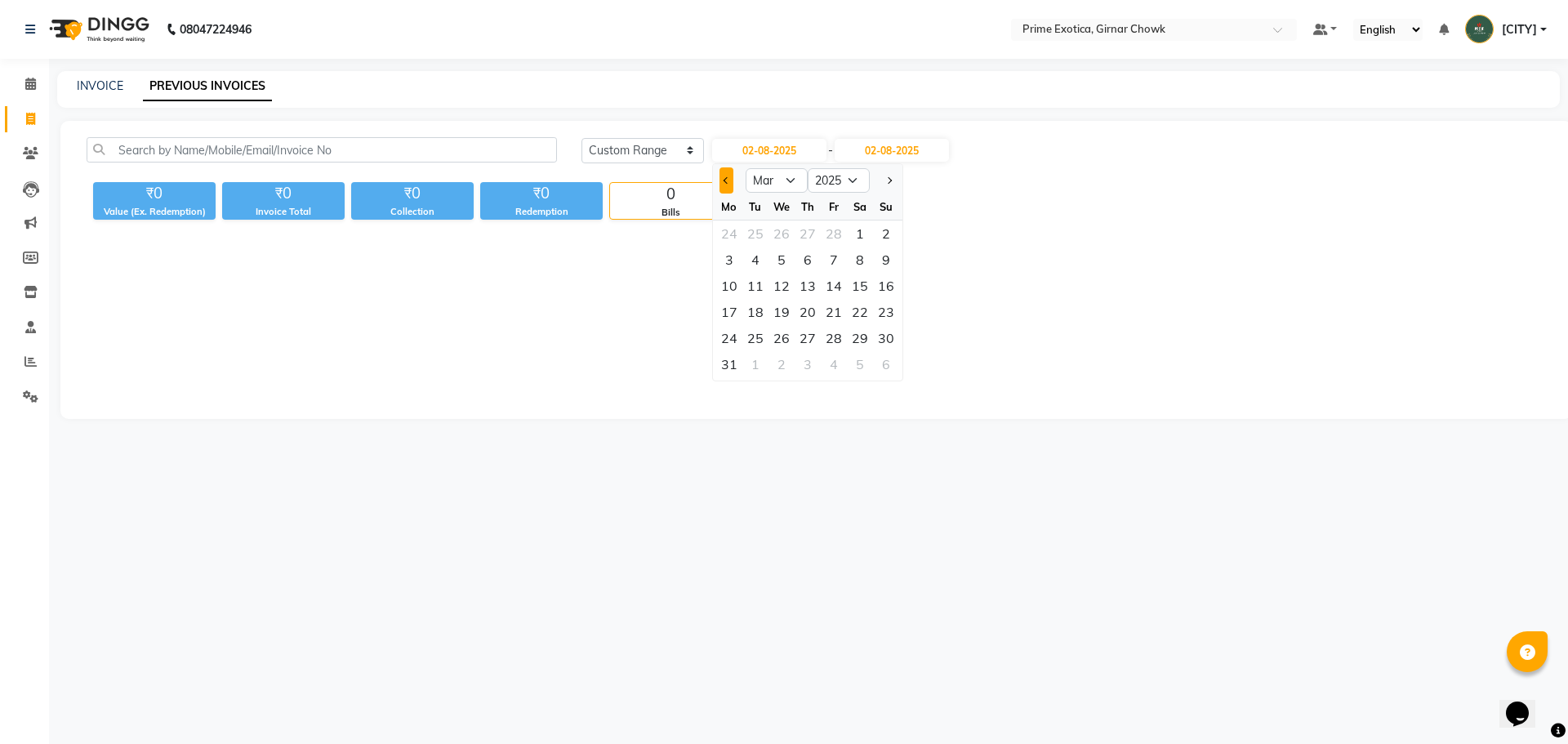 click 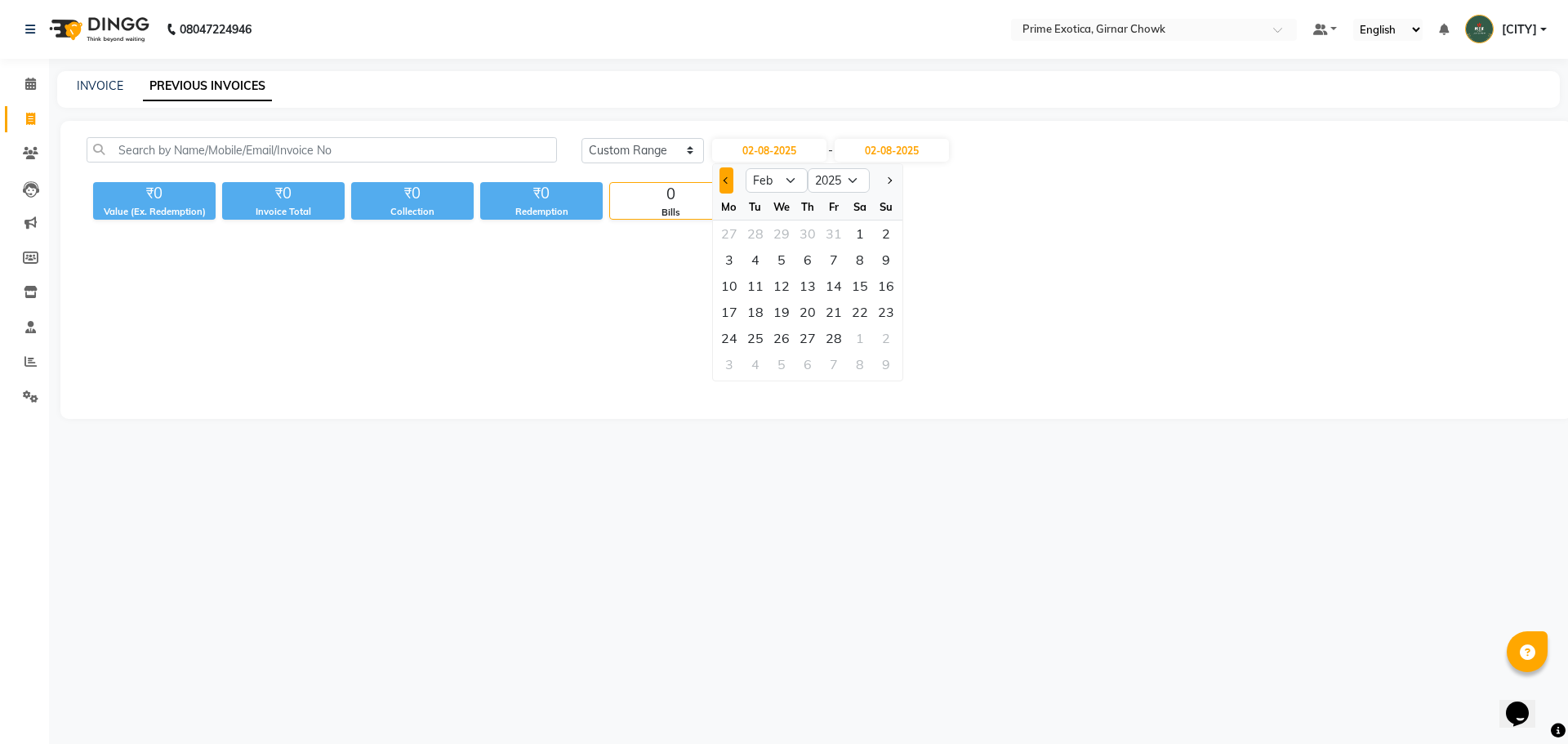 click 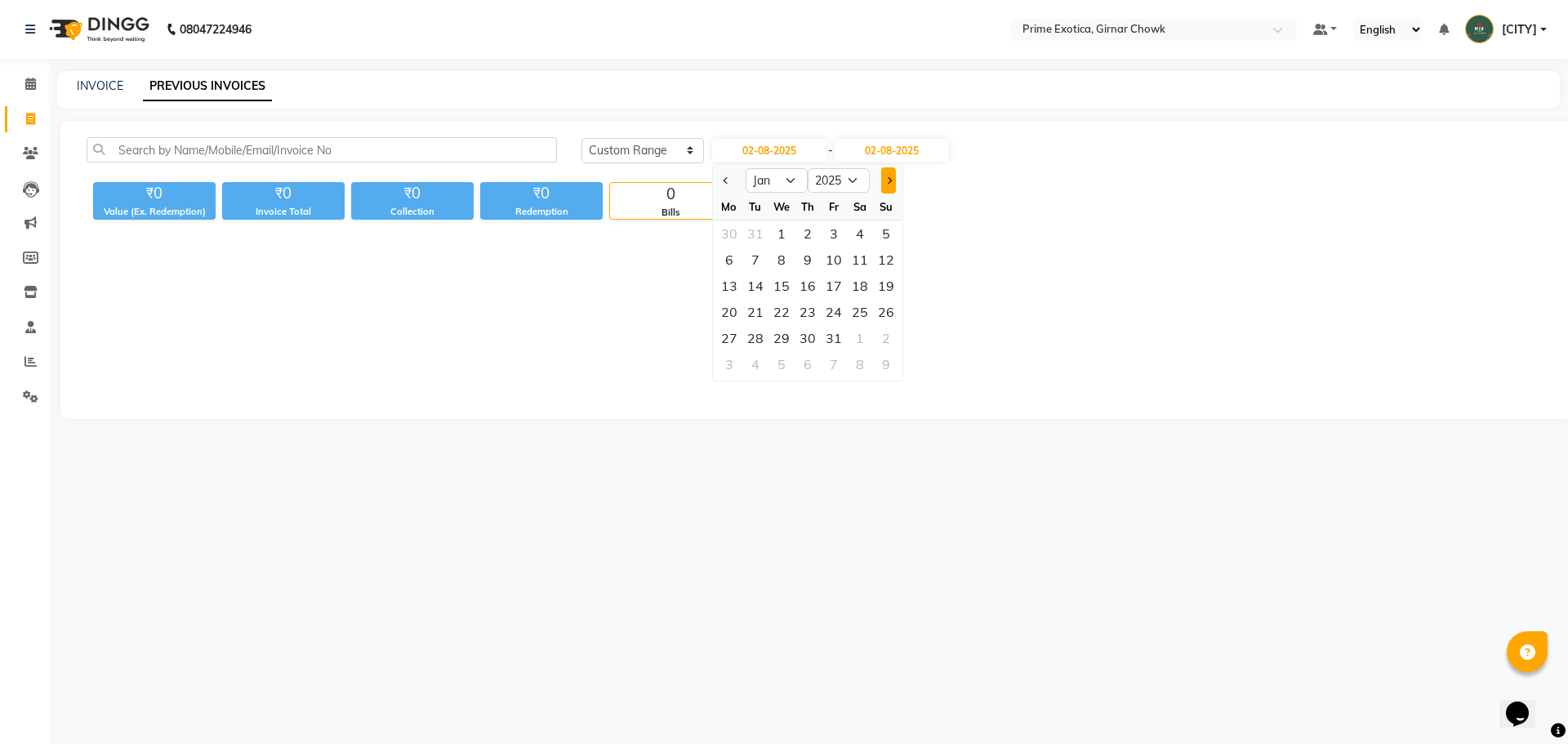 click 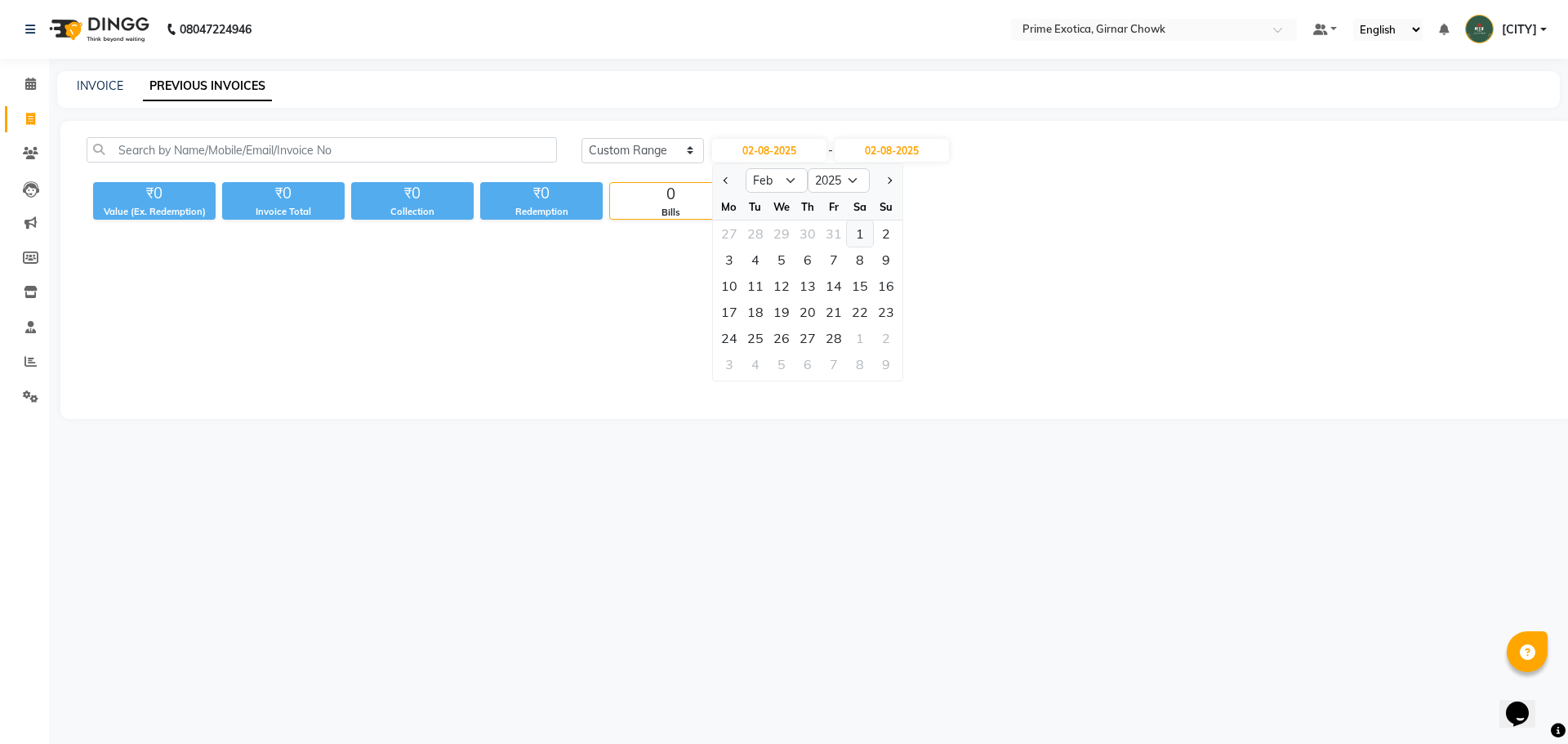 click on "1" 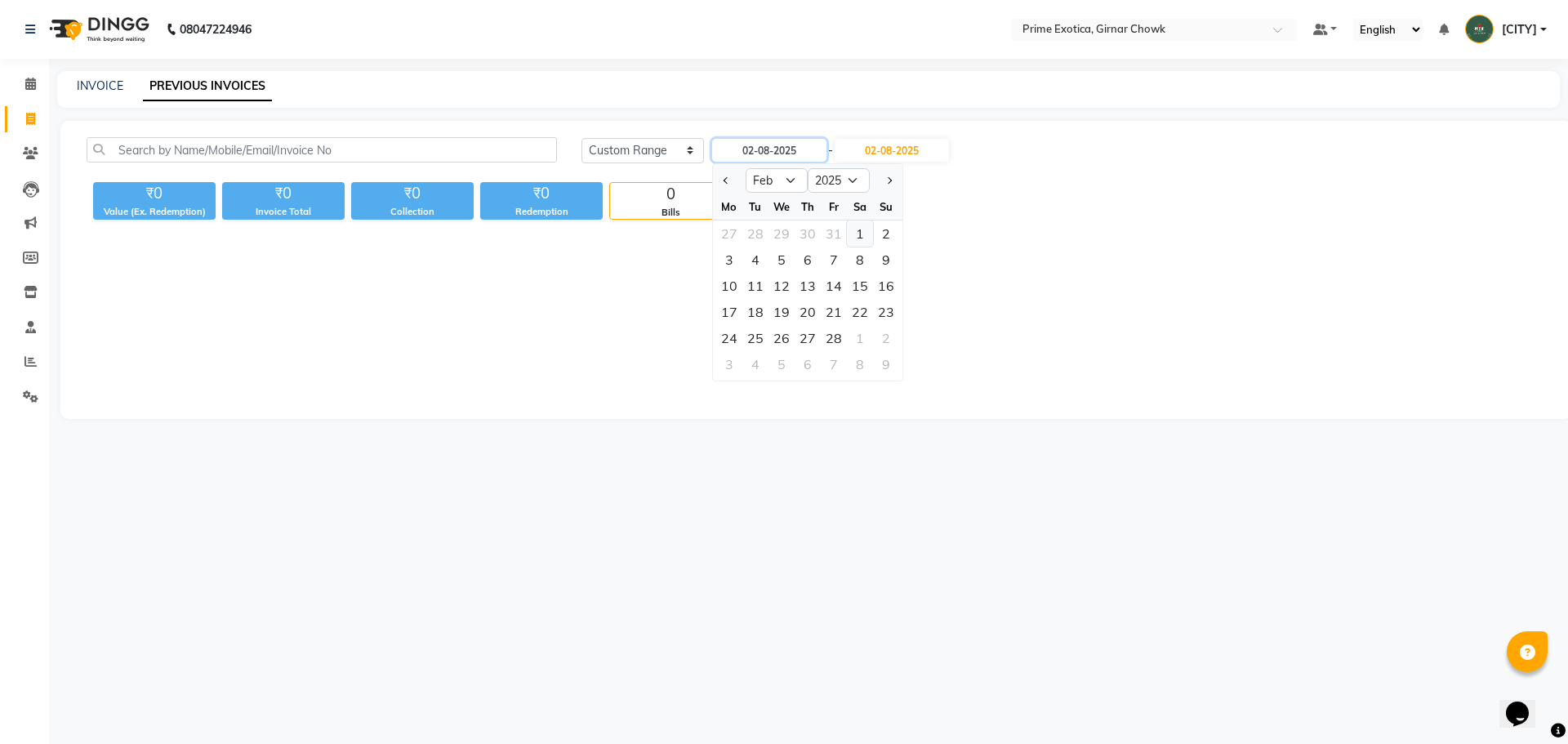 type on "01-02-2025" 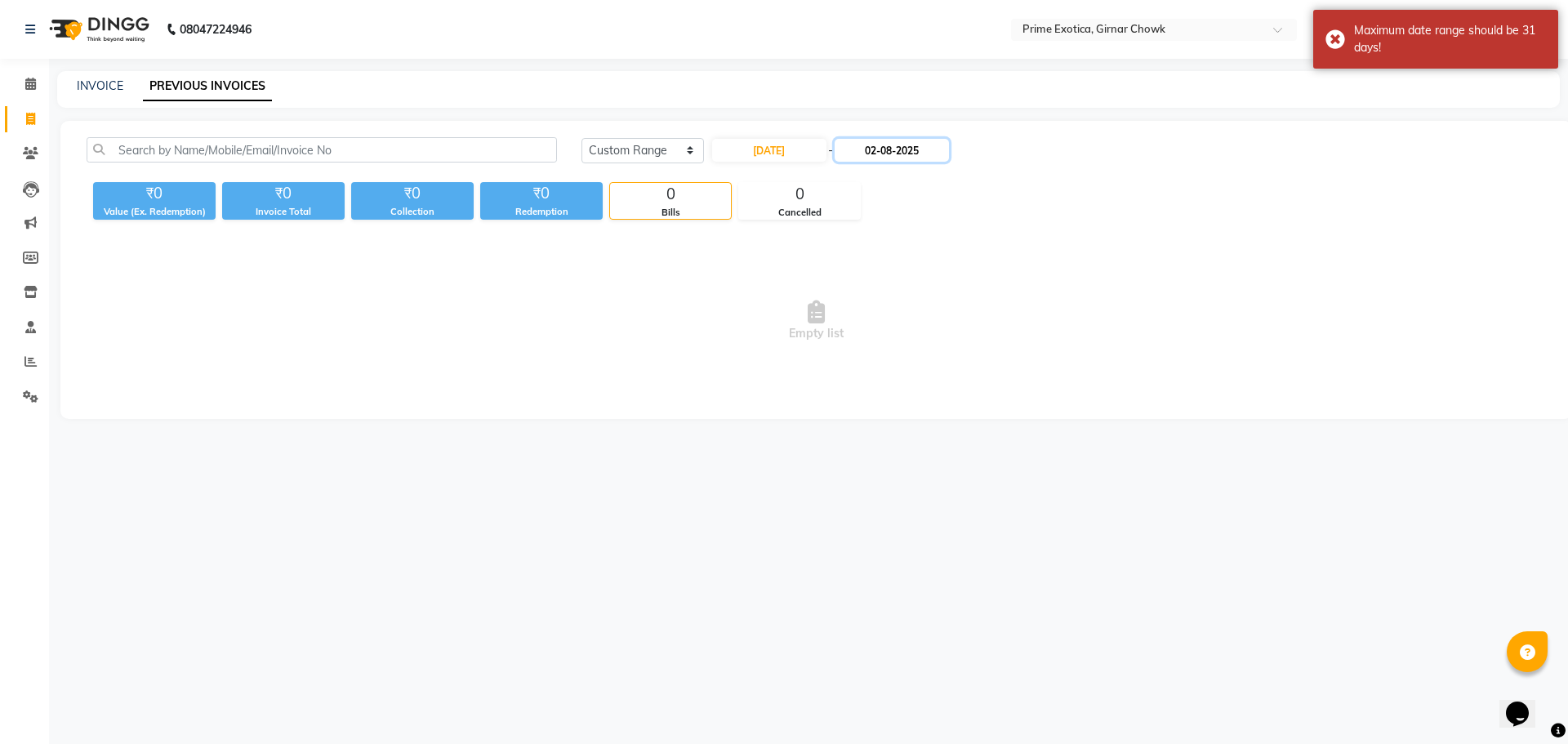 click on "02-08-2025" 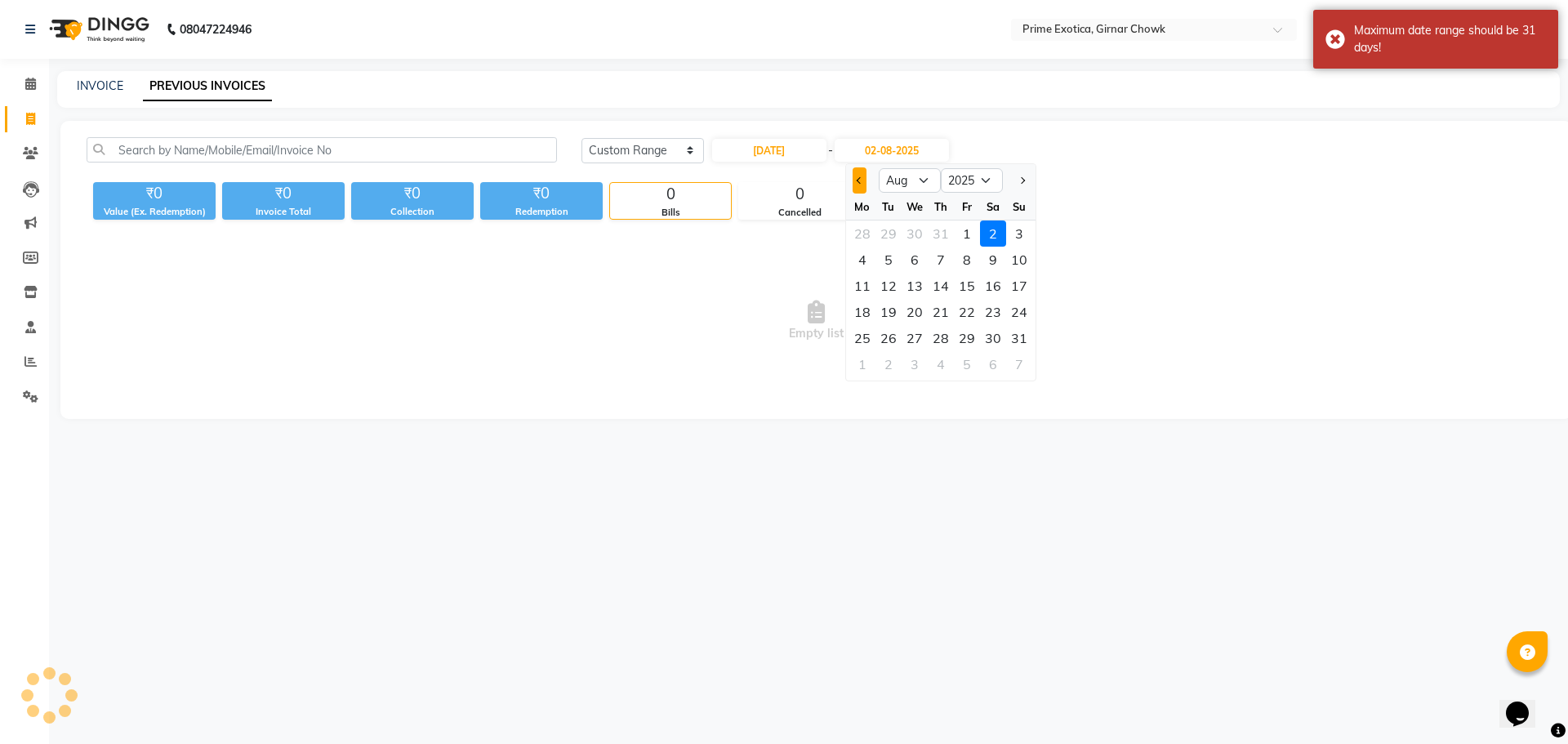 click 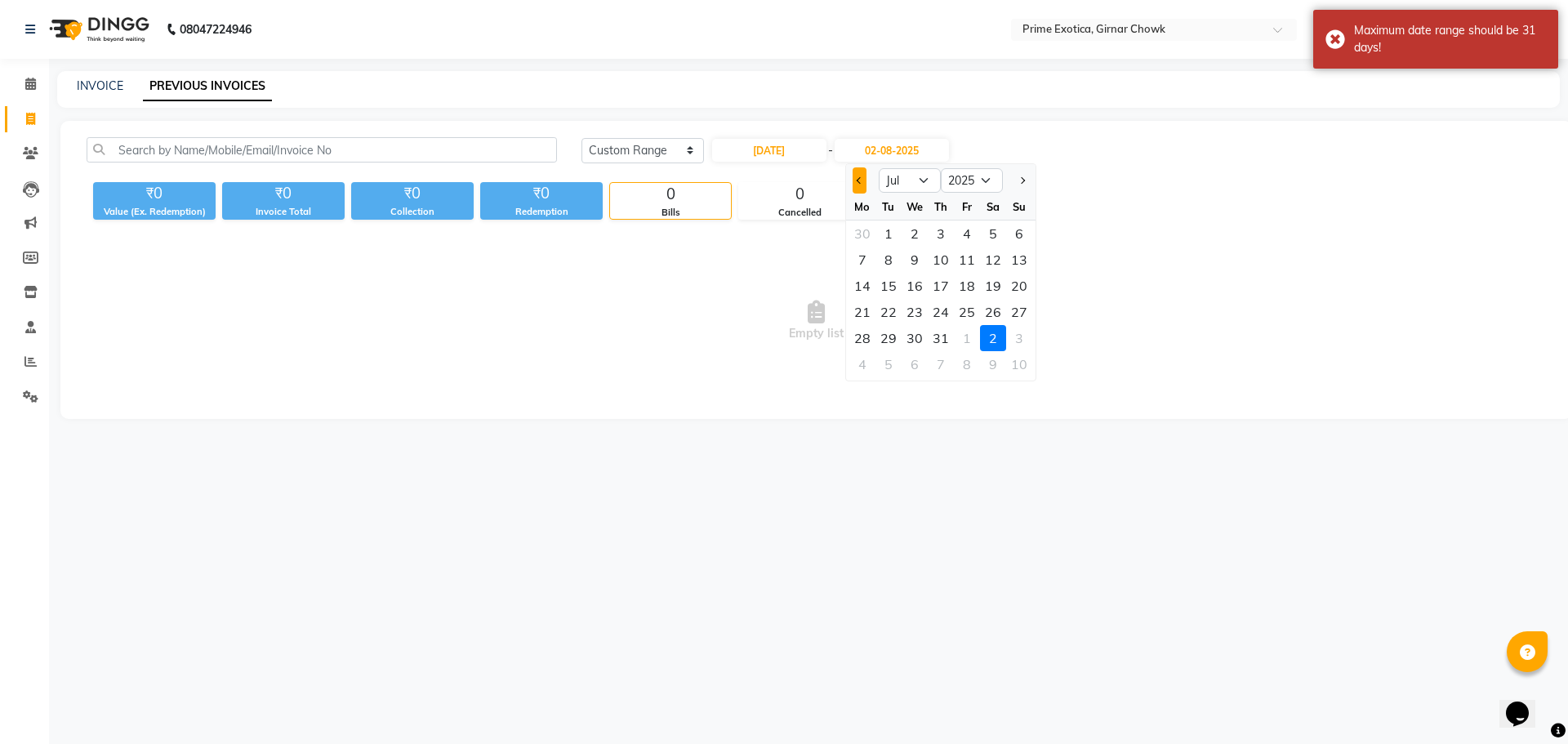 click 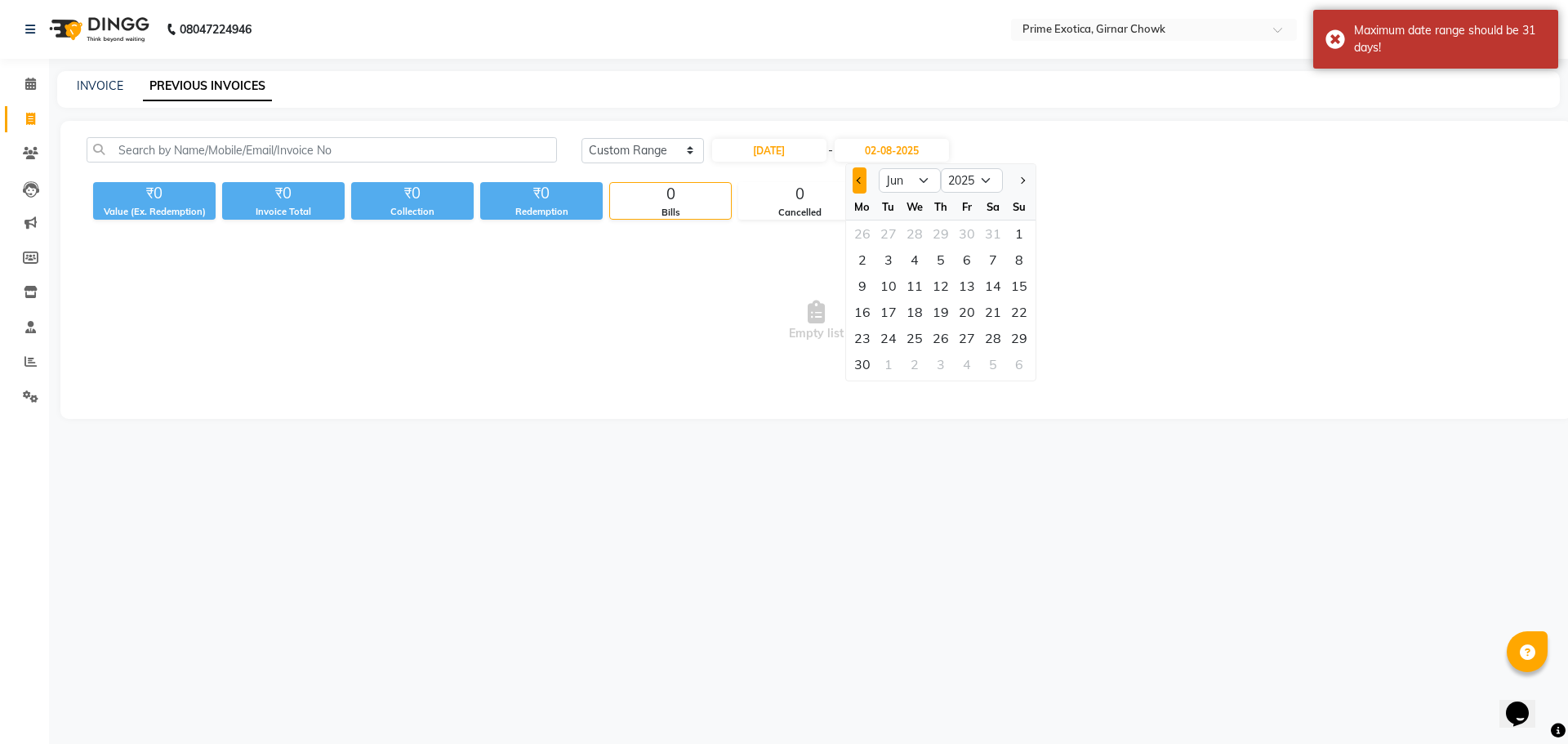 click 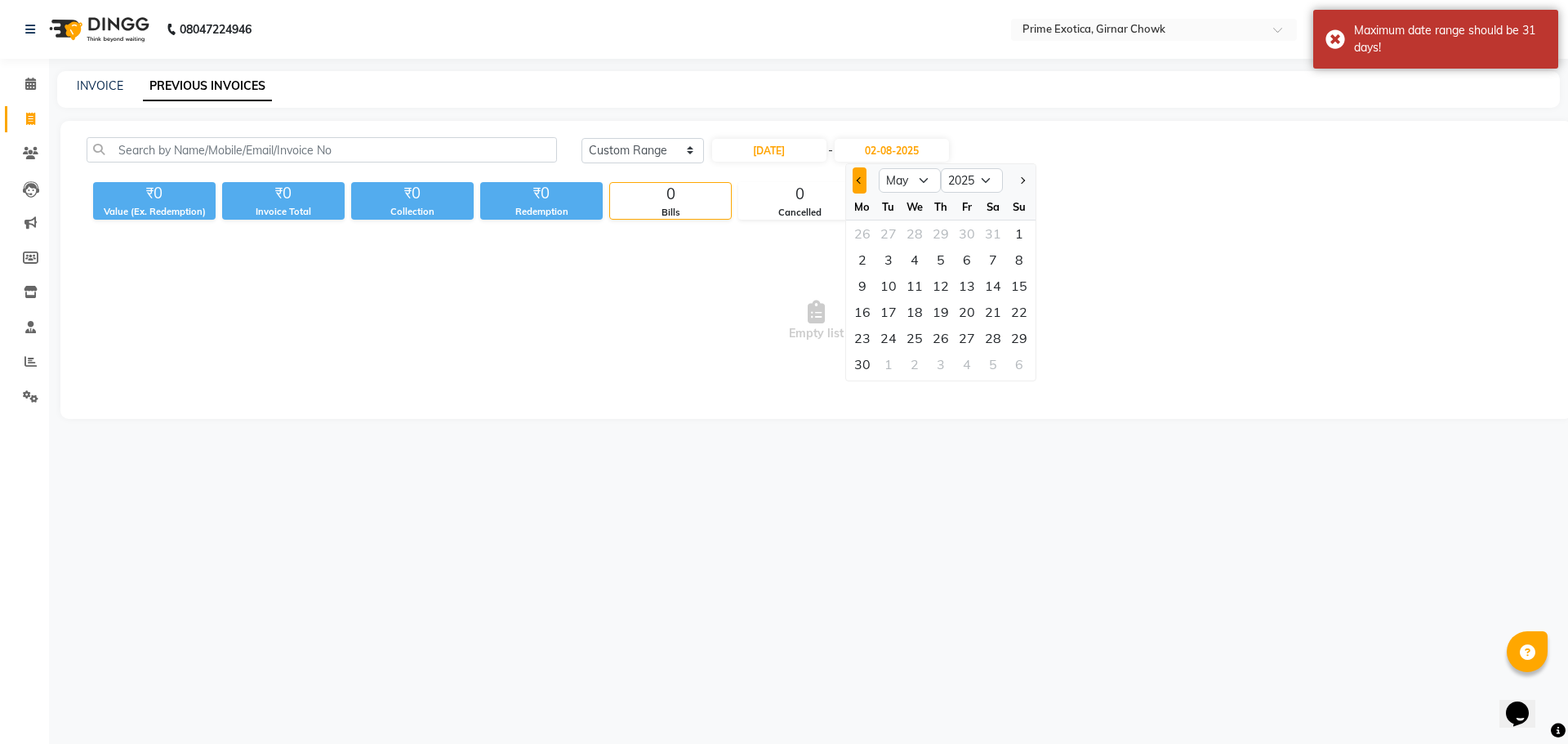 click 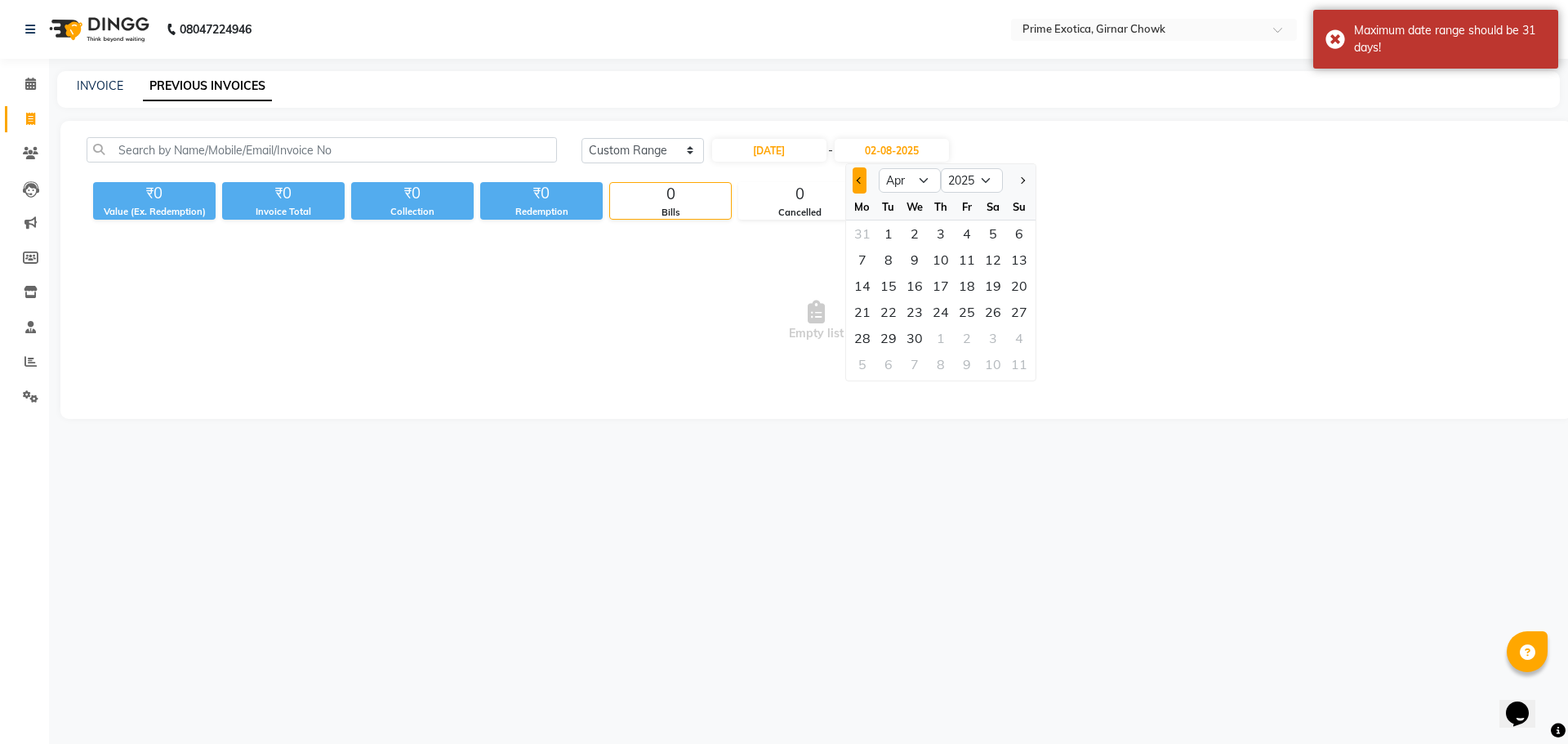 click 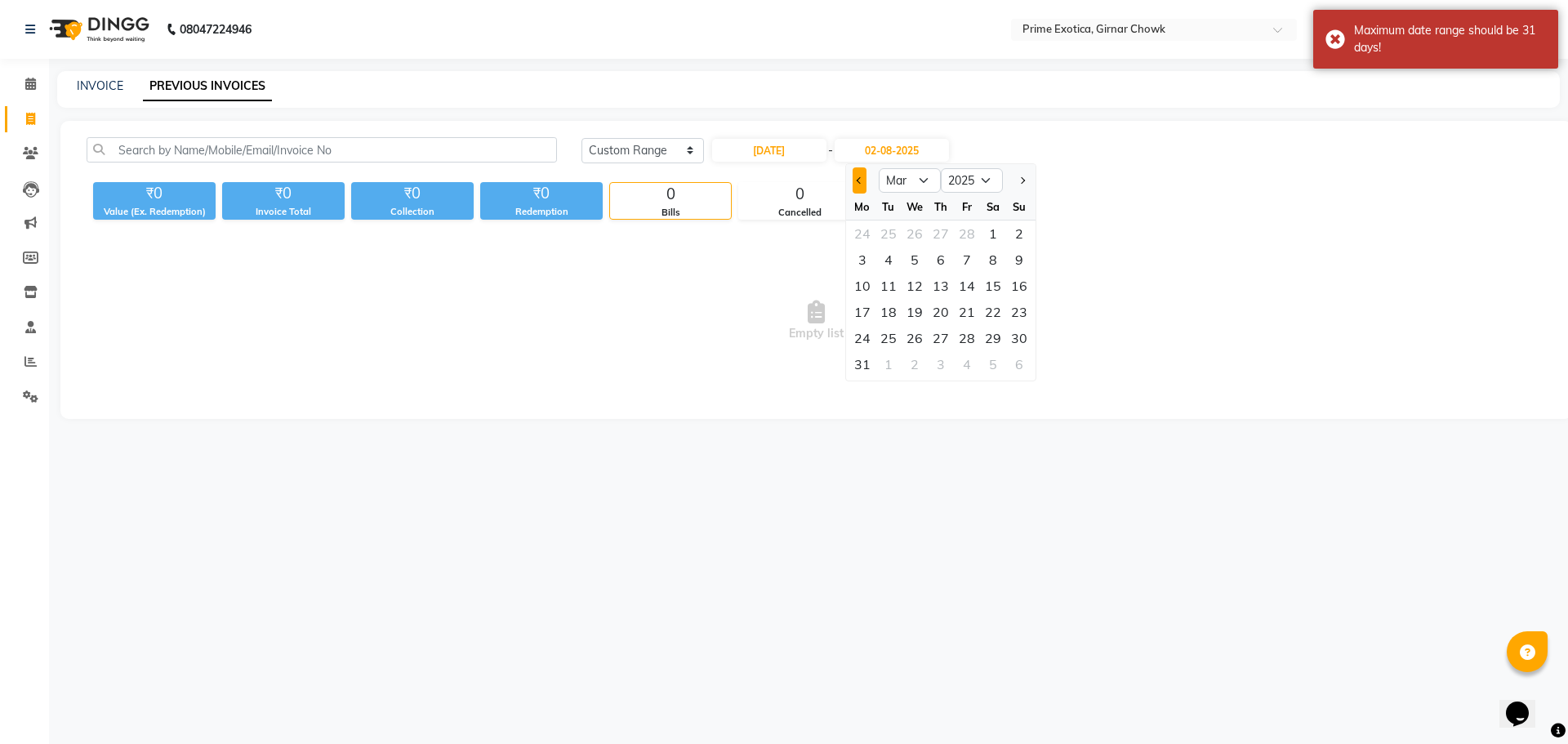 click 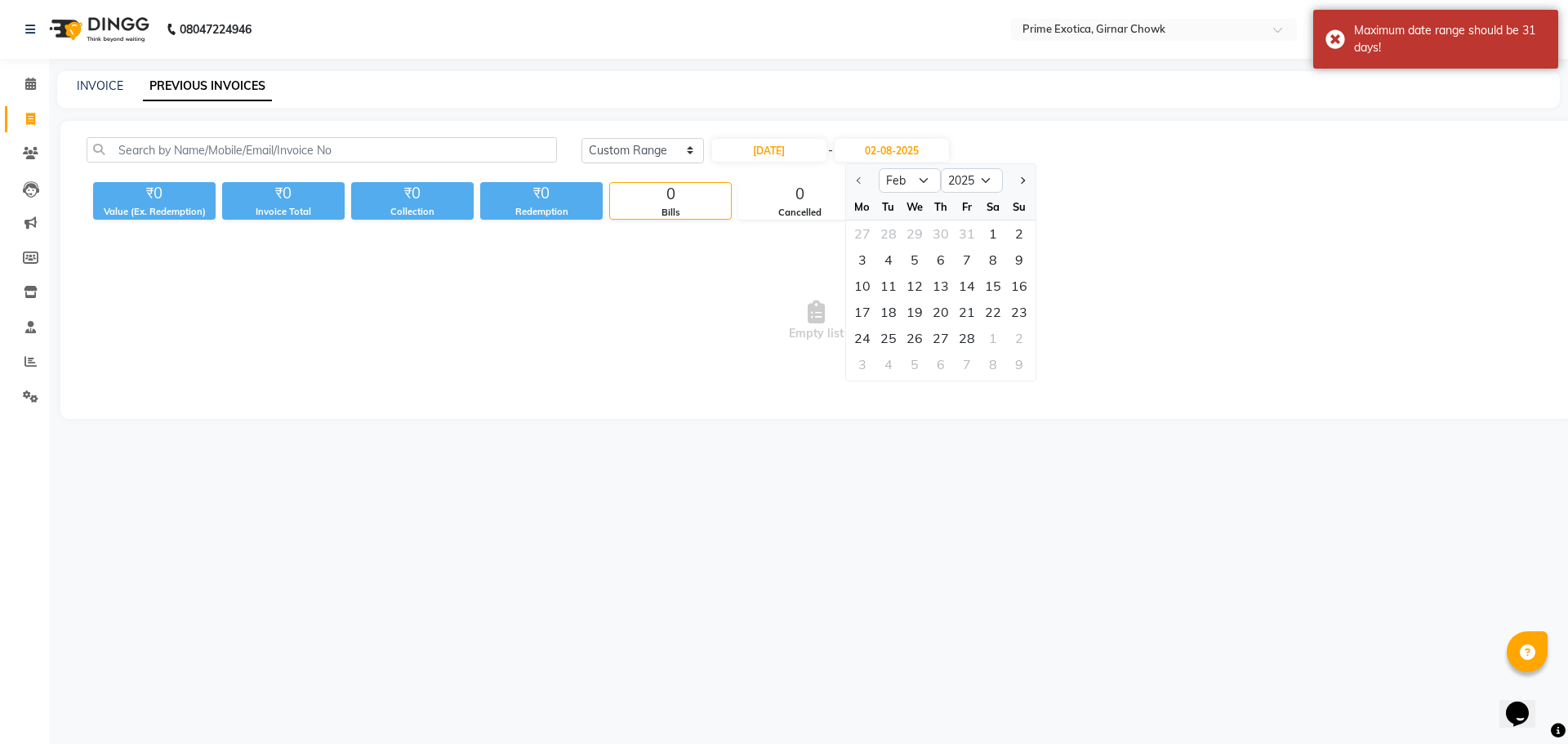 click on "28" 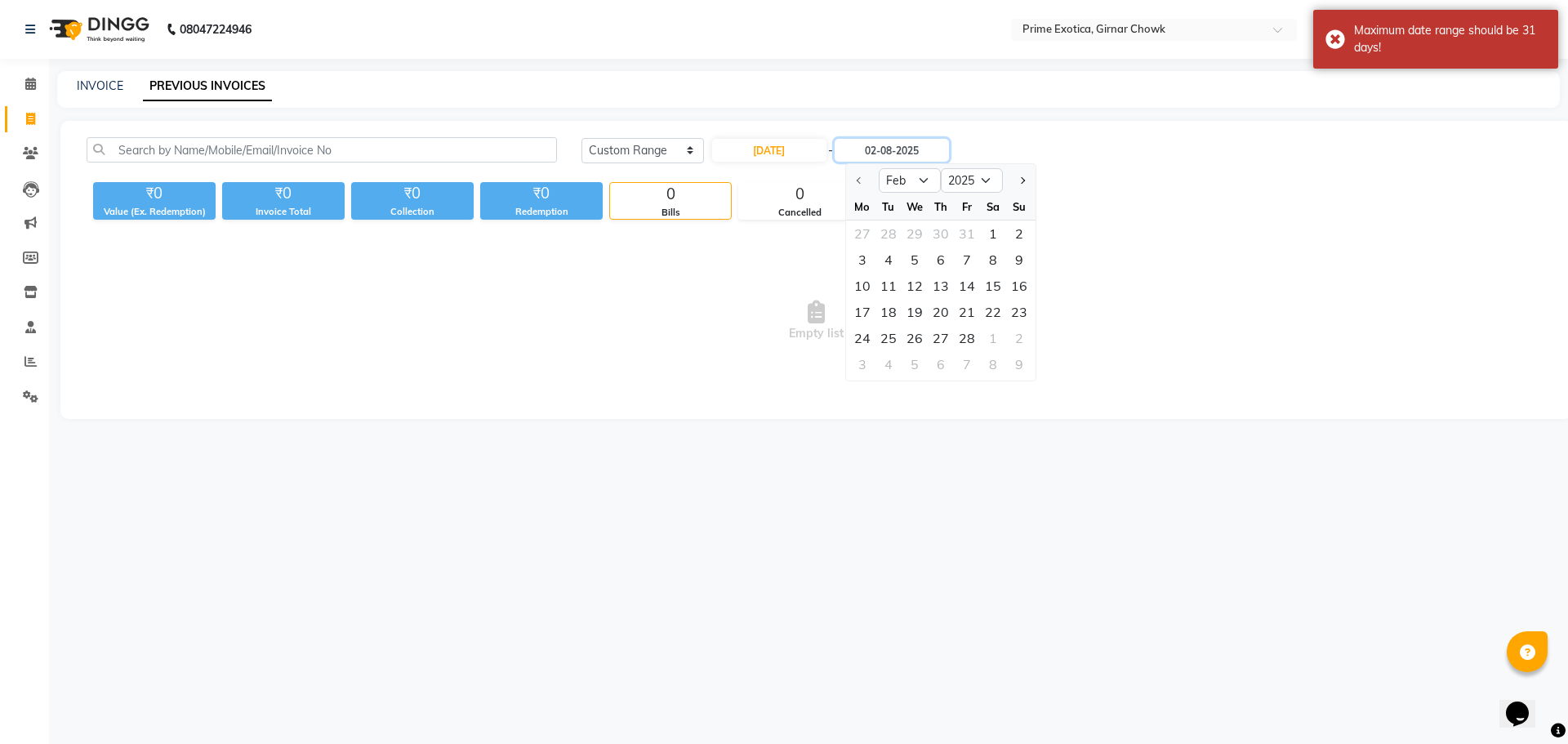 type on "28-02-2025" 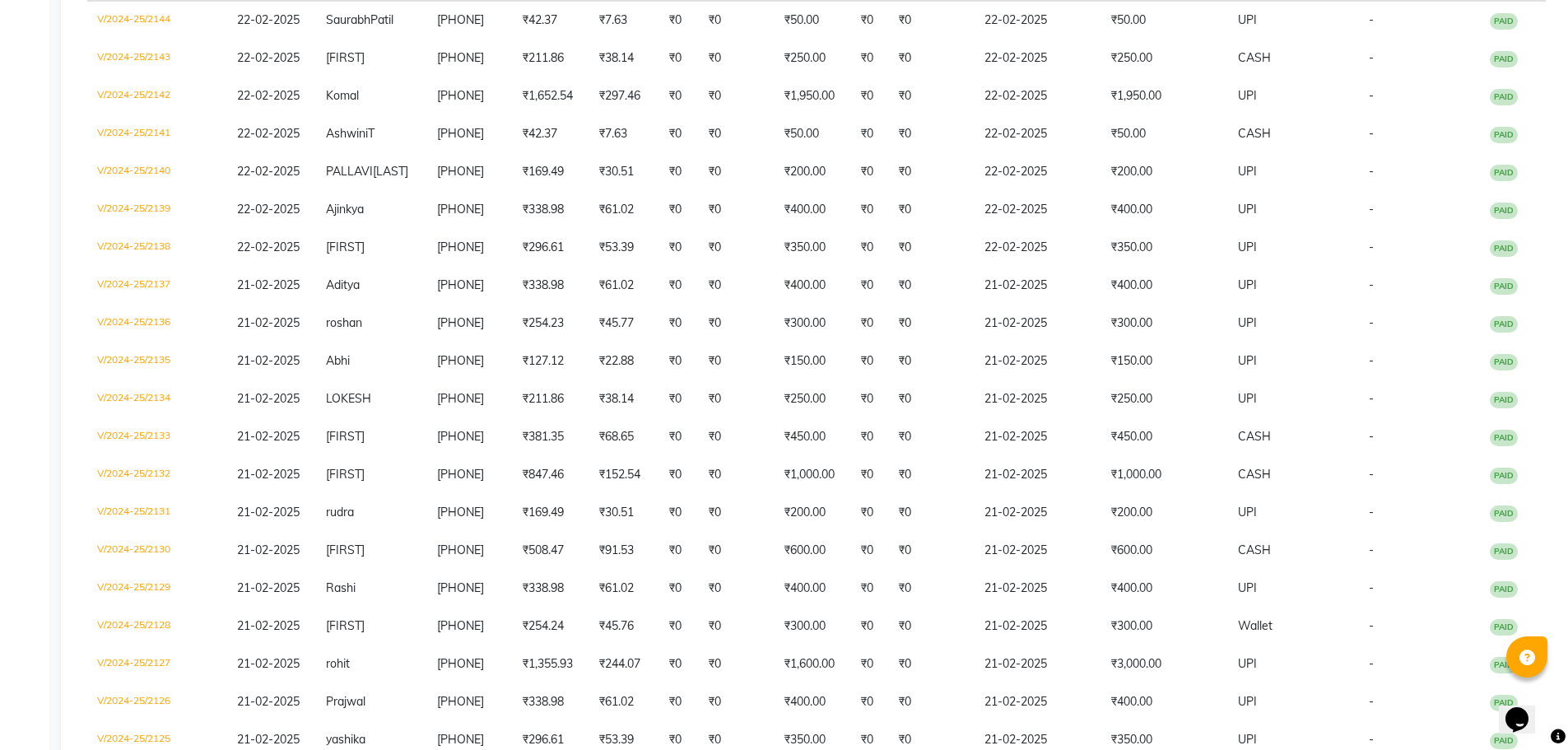 scroll, scrollTop: 1564, scrollLeft: 0, axis: vertical 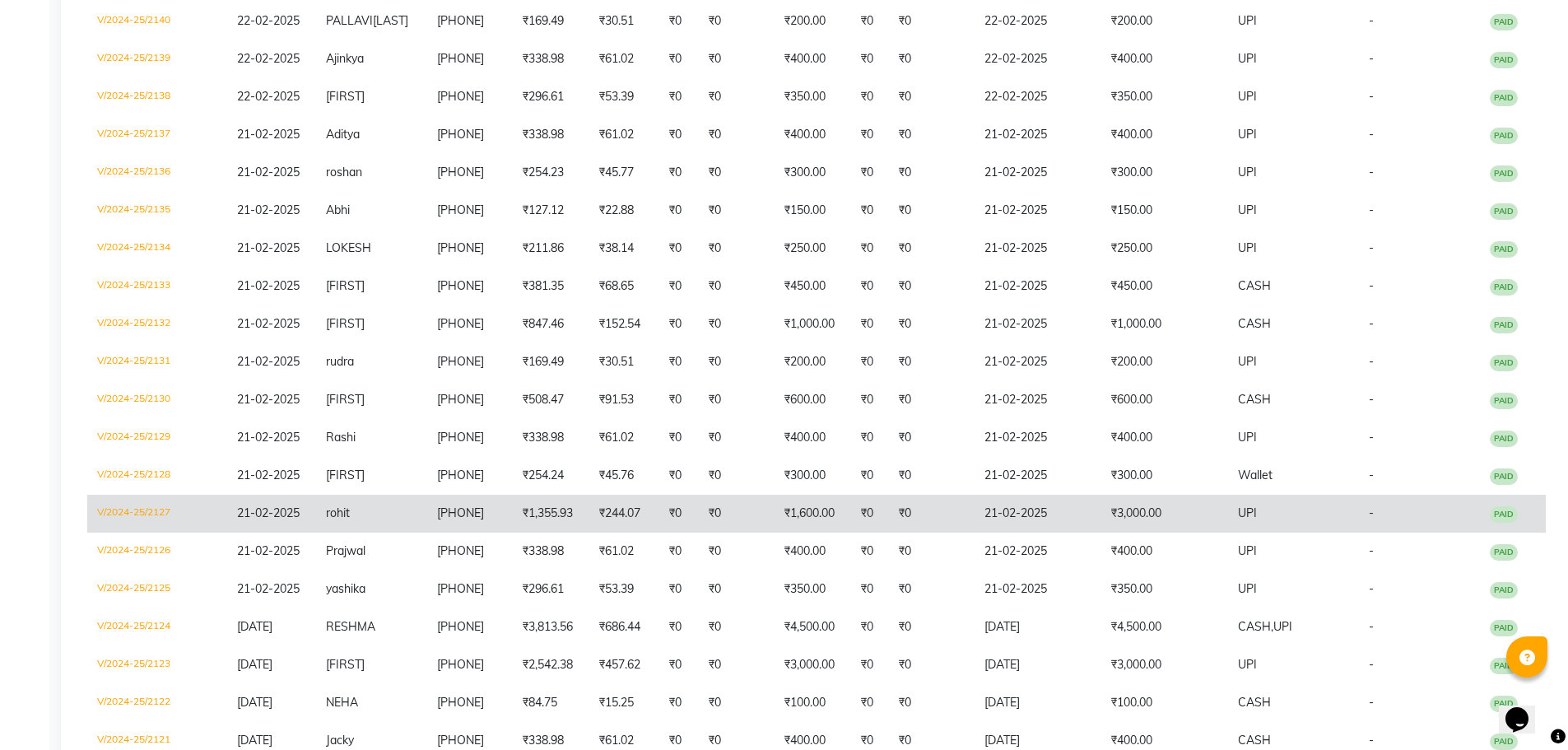 click on "9595081590" 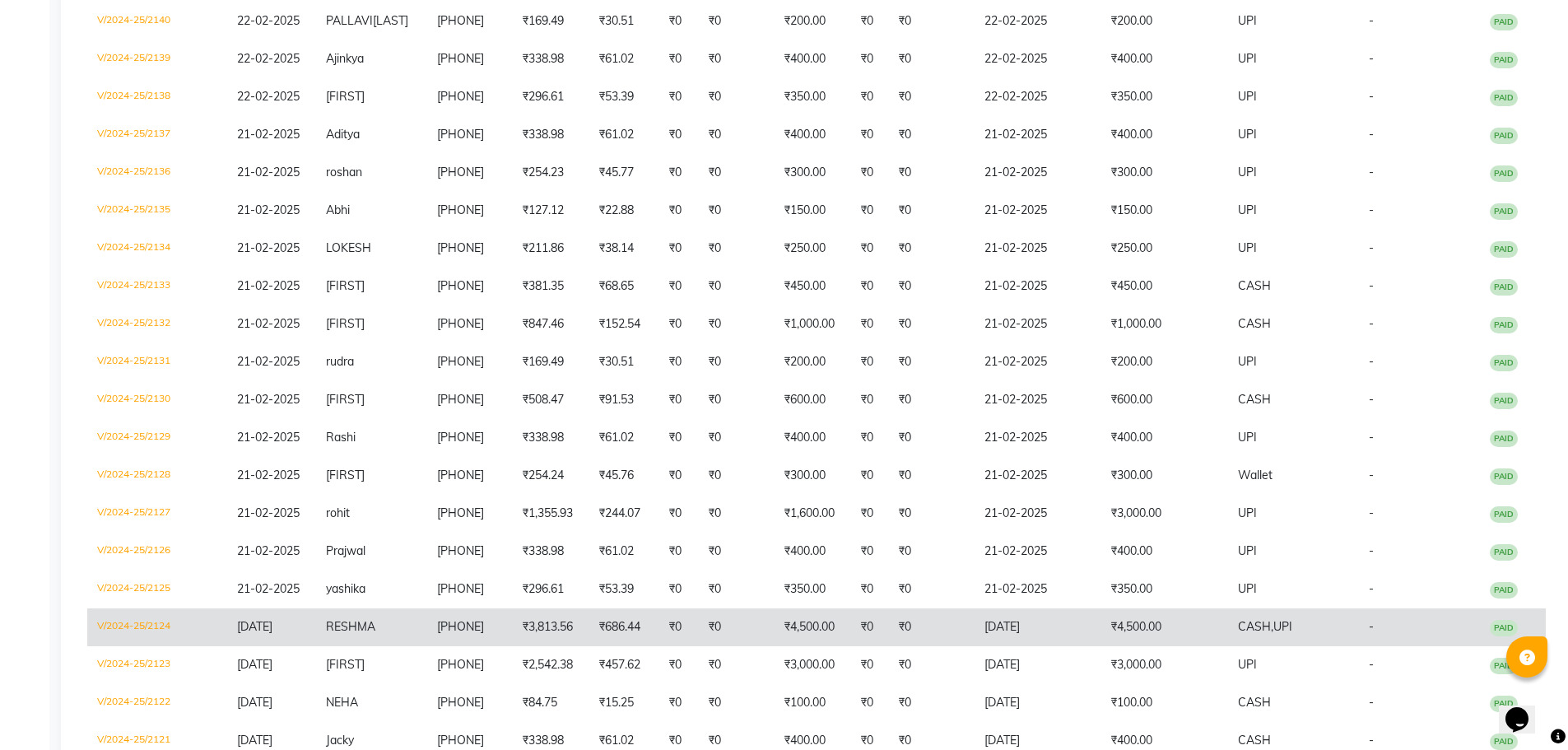 click on "RESHMA" 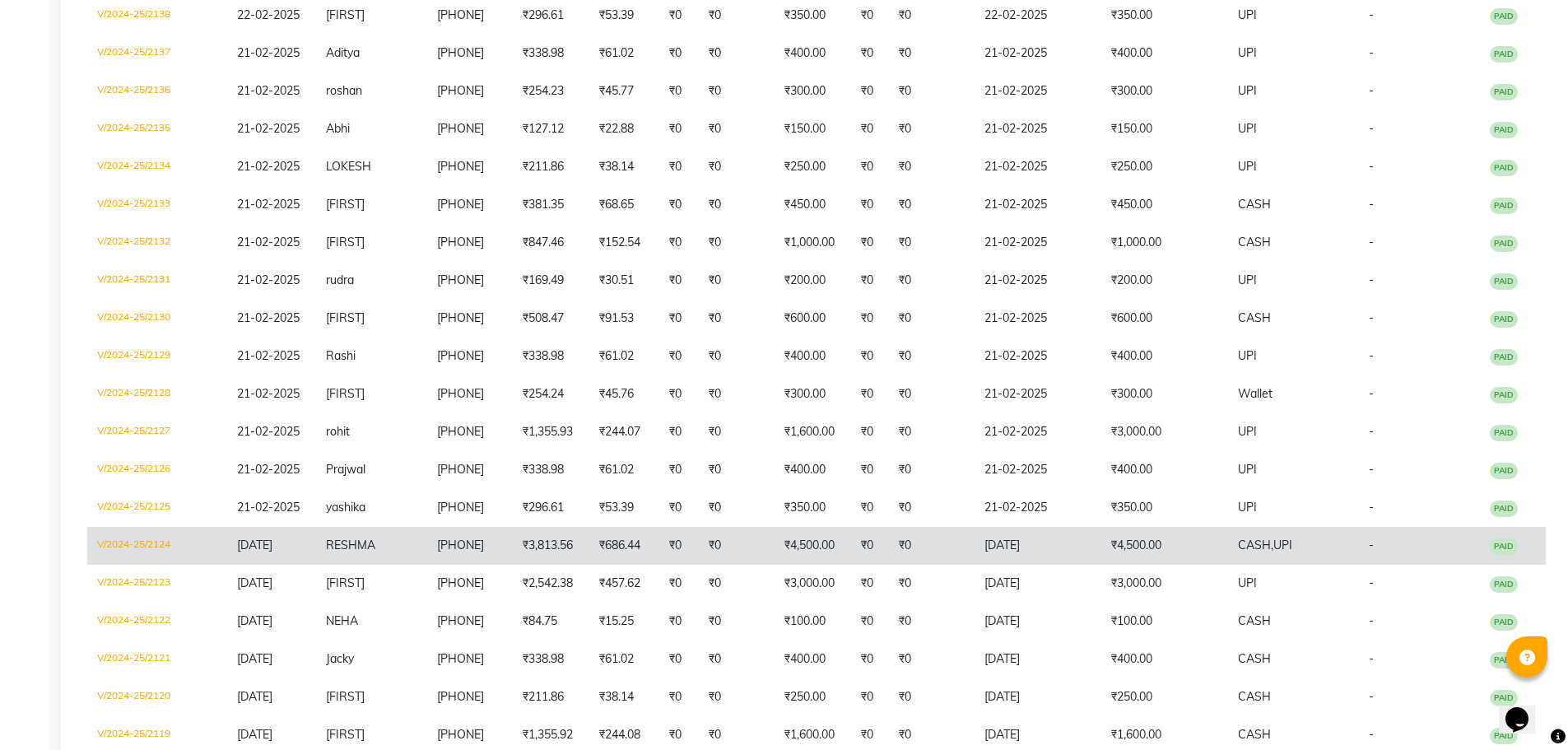 scroll, scrollTop: 1647, scrollLeft: 0, axis: vertical 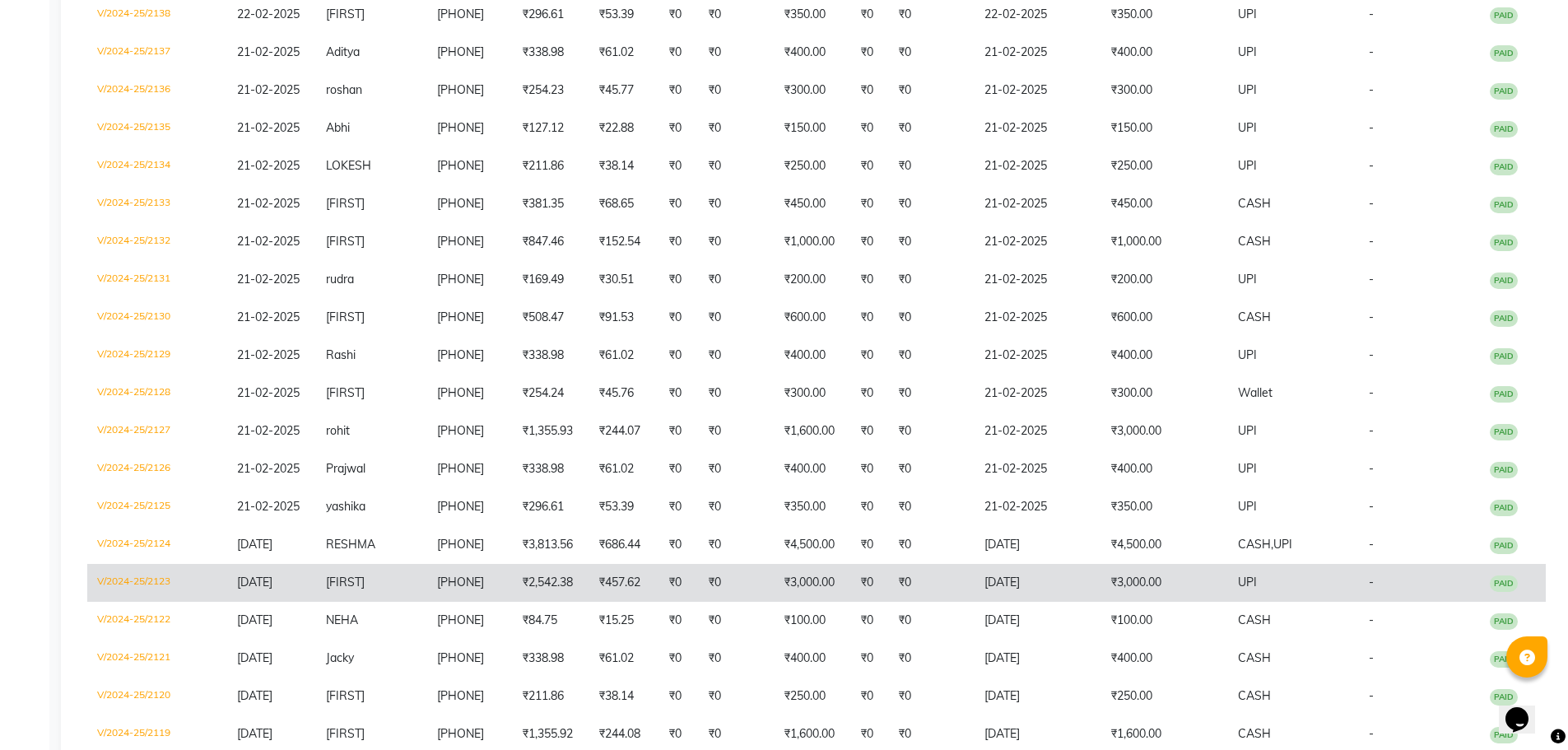 click on "9403137575" 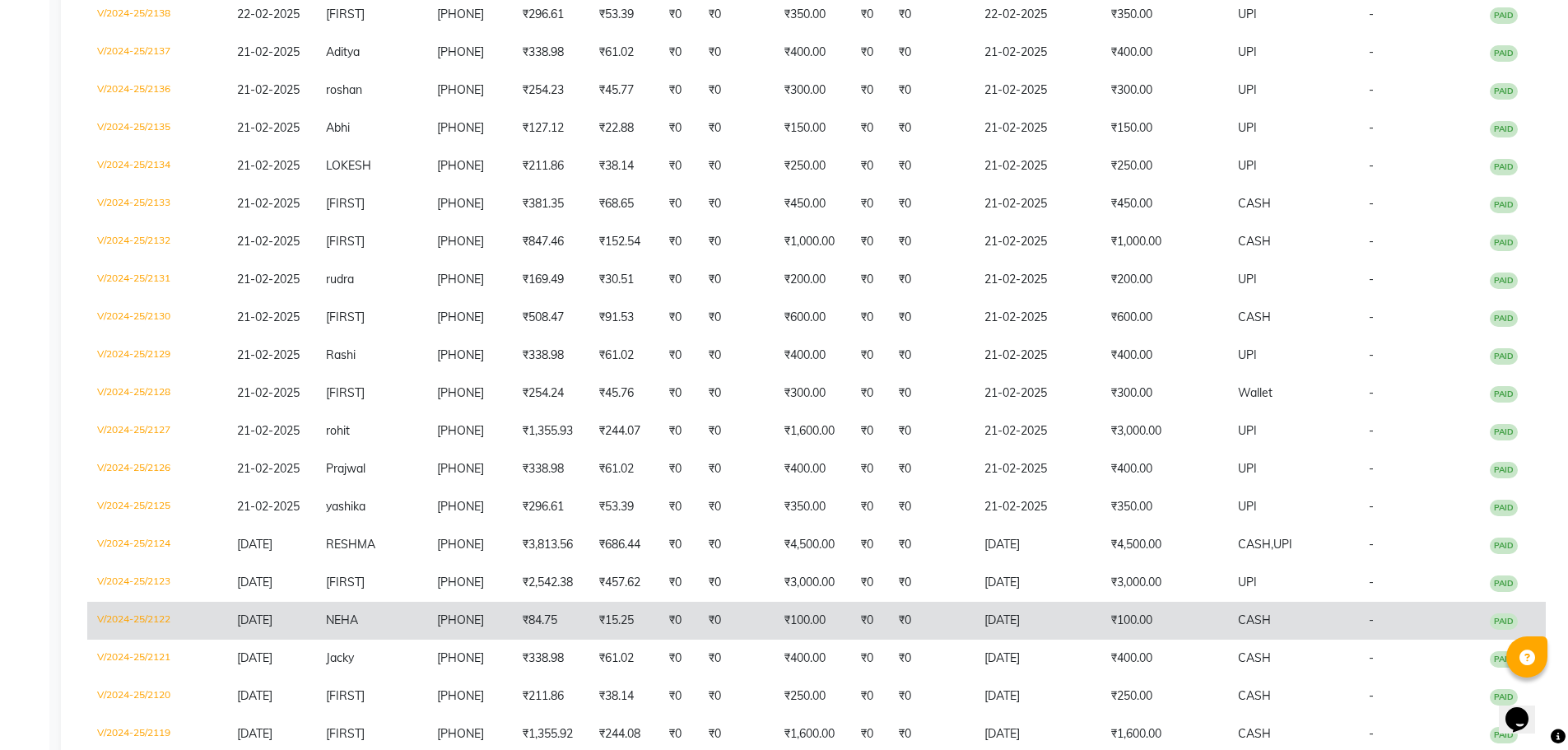scroll, scrollTop: 1729, scrollLeft: 0, axis: vertical 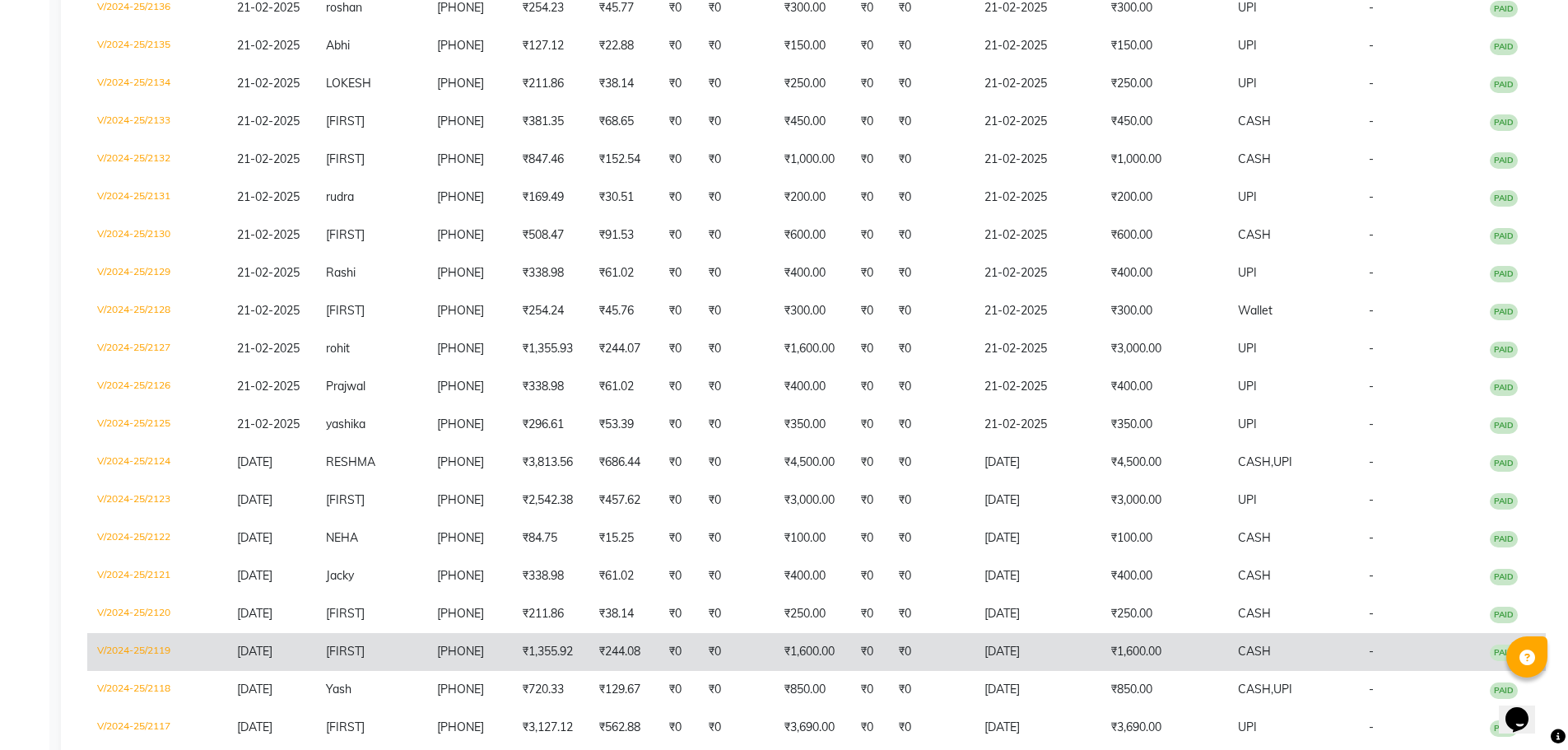 click on "₹1,600.00" 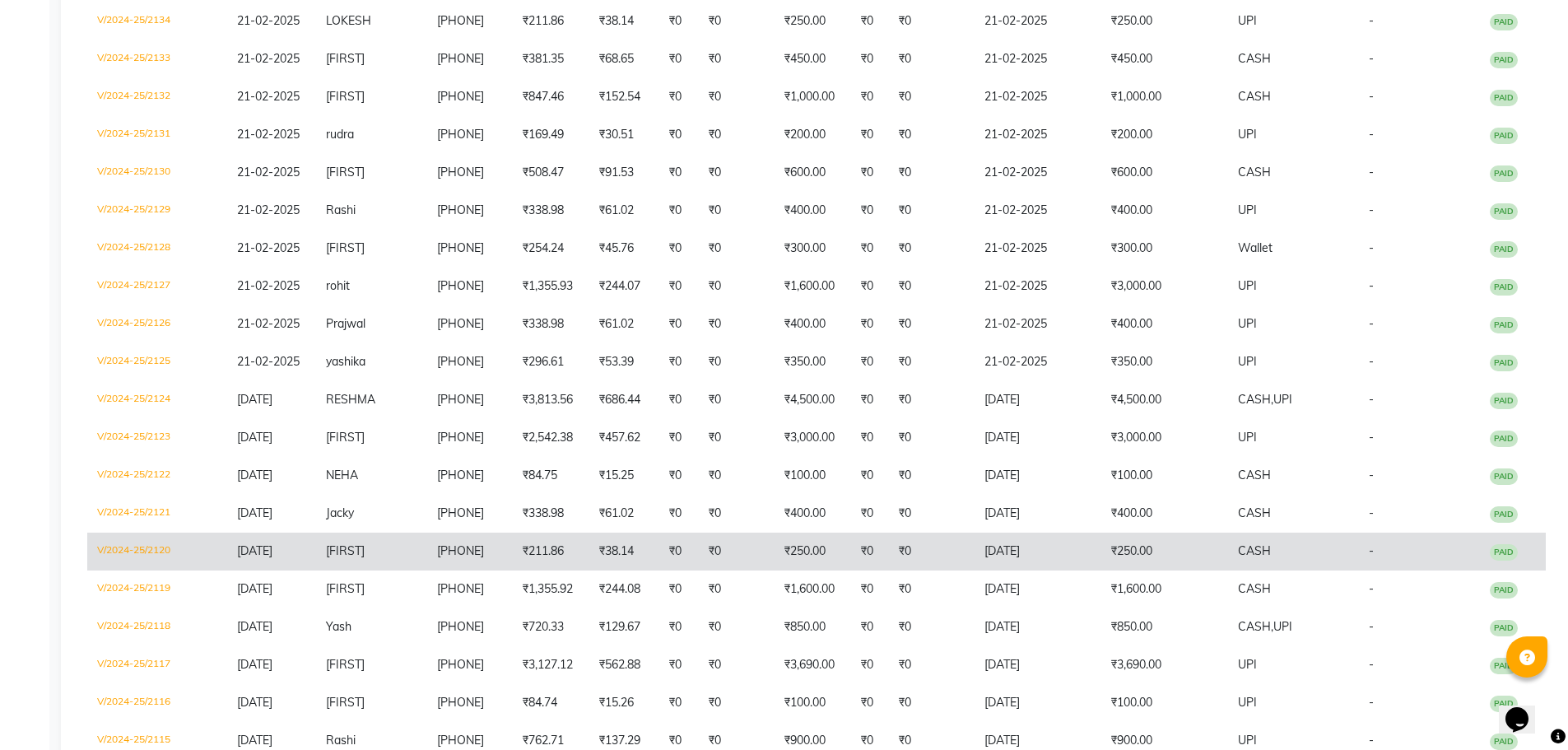 scroll, scrollTop: 1894, scrollLeft: 0, axis: vertical 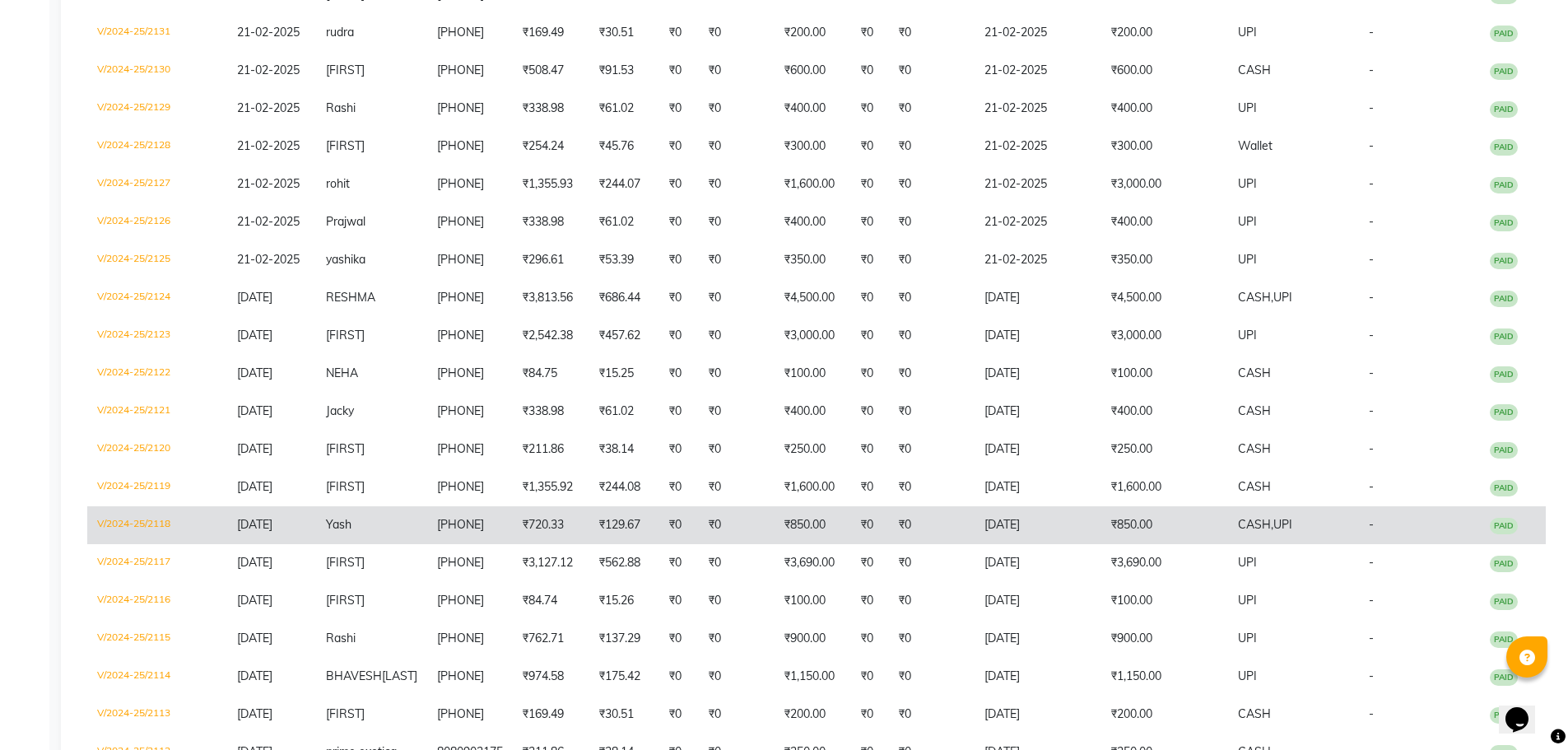 click on "₹0" 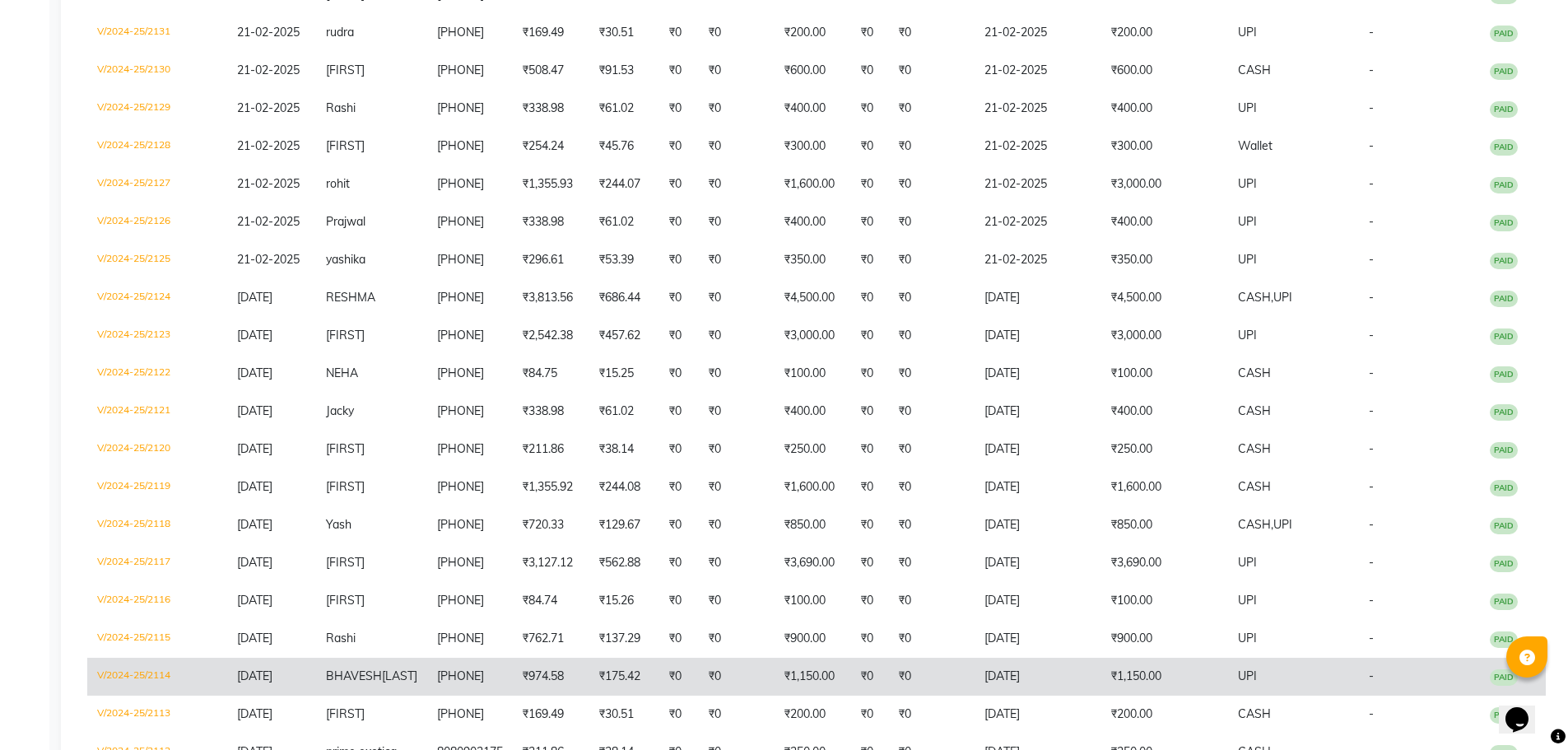click on "₹0" 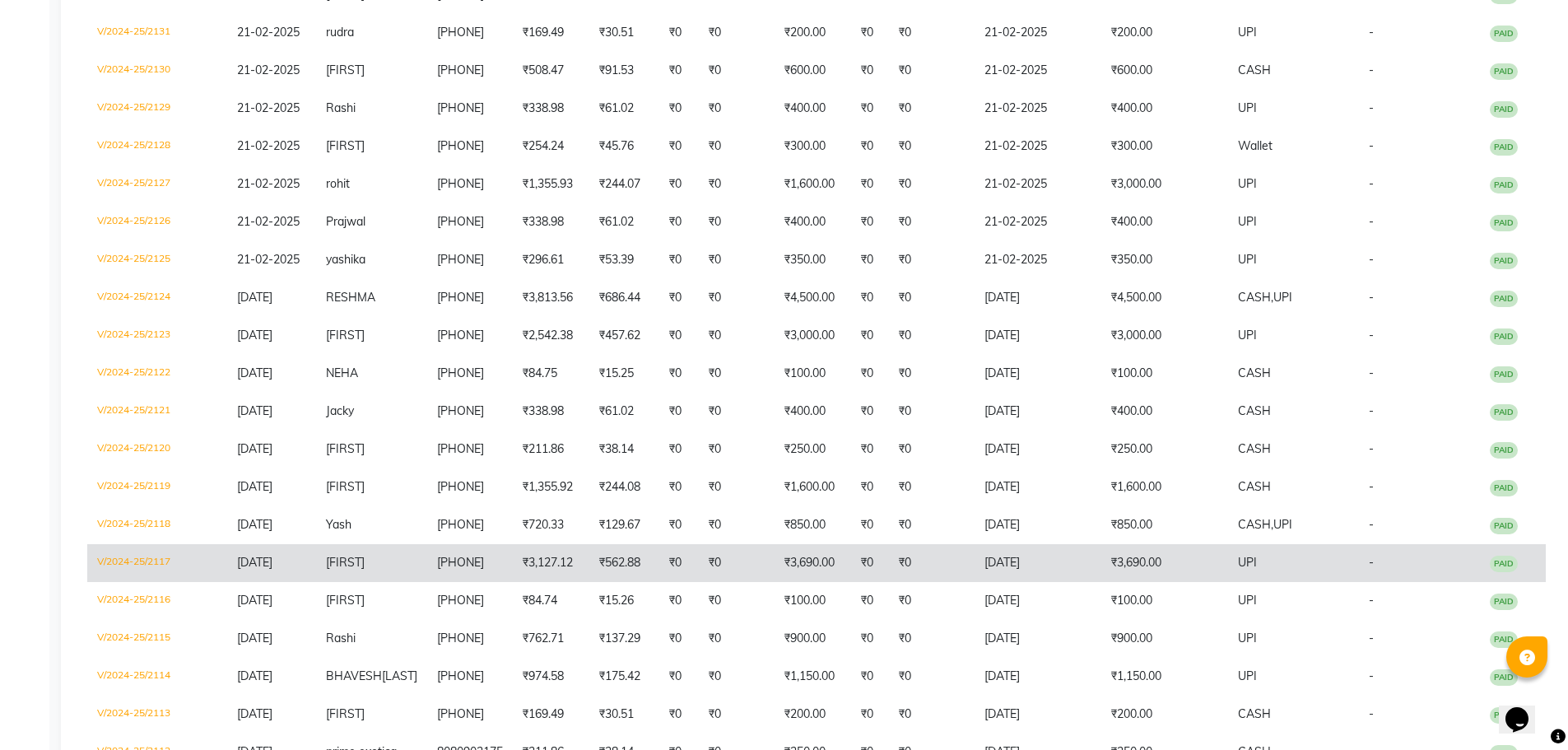 click on "₹3,690.00" 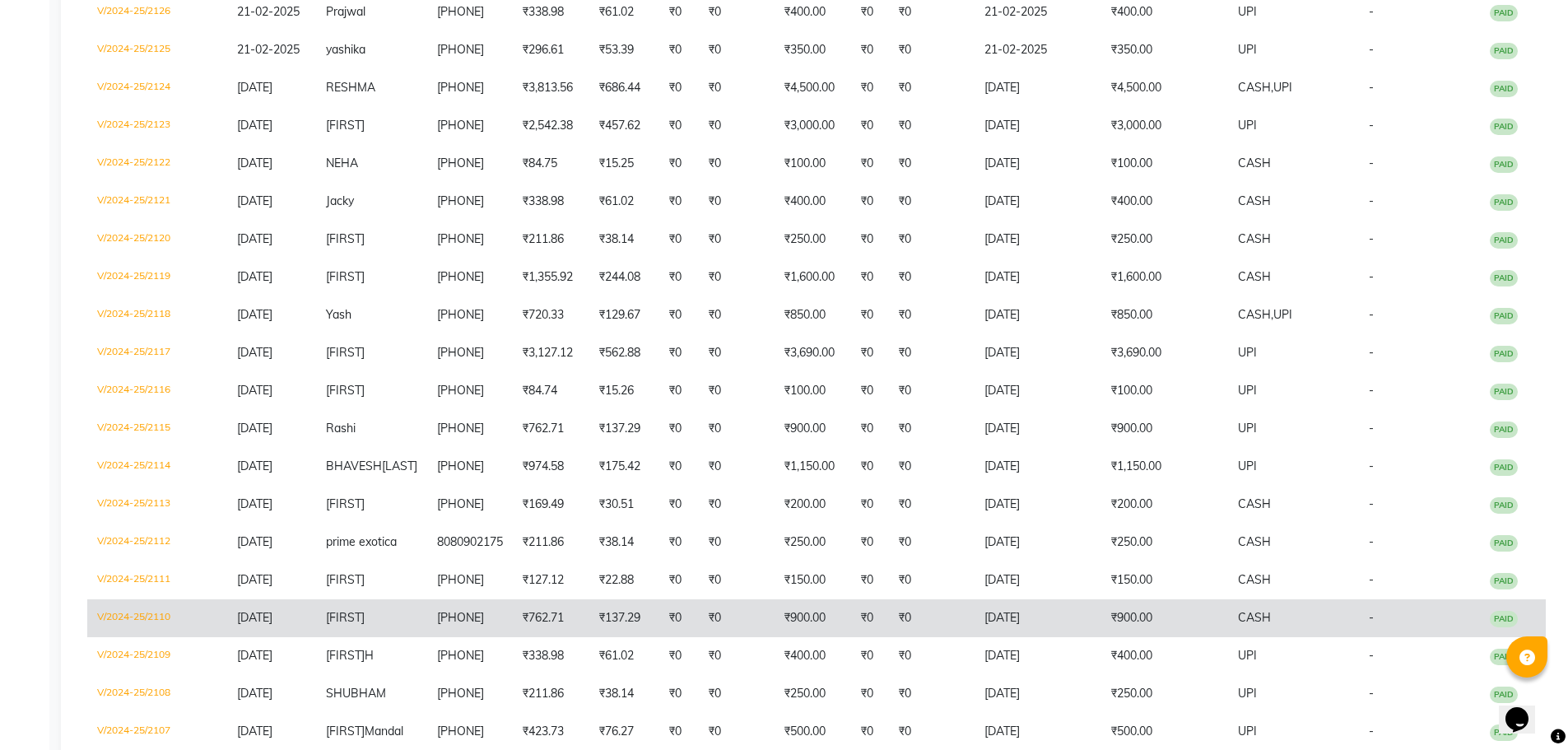 scroll, scrollTop: 2141, scrollLeft: 0, axis: vertical 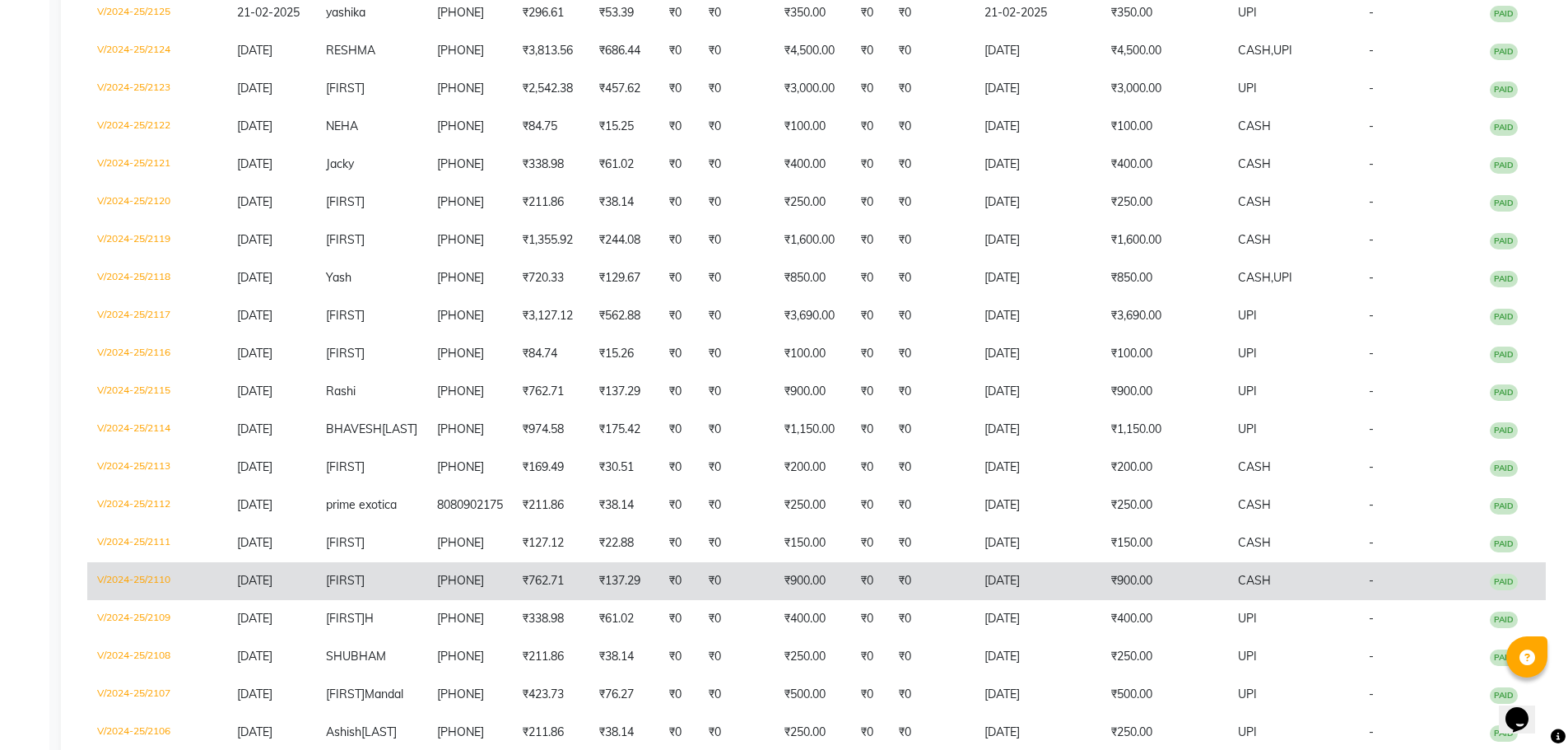 click on "₹900.00" 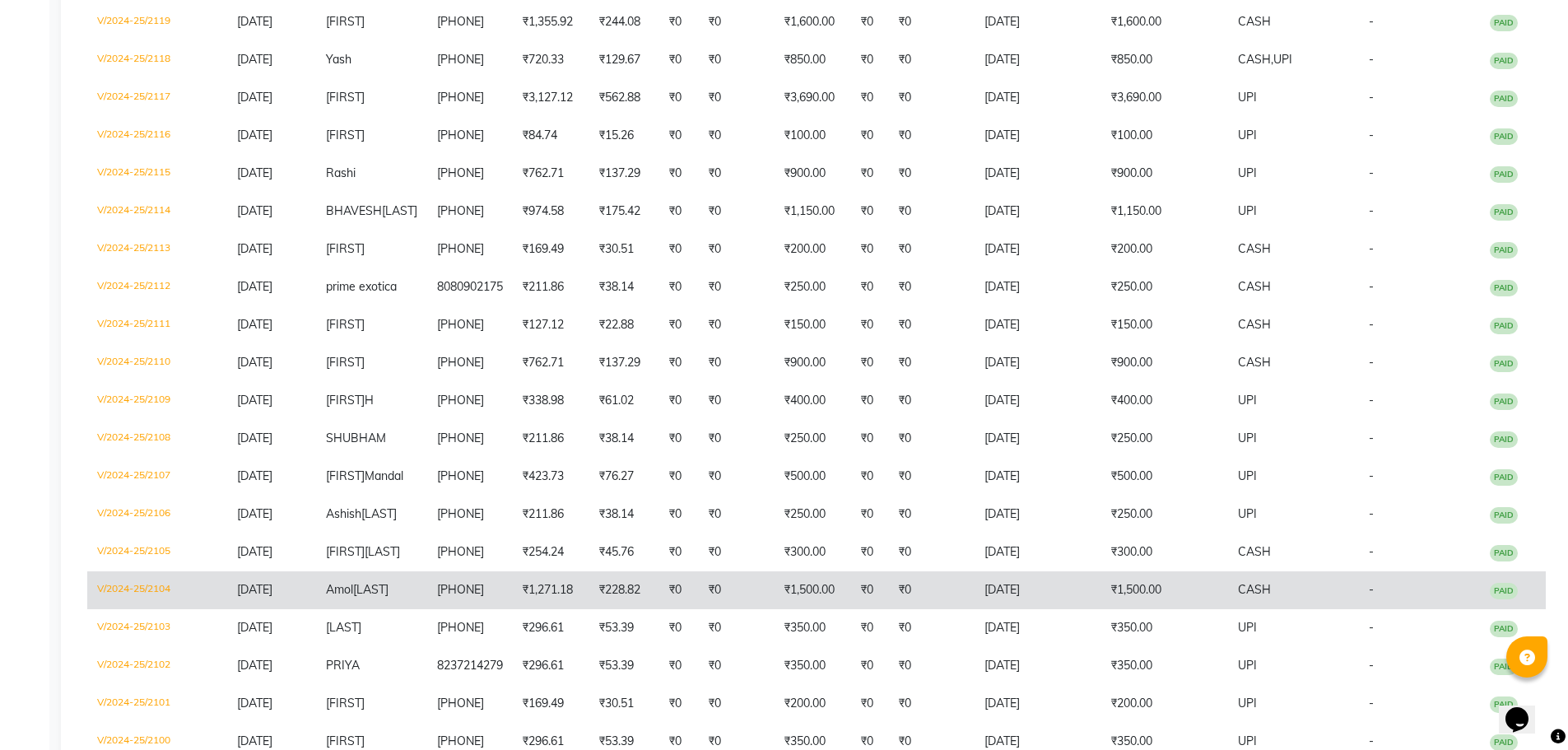 scroll, scrollTop: 2387, scrollLeft: 0, axis: vertical 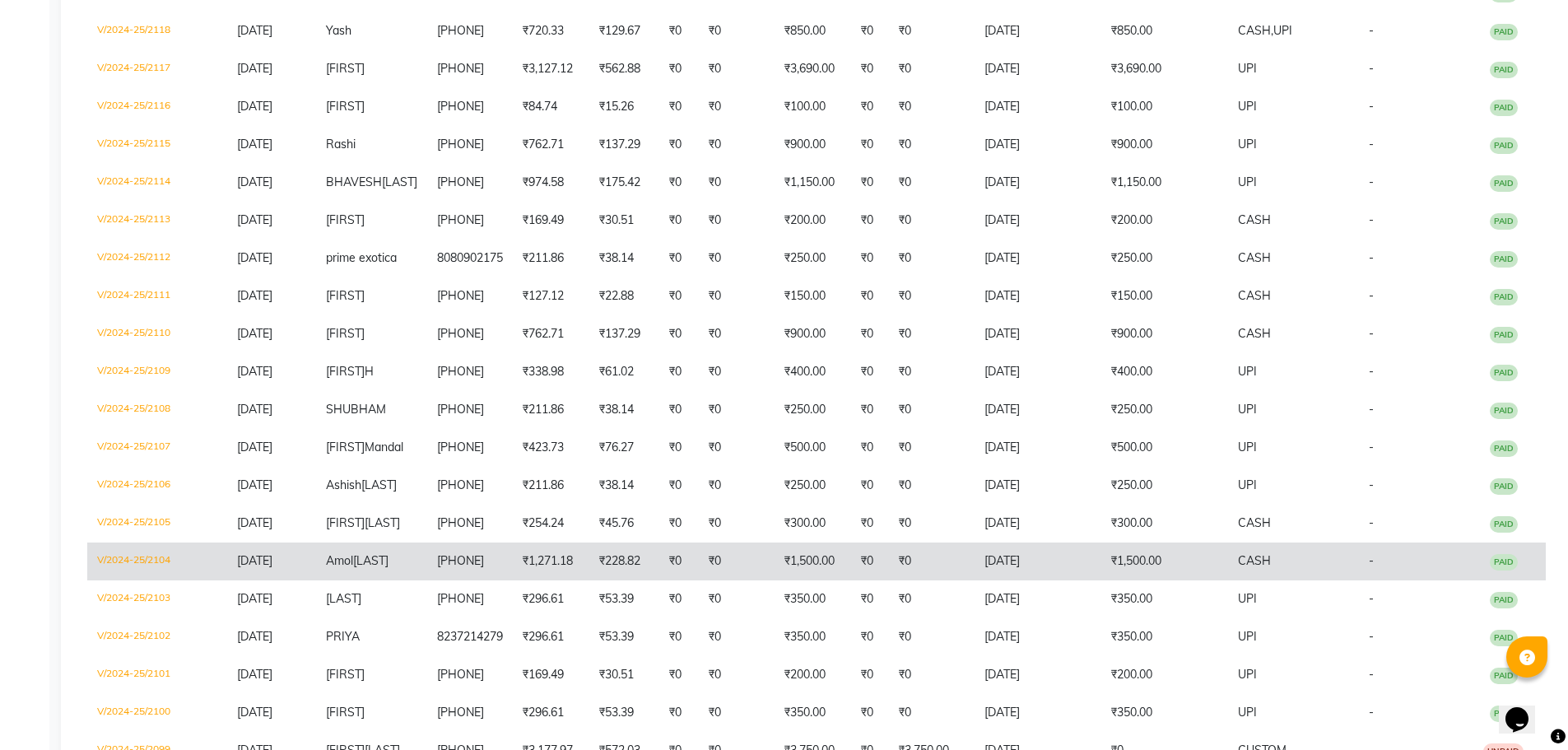 click on "Petkar" 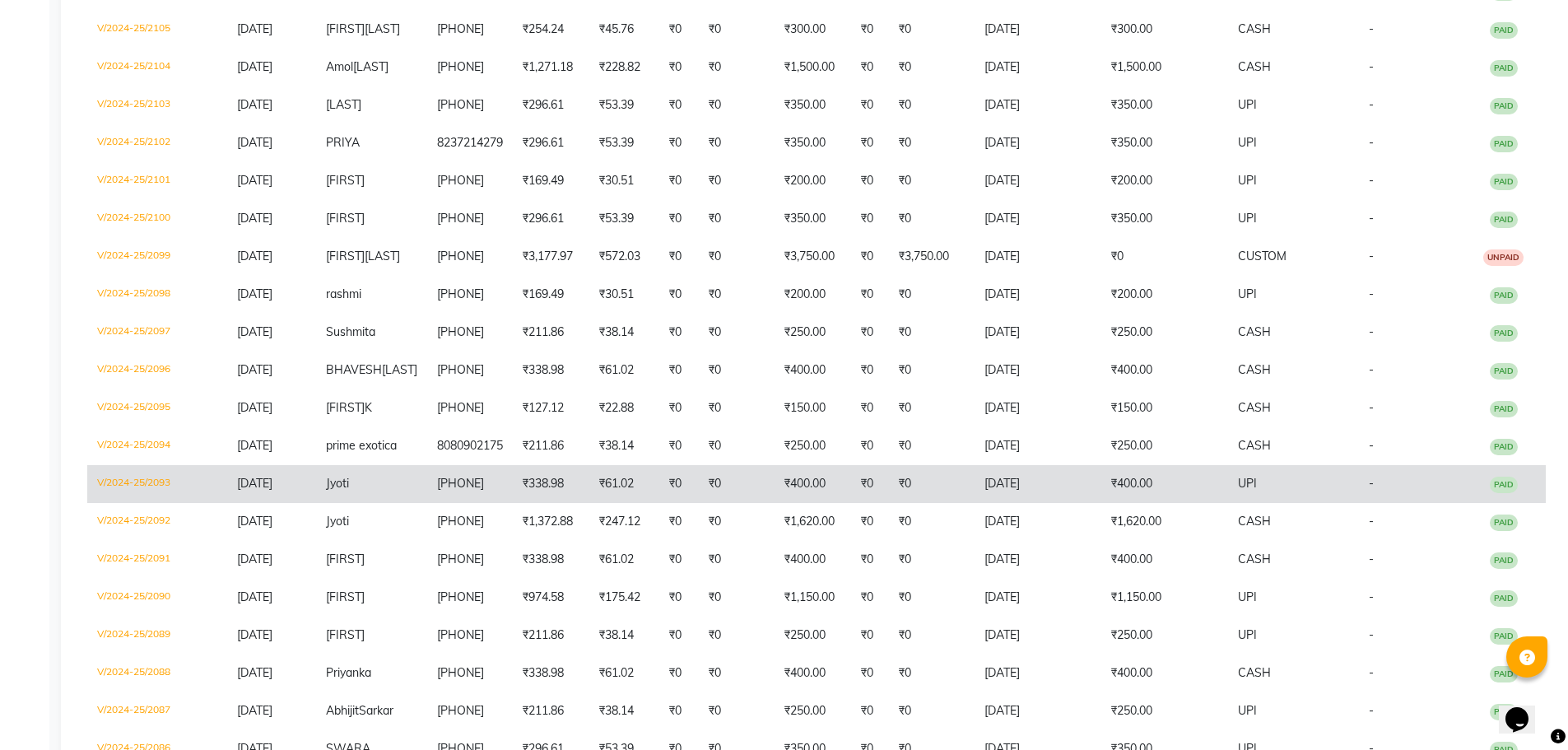 scroll, scrollTop: 2964, scrollLeft: 0, axis: vertical 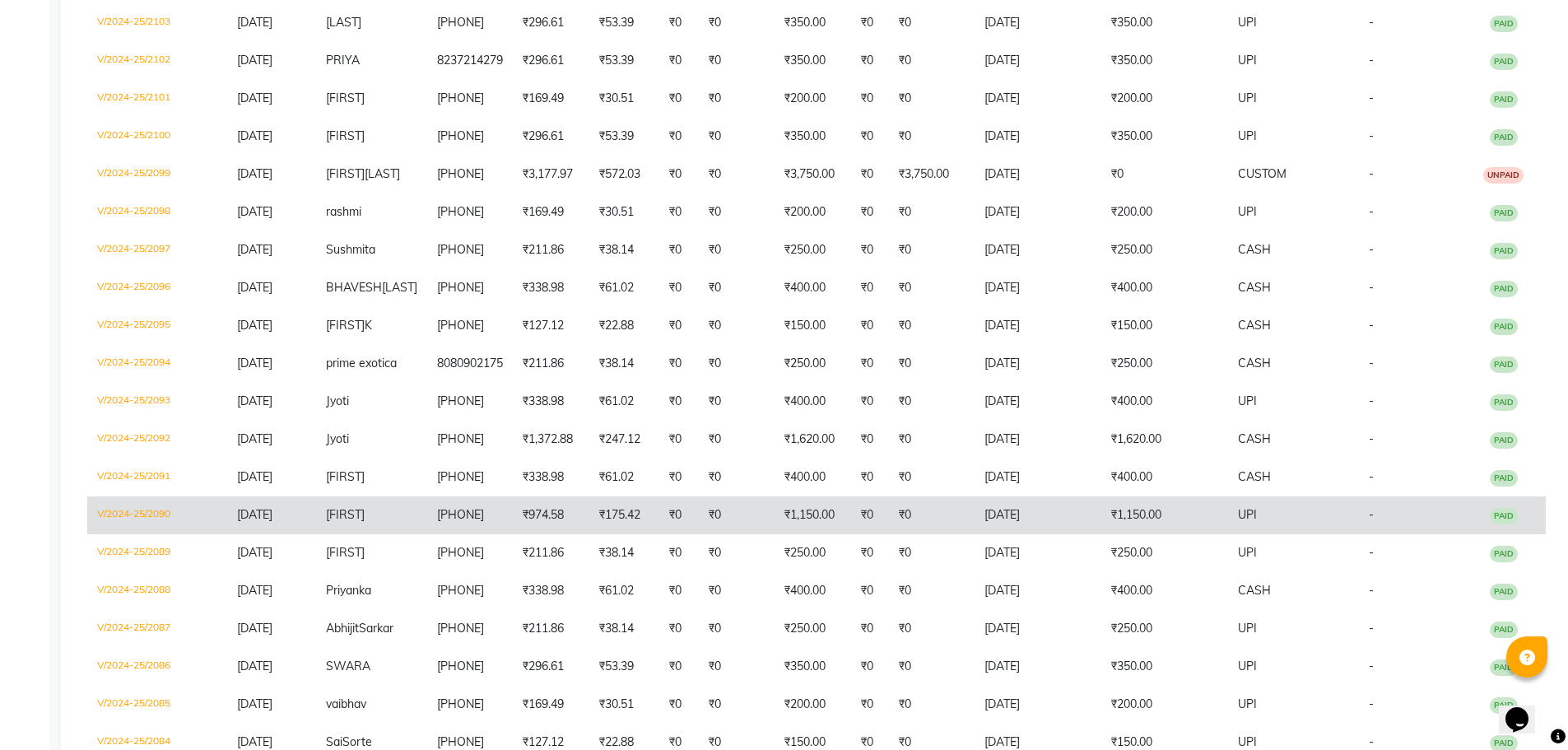 click on "7083615758" 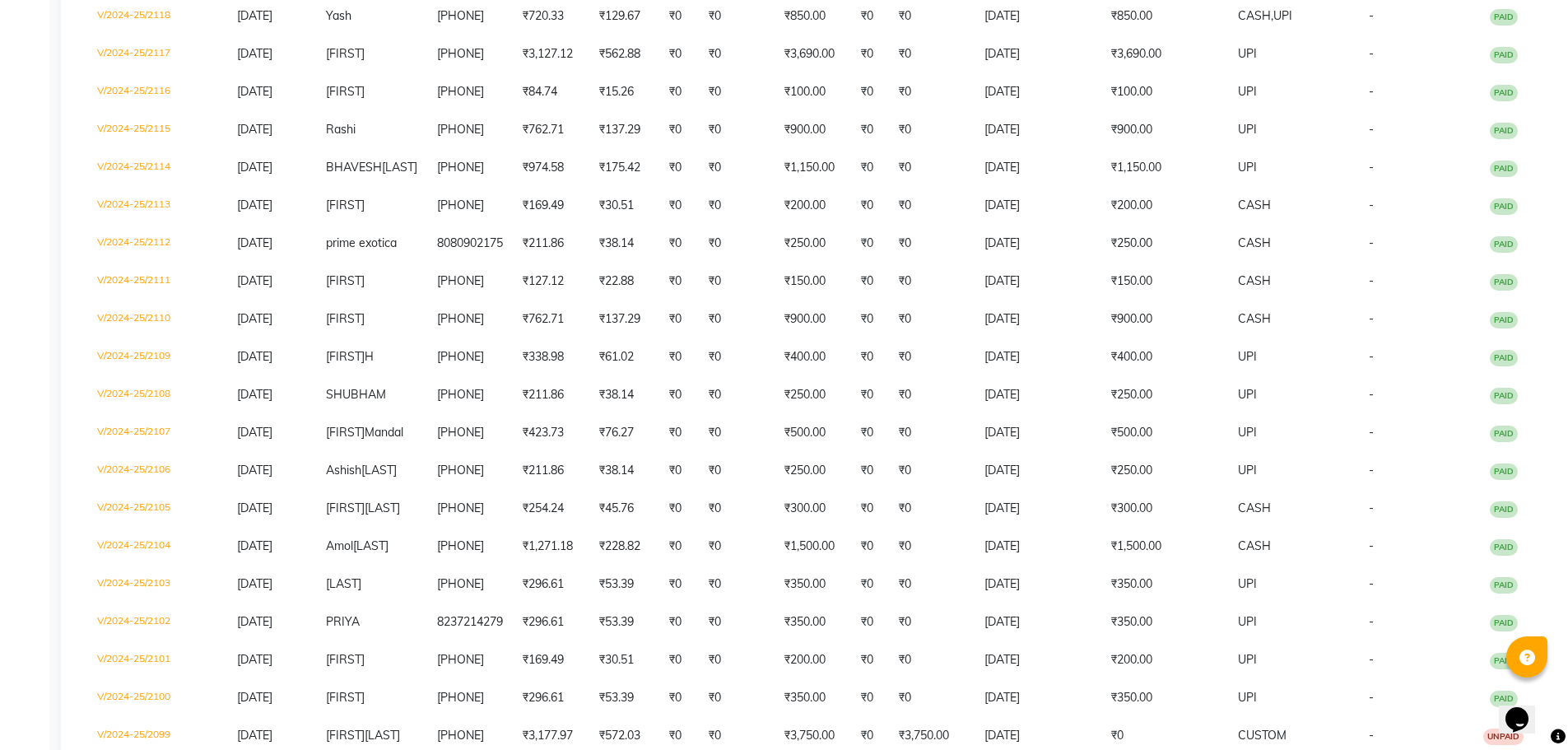 scroll, scrollTop: 2401, scrollLeft: 0, axis: vertical 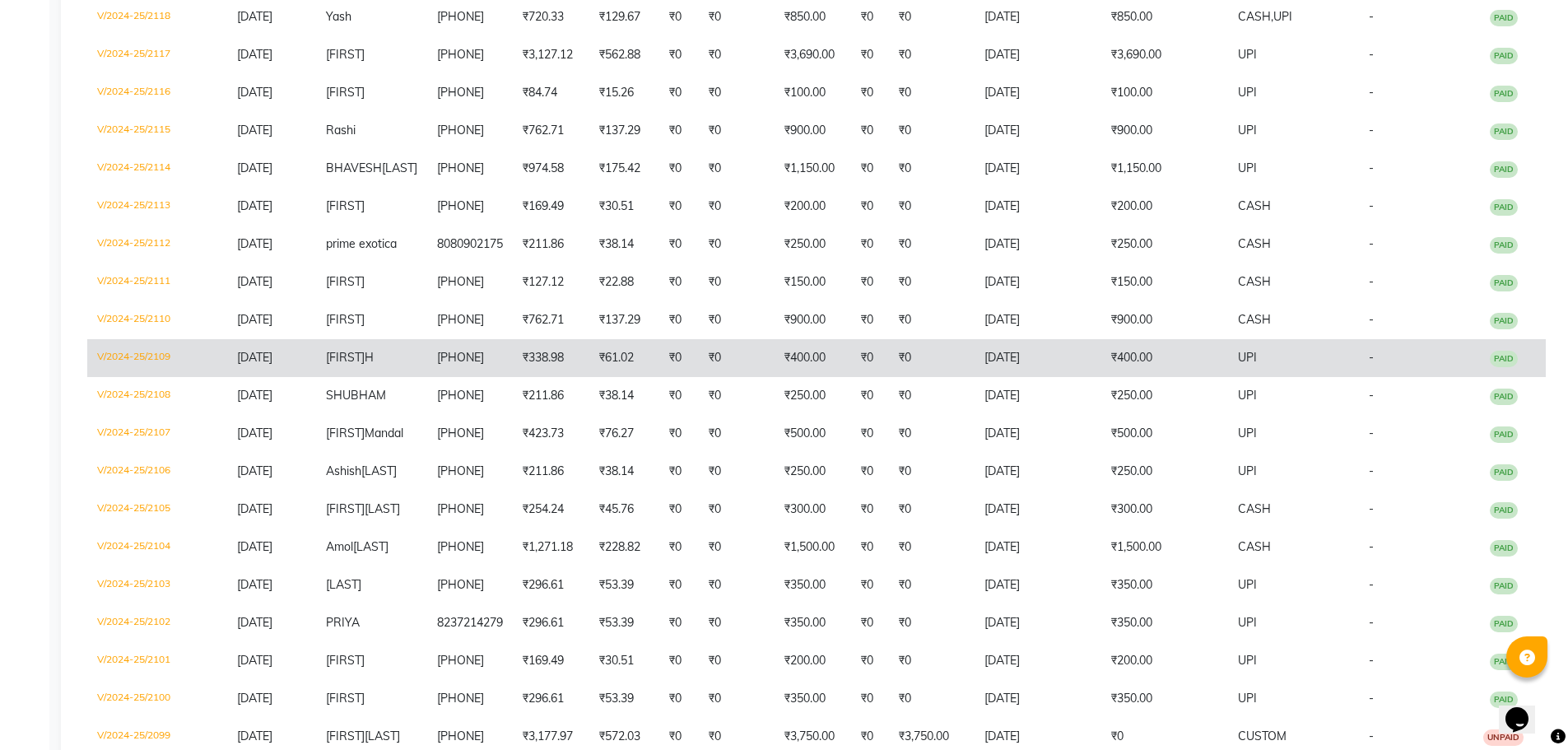 click on "9665748267" 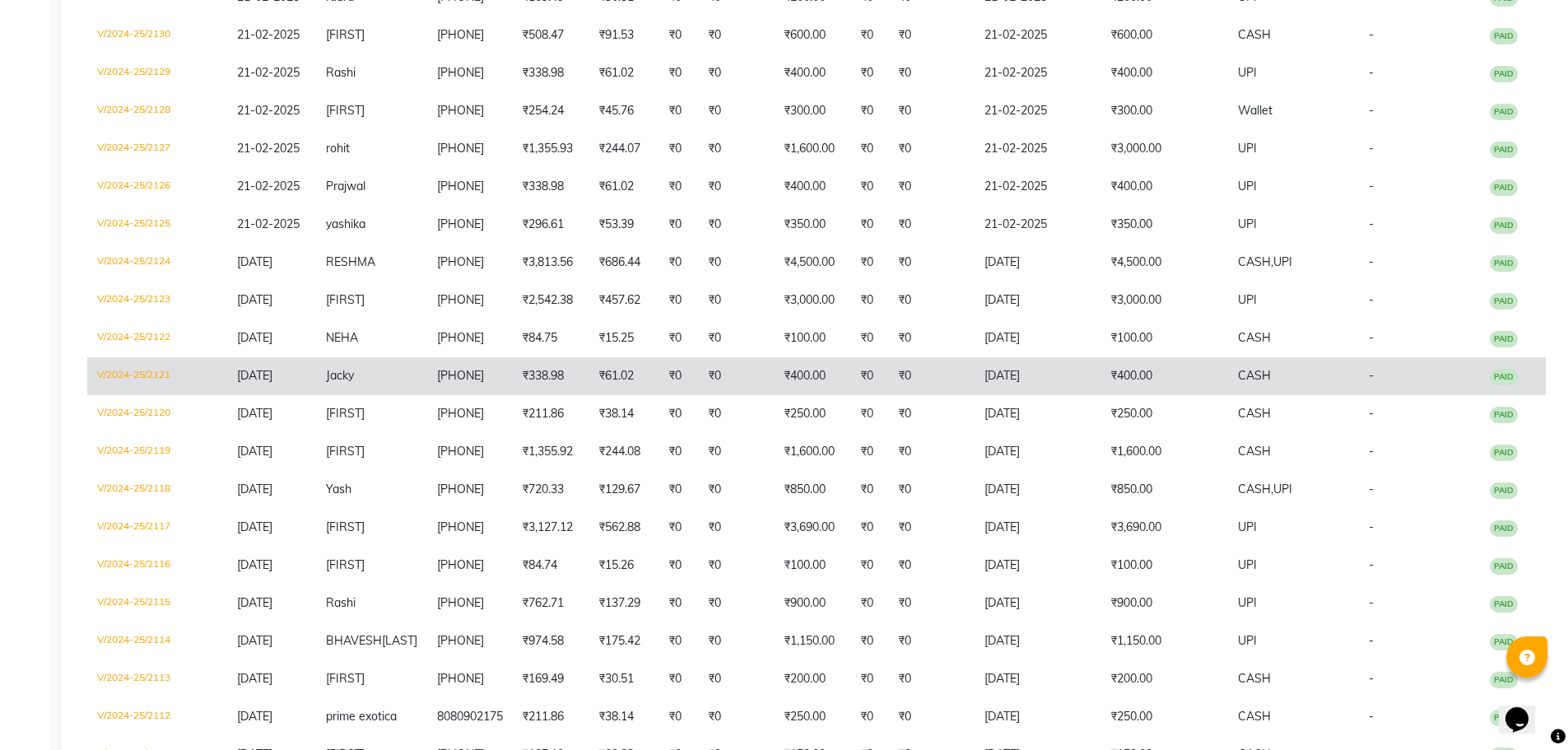 scroll, scrollTop: 1908, scrollLeft: 0, axis: vertical 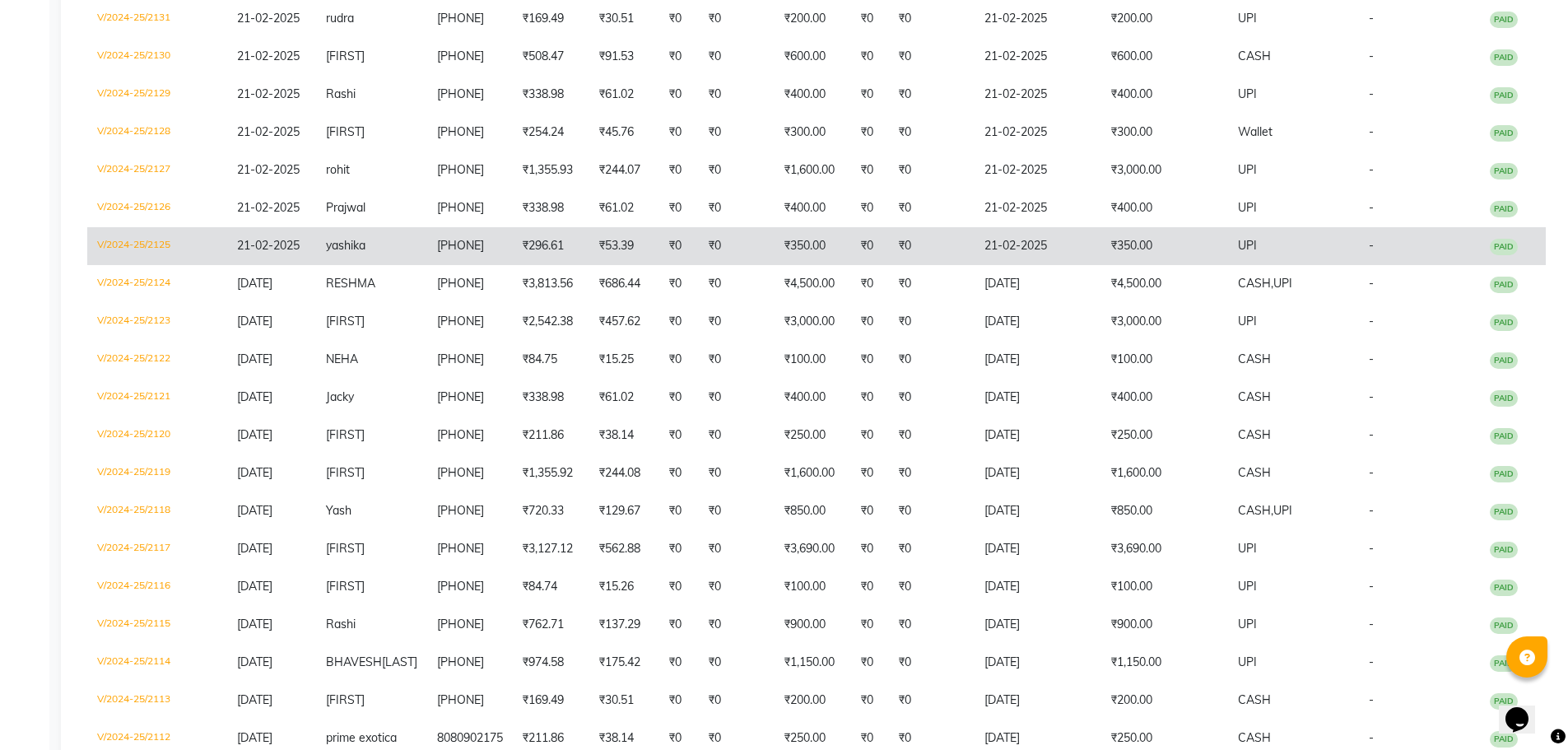 click on "₹296.61" 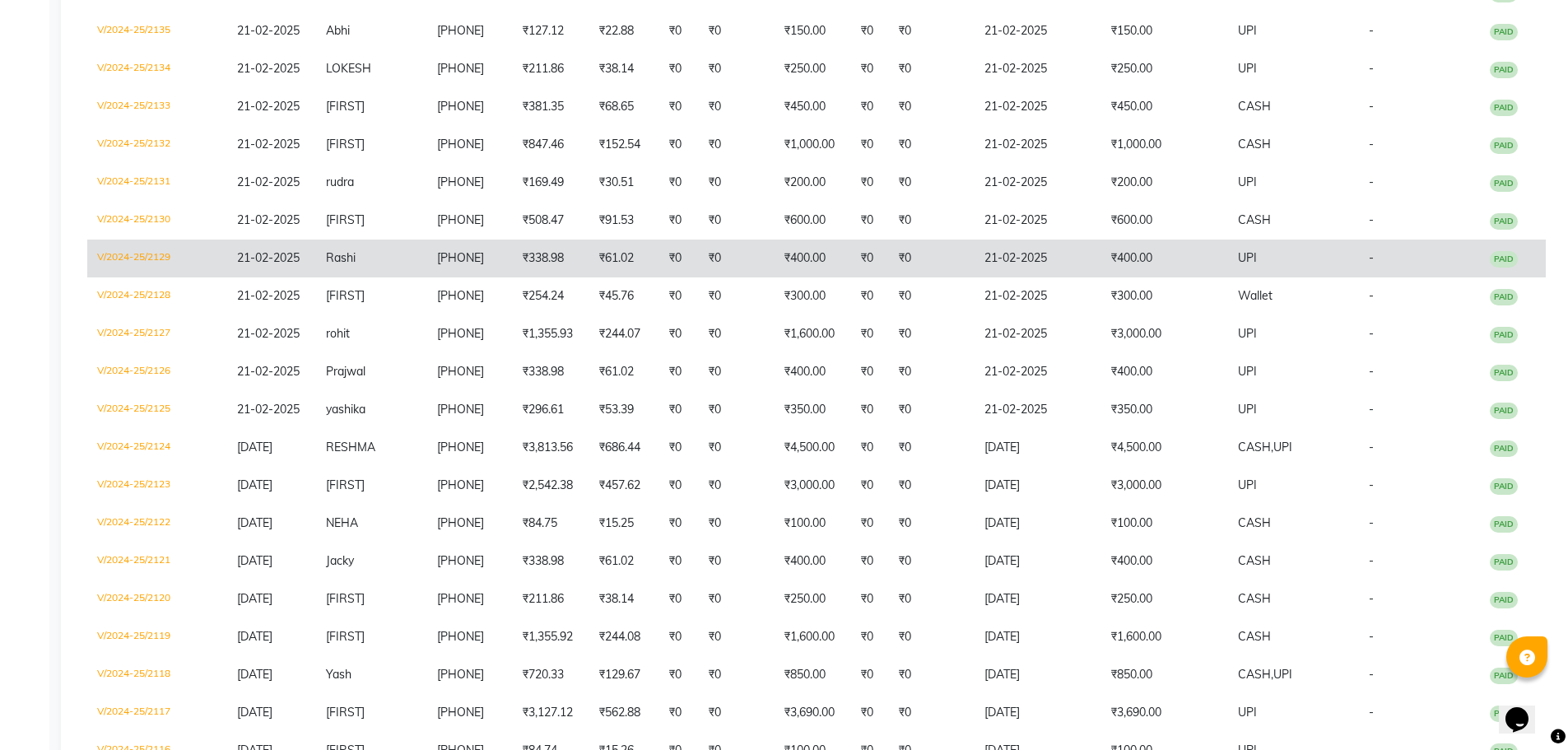 scroll, scrollTop: 1743, scrollLeft: 0, axis: vertical 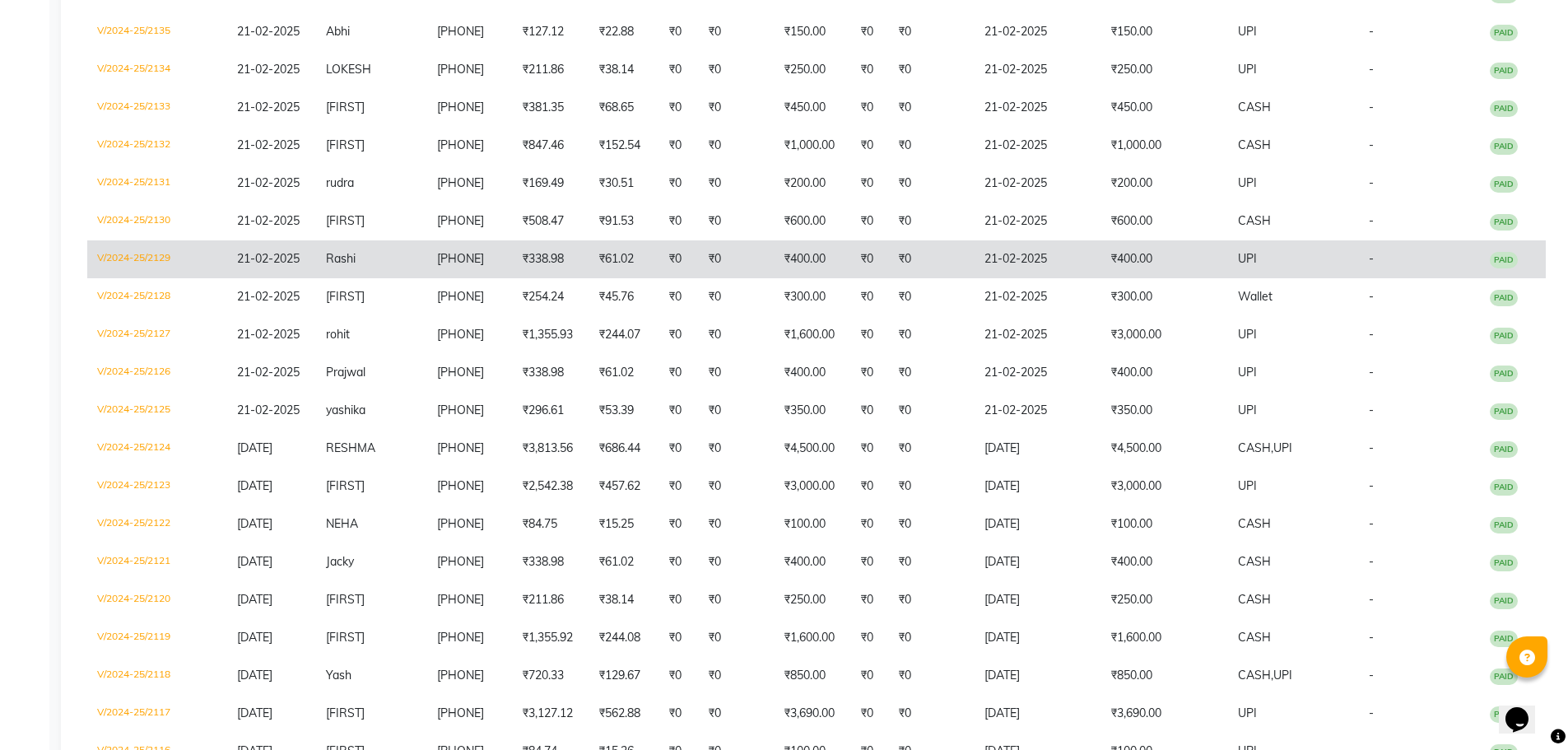 click on "₹0" 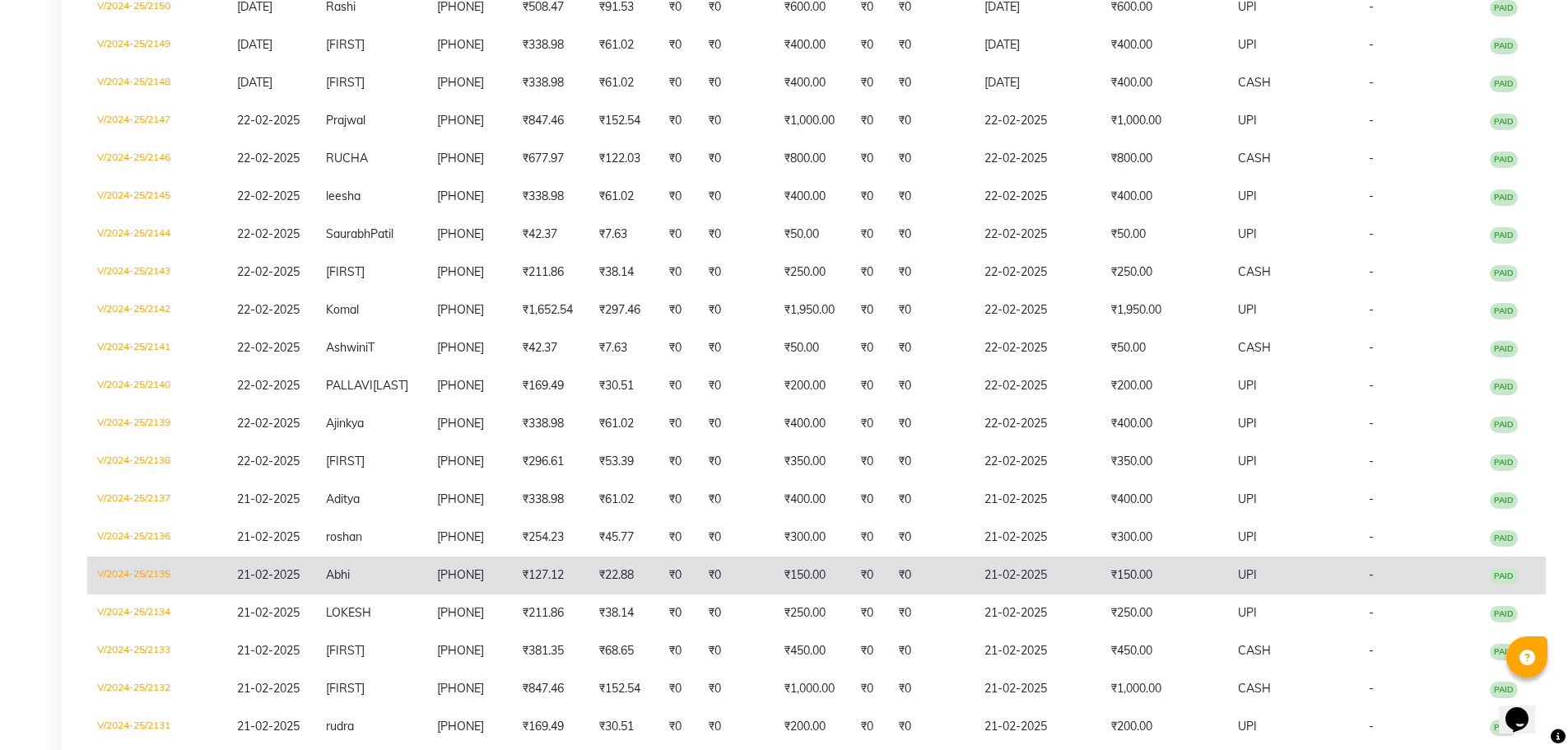 scroll, scrollTop: 1167, scrollLeft: 0, axis: vertical 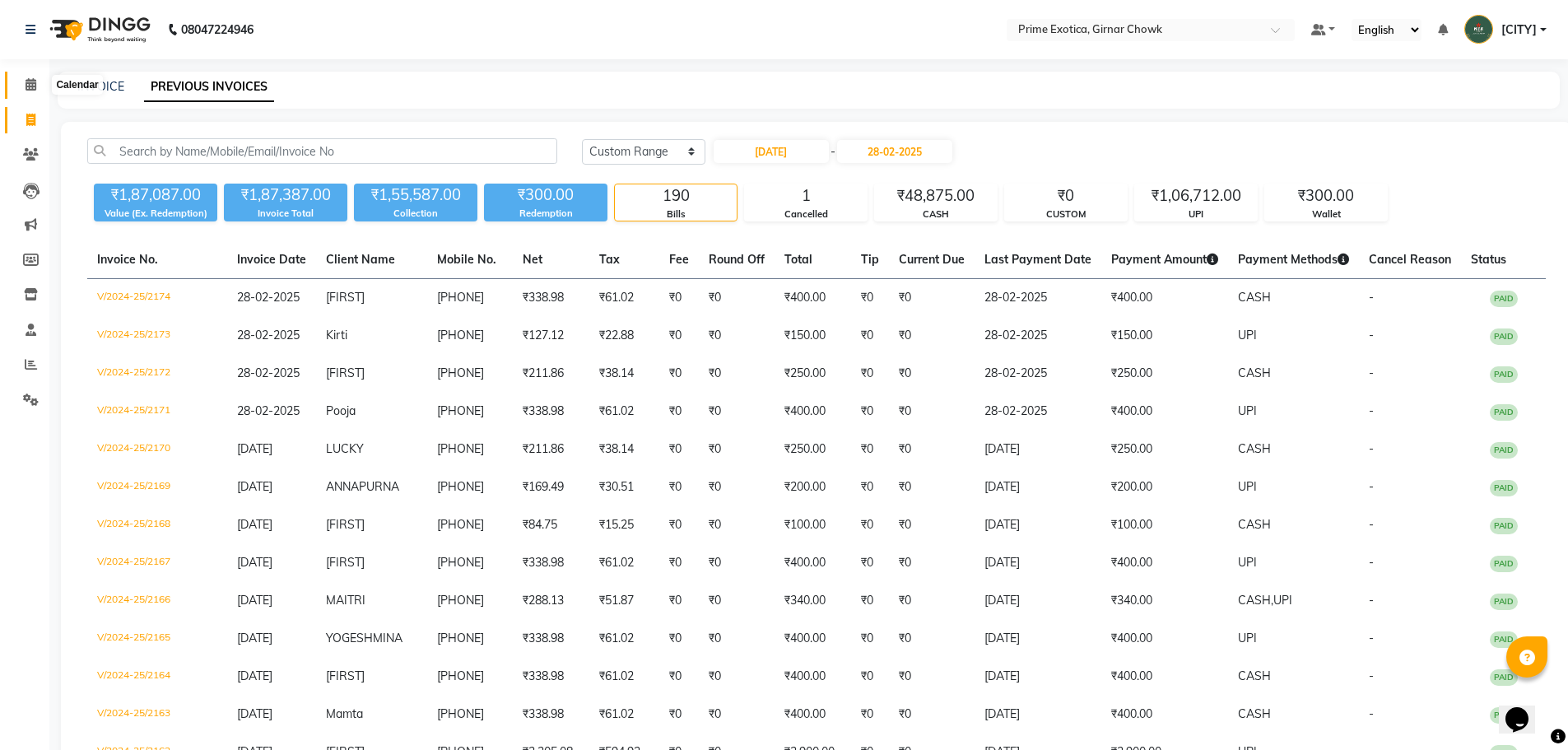 click 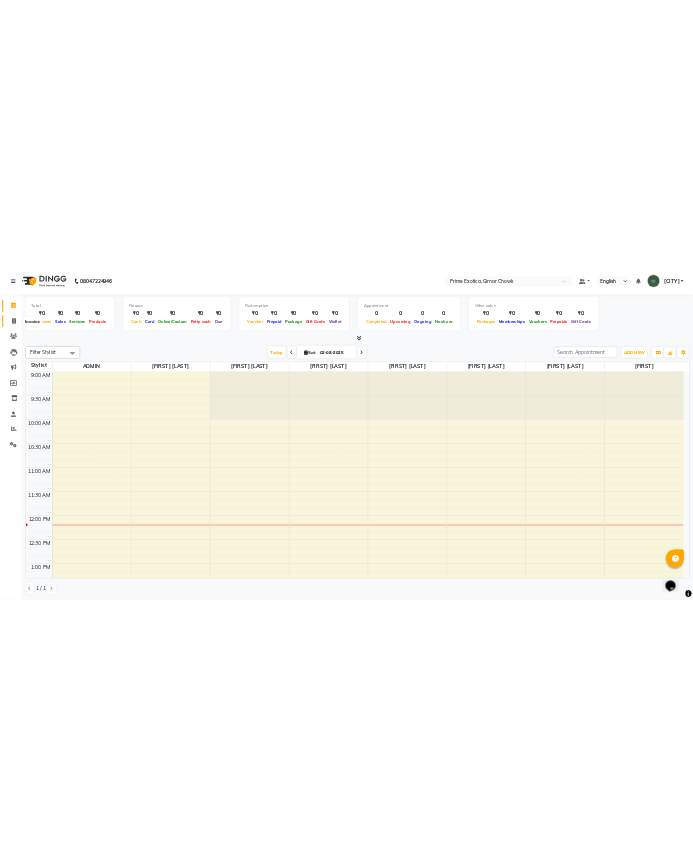 scroll, scrollTop: 0, scrollLeft: 0, axis: both 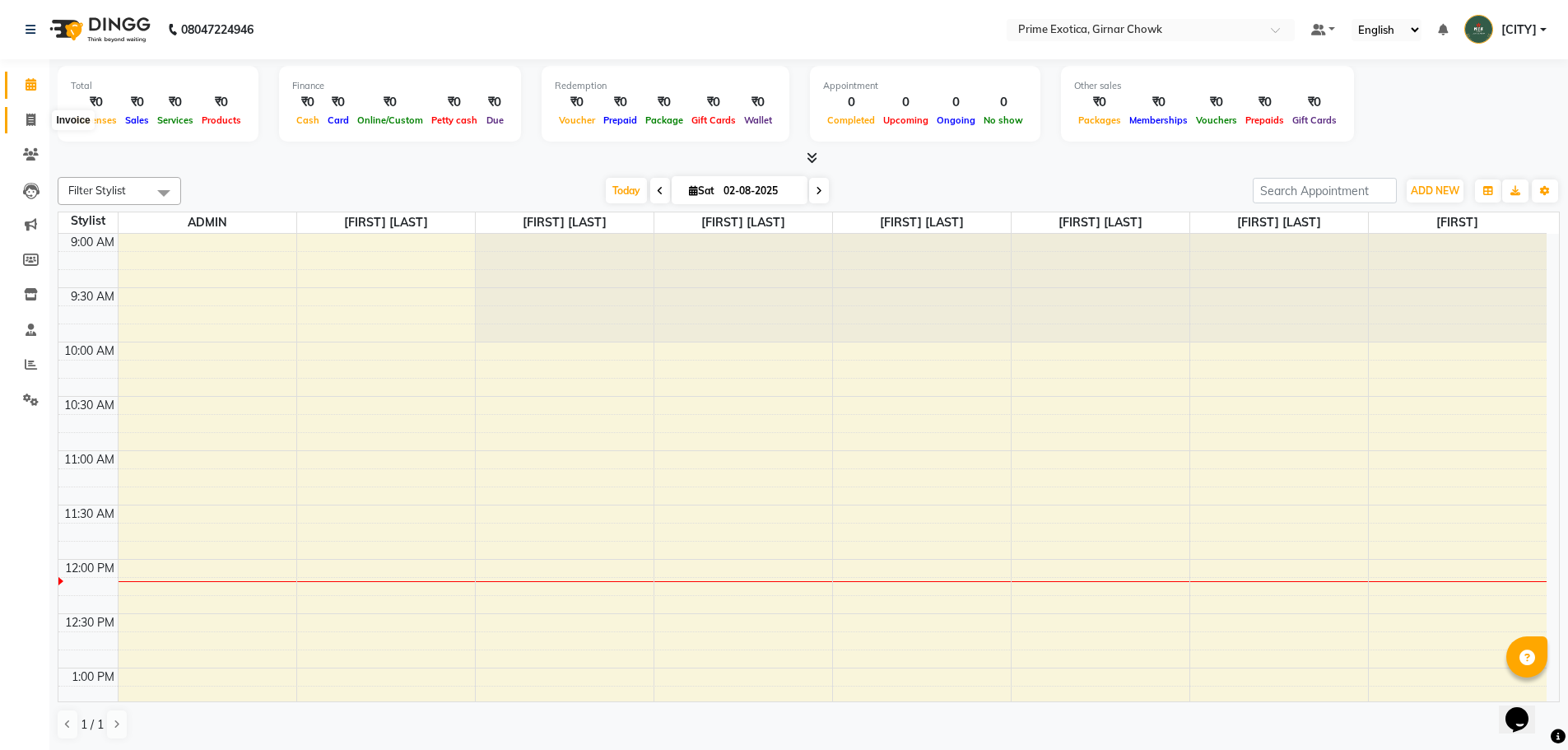 click 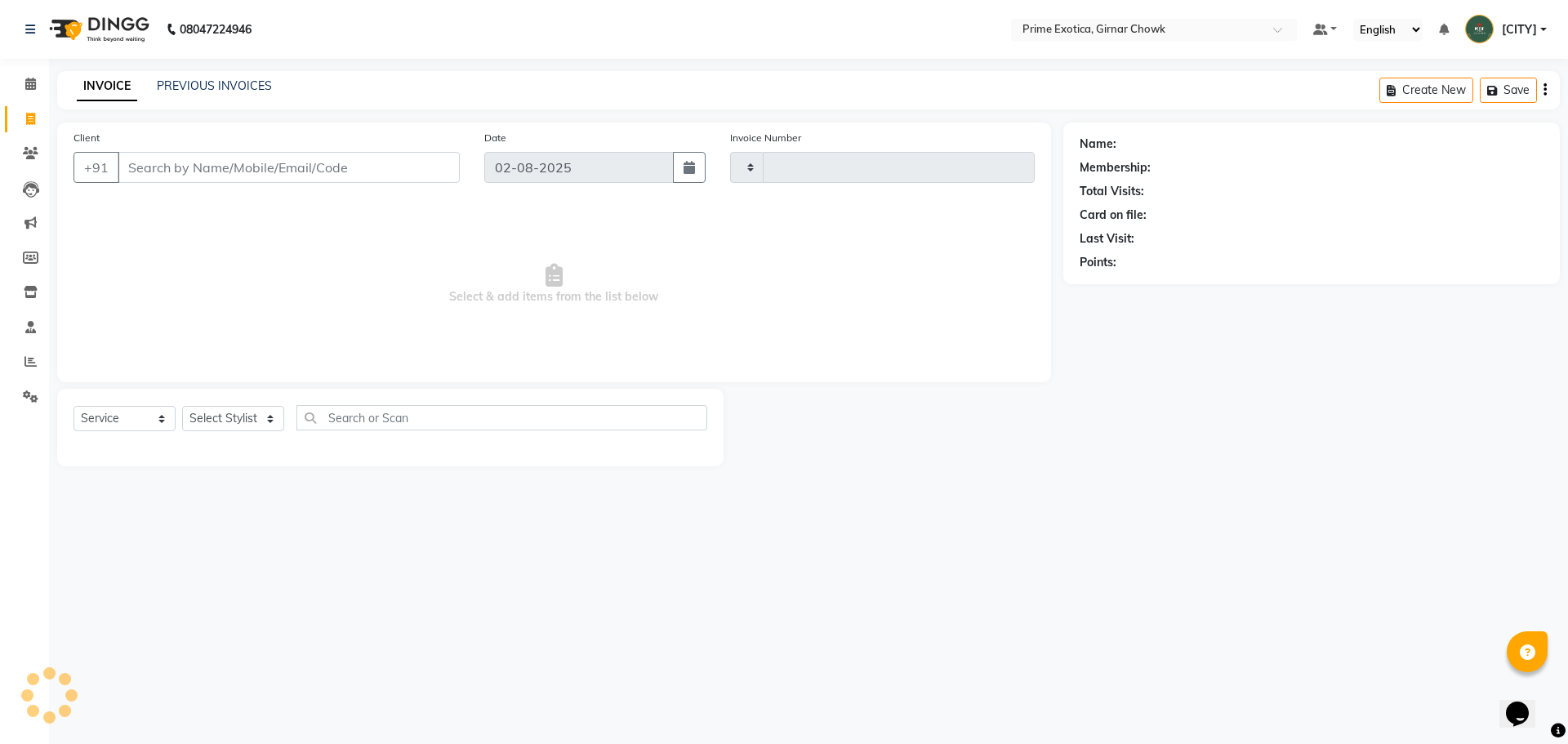 type on "0745" 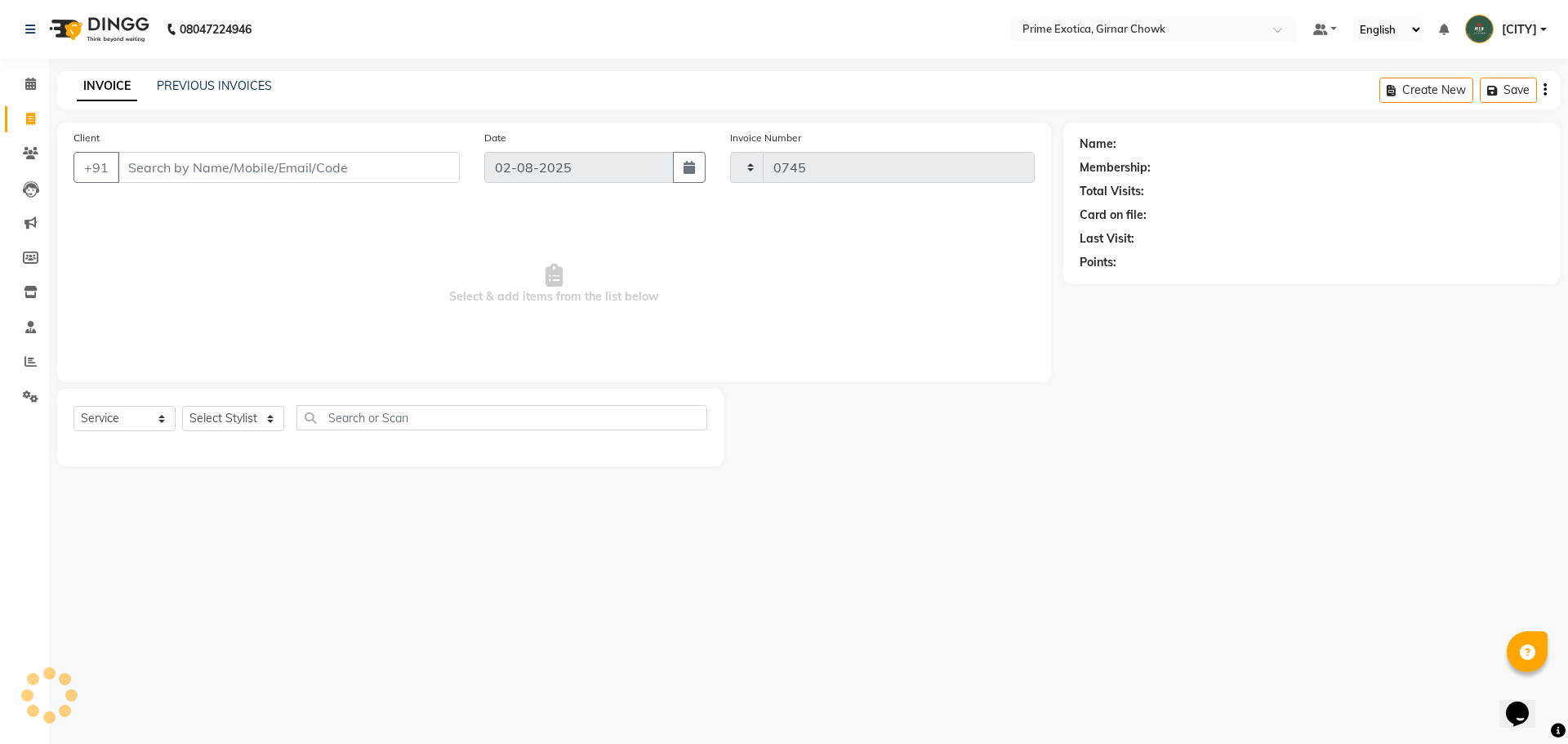 select on "5796" 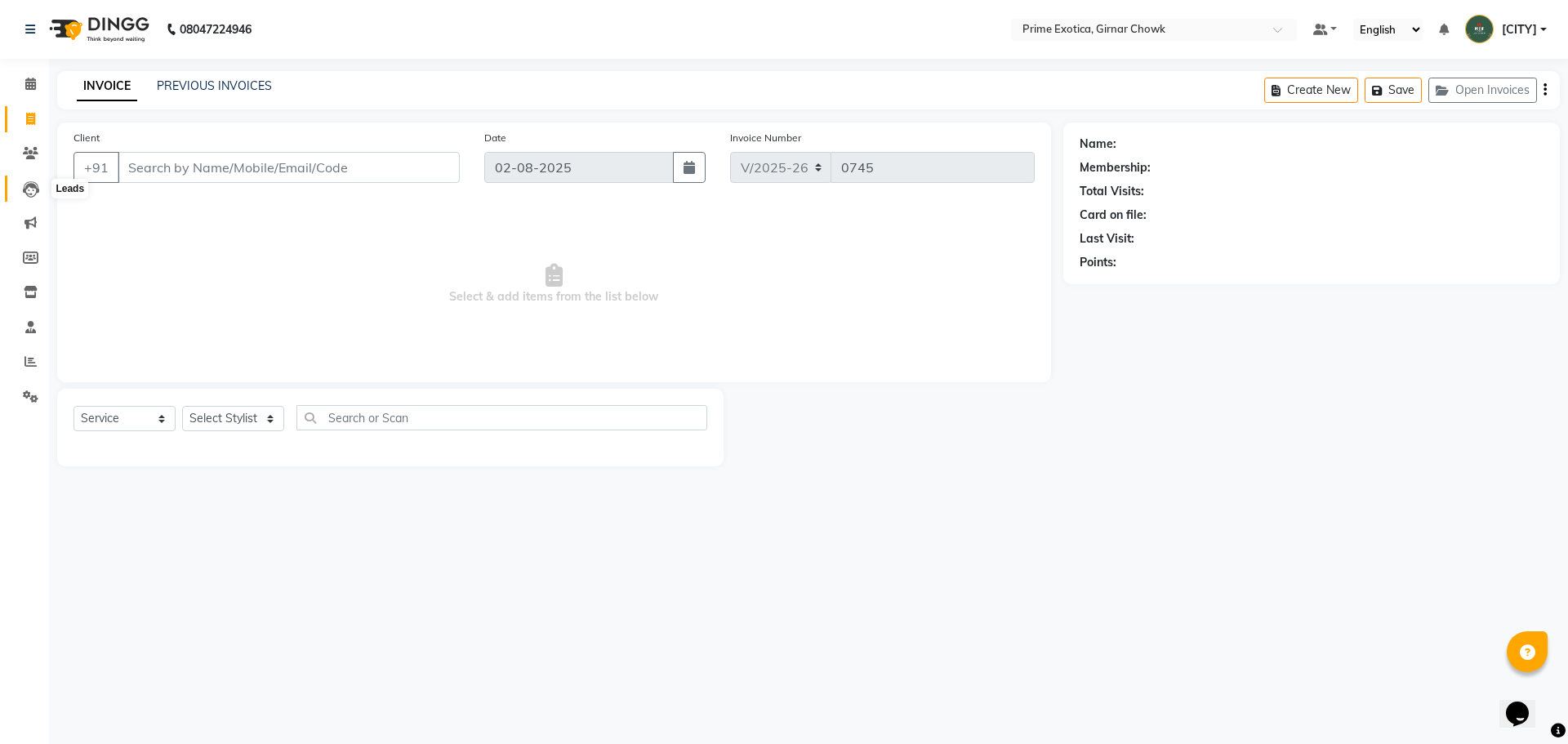 click 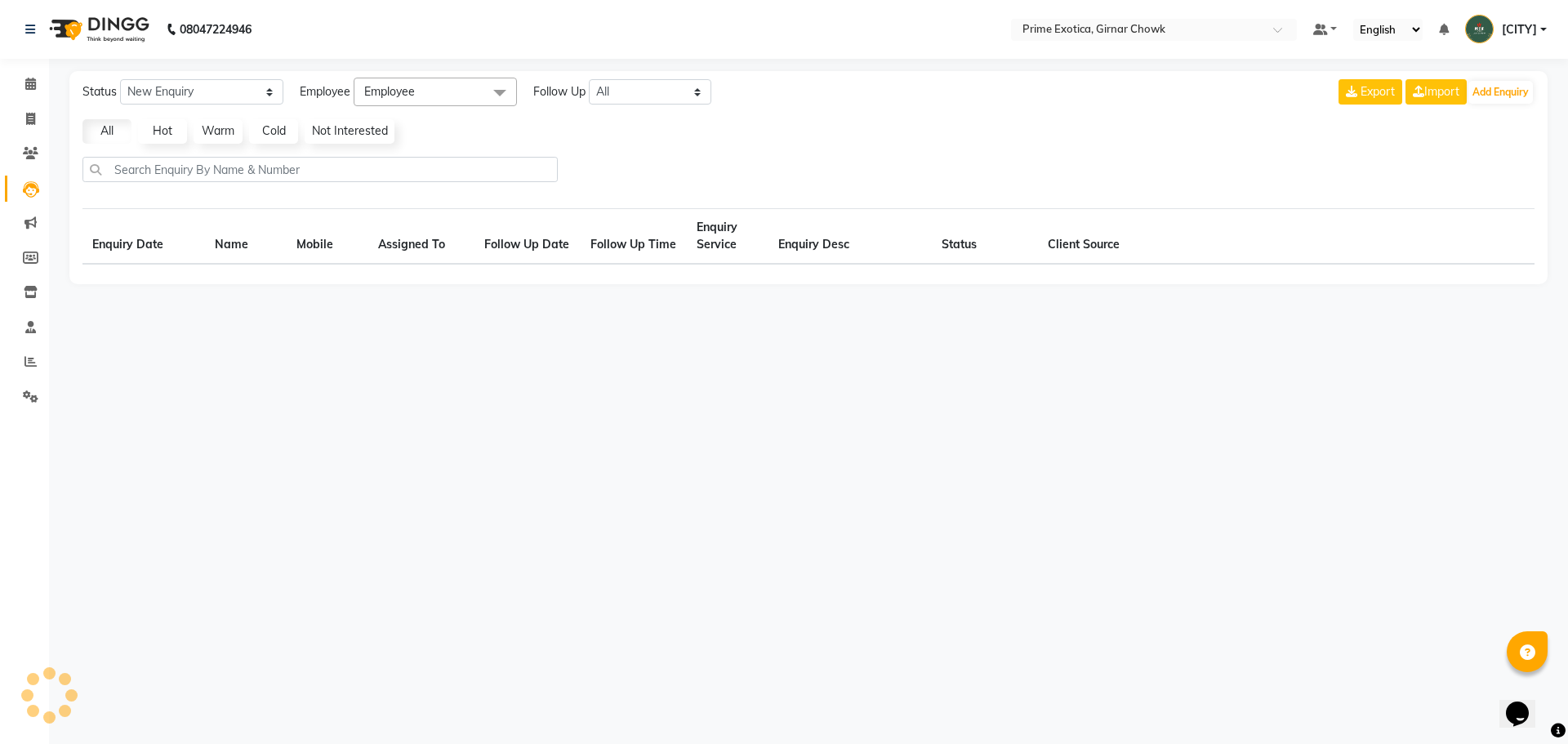 select on "10" 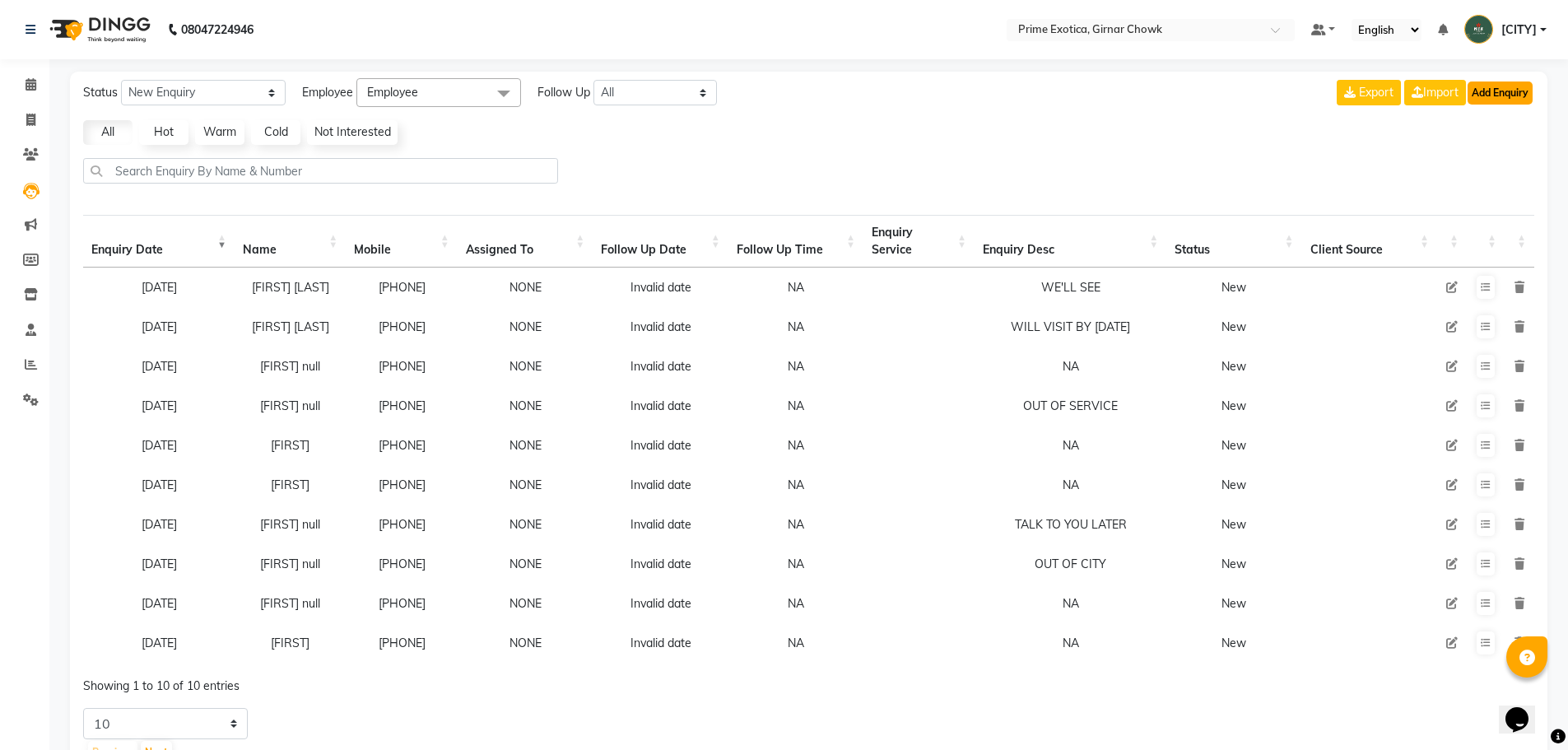 click on "Add Enquiry" 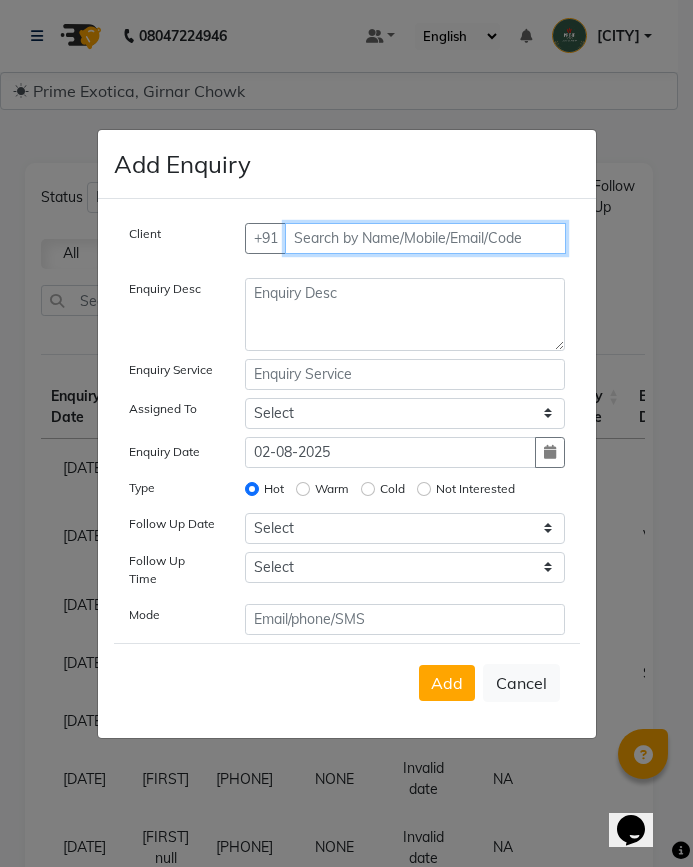 click at bounding box center (425, 238) 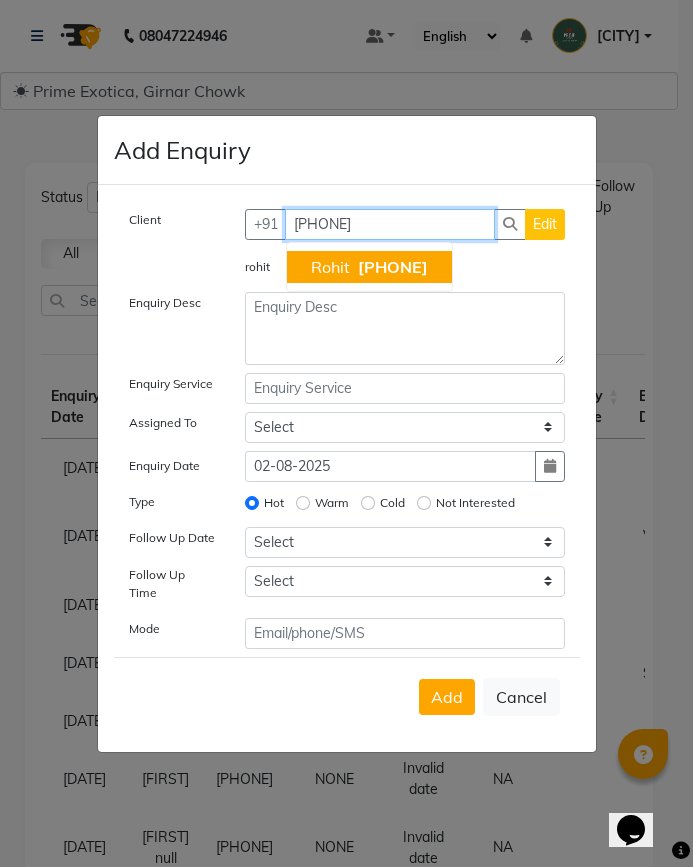 type on "9595081590" 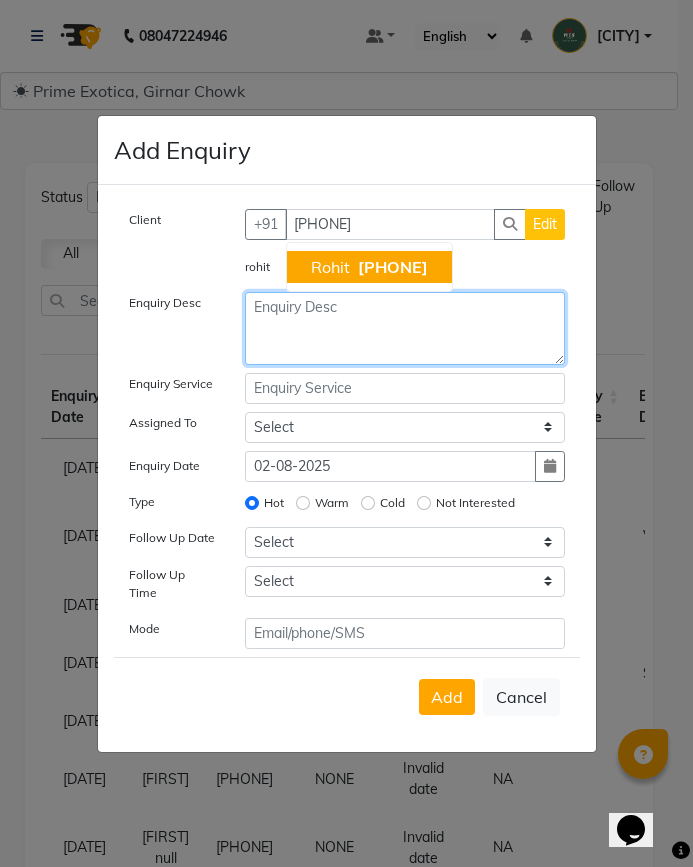 click 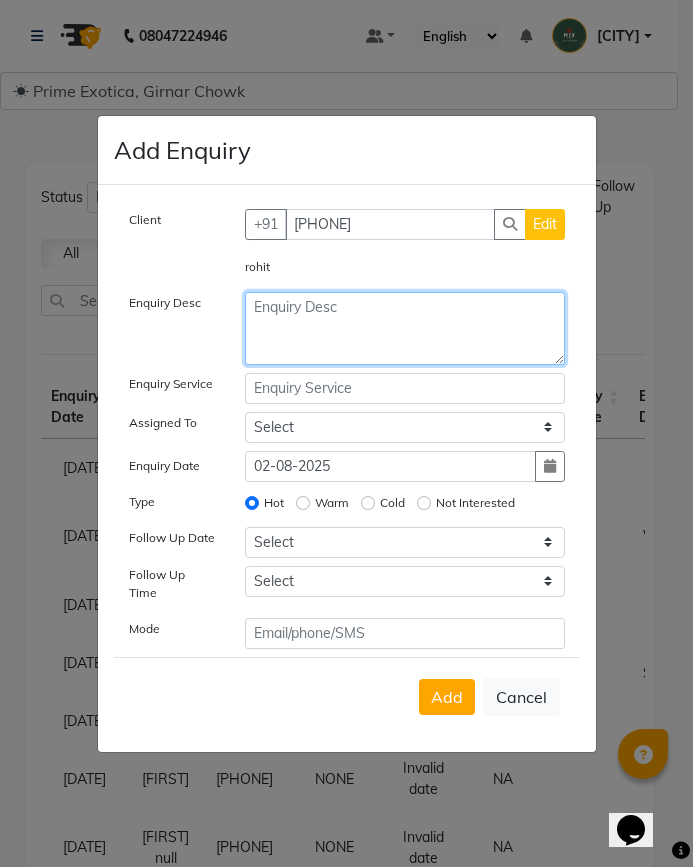 click 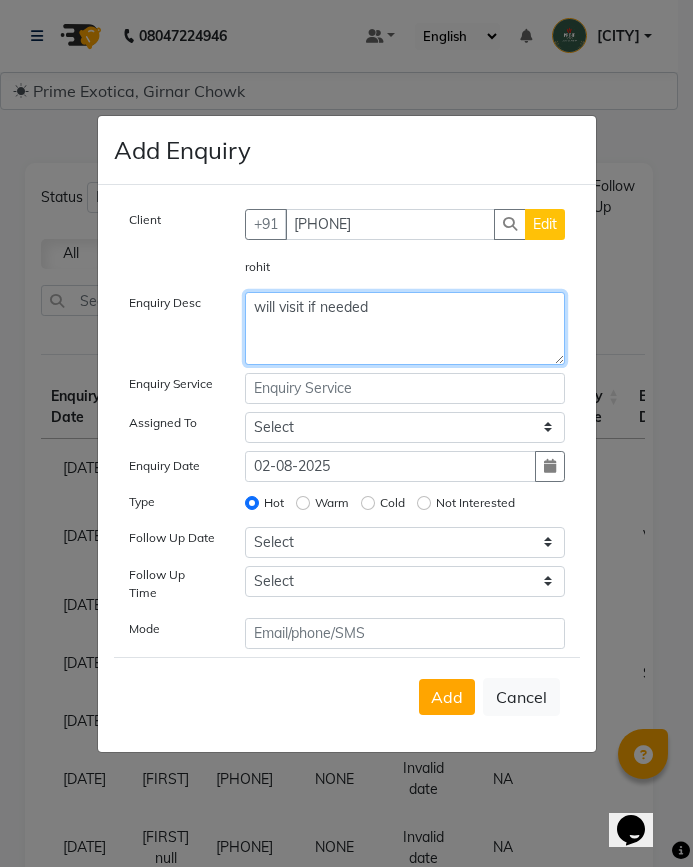 type on "will visit if needed" 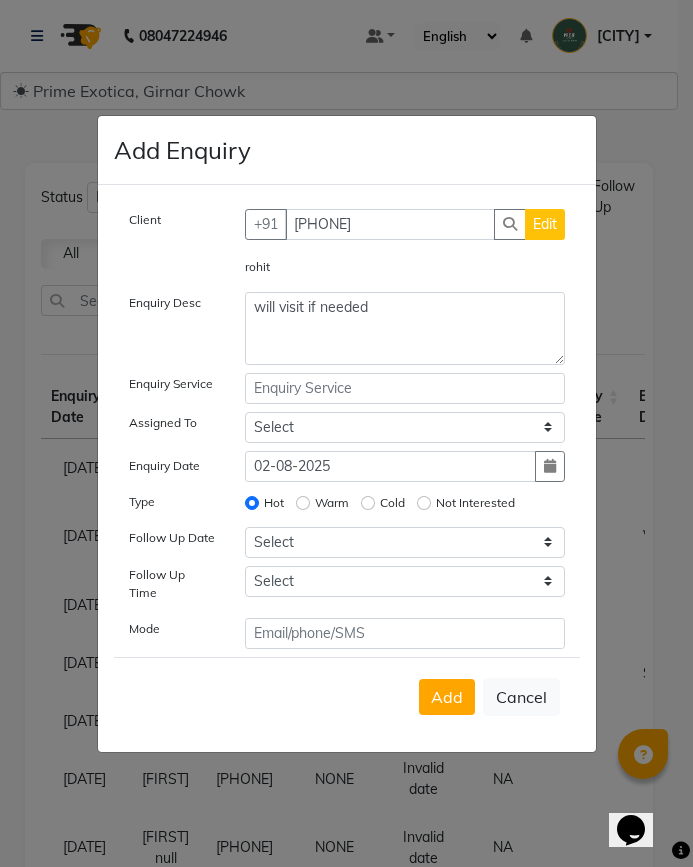click on "Not Interested" 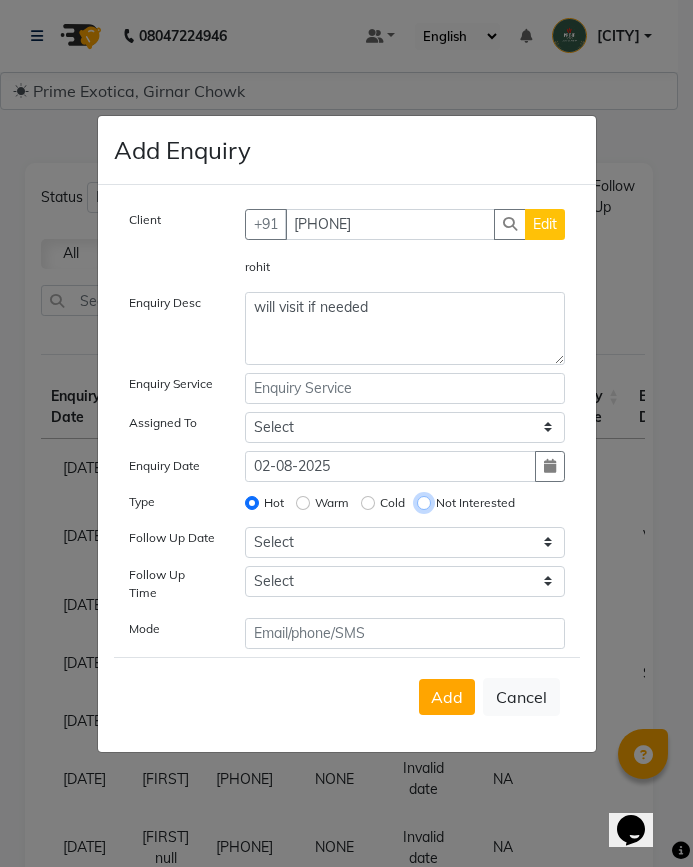 click on "Not Interested" at bounding box center (424, 503) 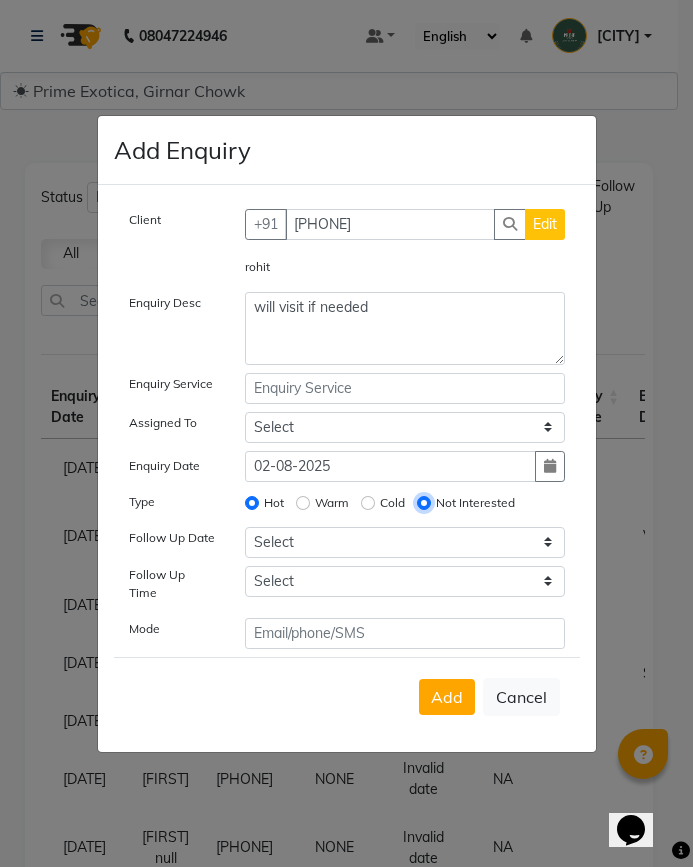 radio on "false" 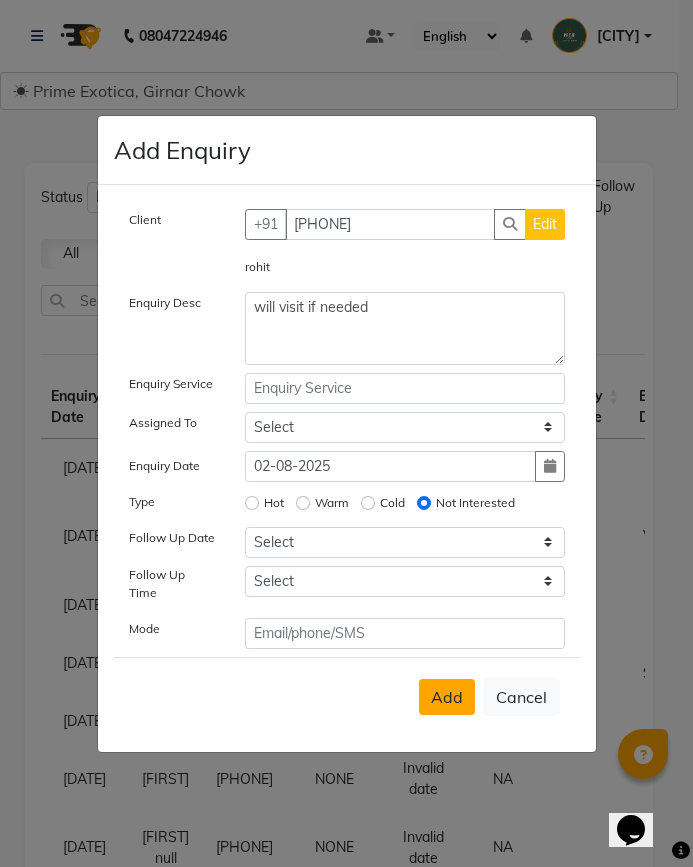 click on "Add" at bounding box center [447, 697] 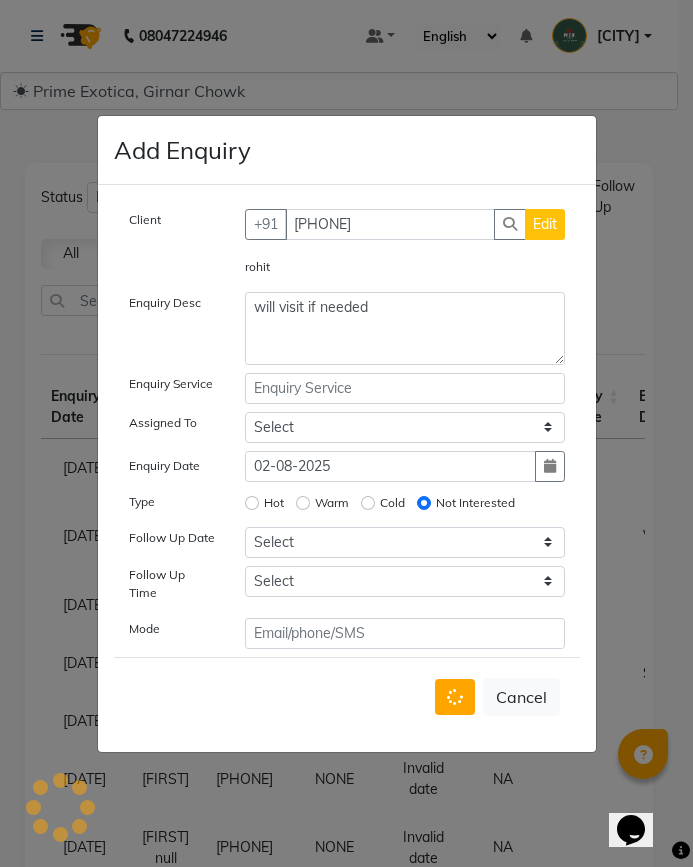 type 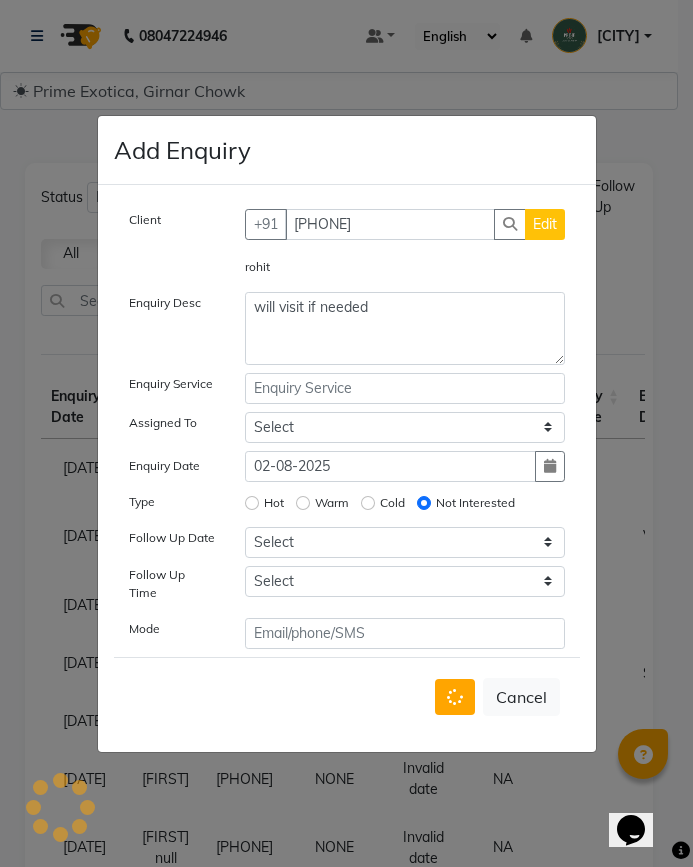 type 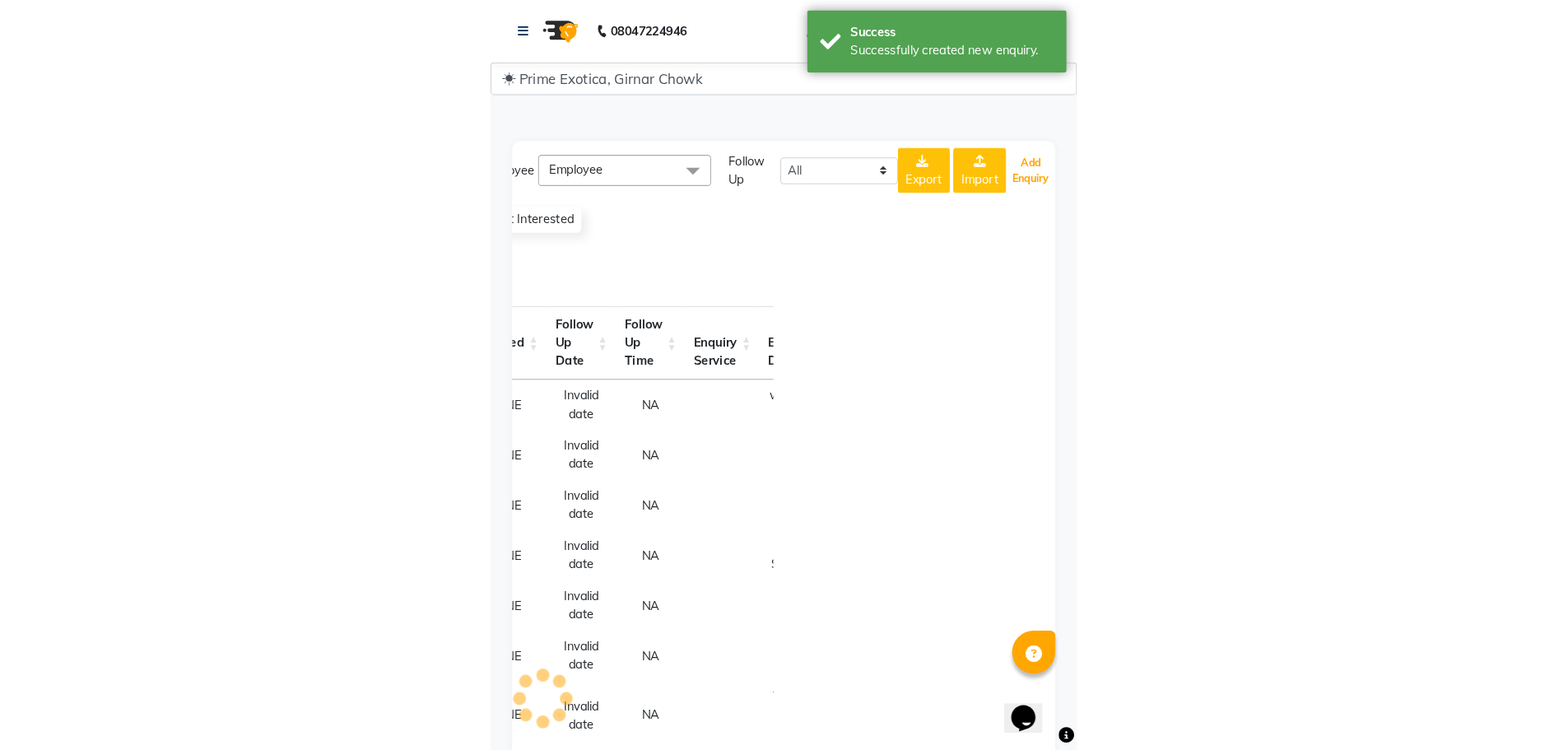scroll, scrollTop: 0, scrollLeft: 251, axis: horizontal 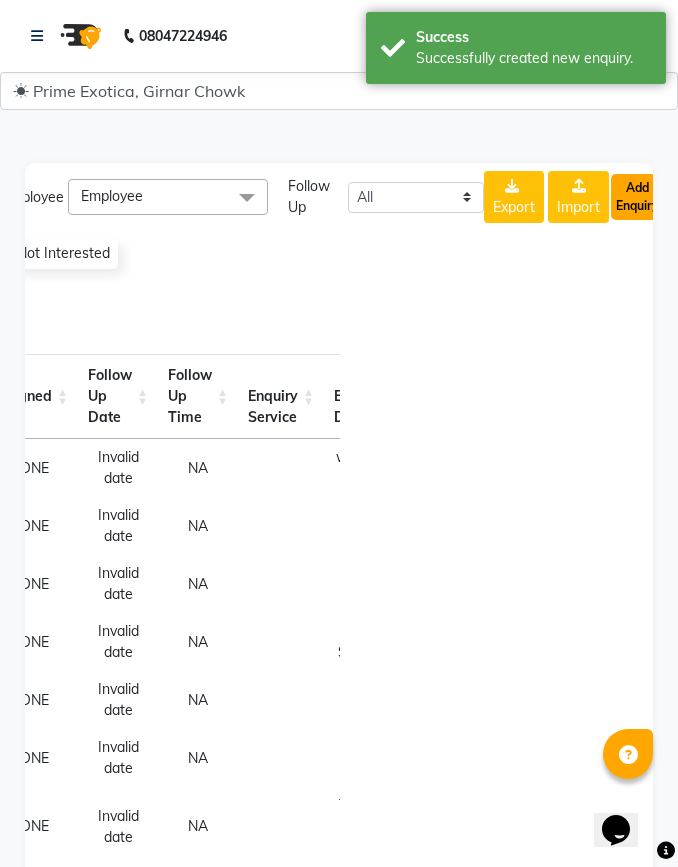 click on "Add Enquiry" 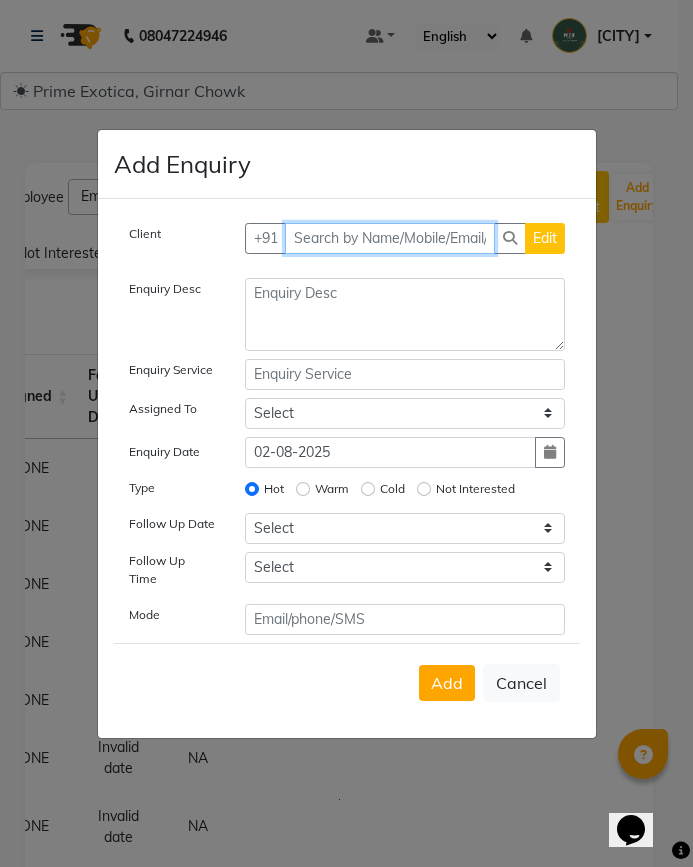 click at bounding box center (390, 238) 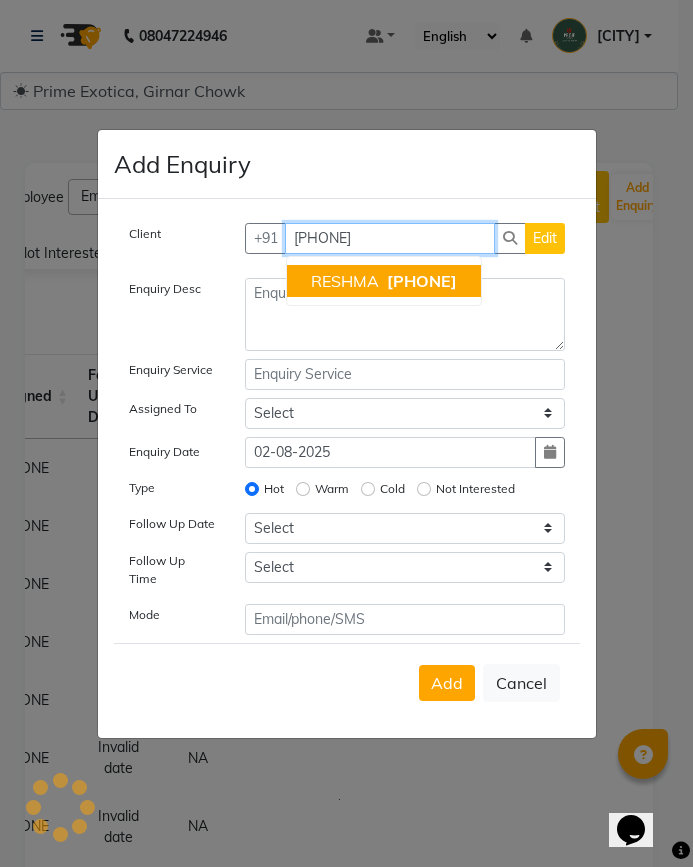 click on "RESHMA   8329486919" at bounding box center (384, 281) 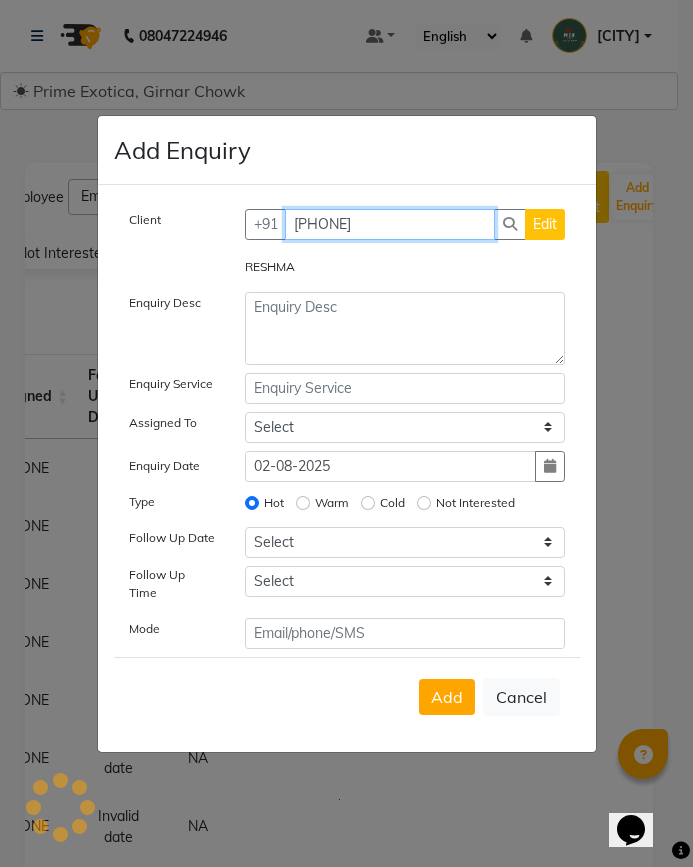 type on "8329486919" 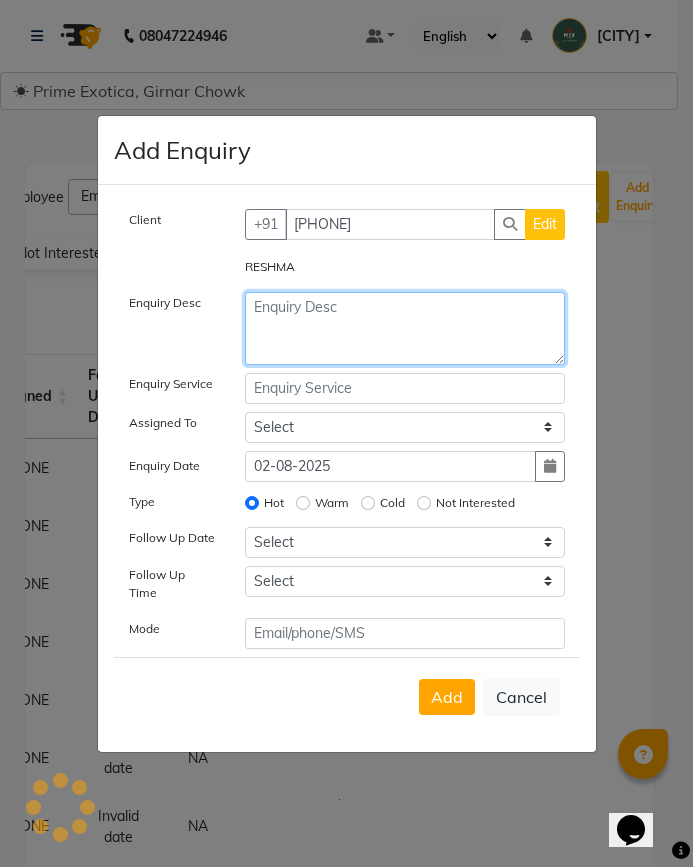 click 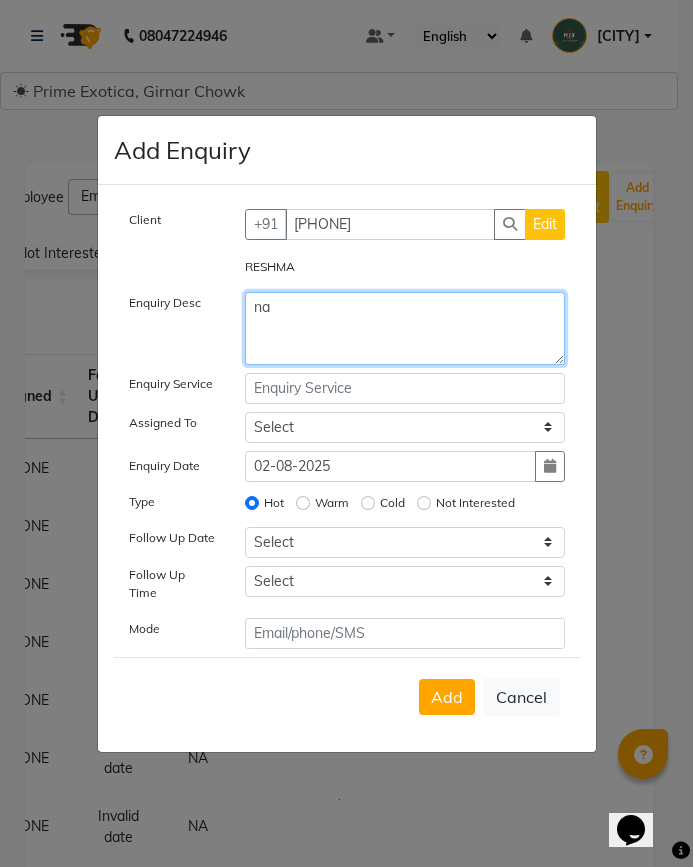 type on "n" 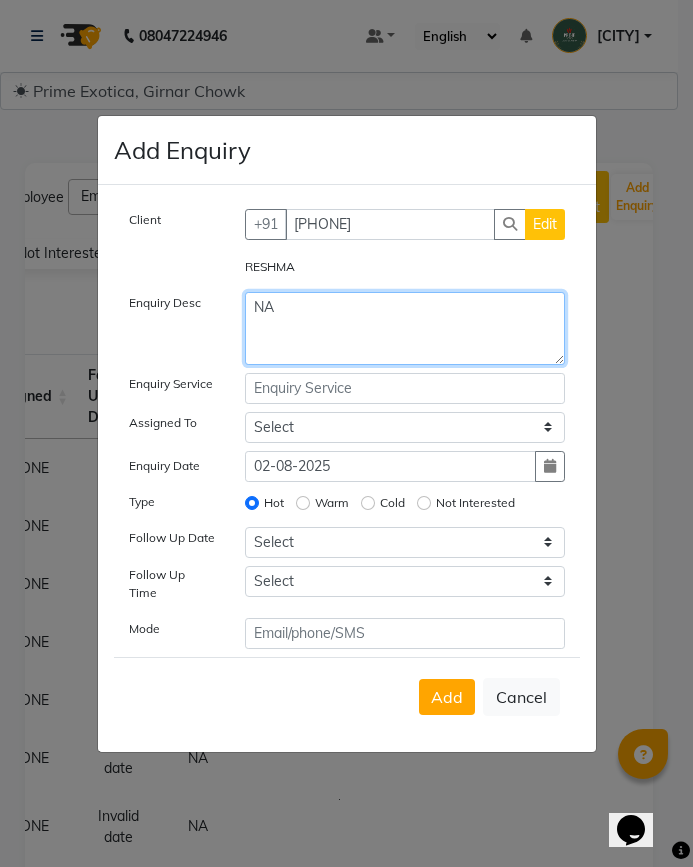 type on "NA" 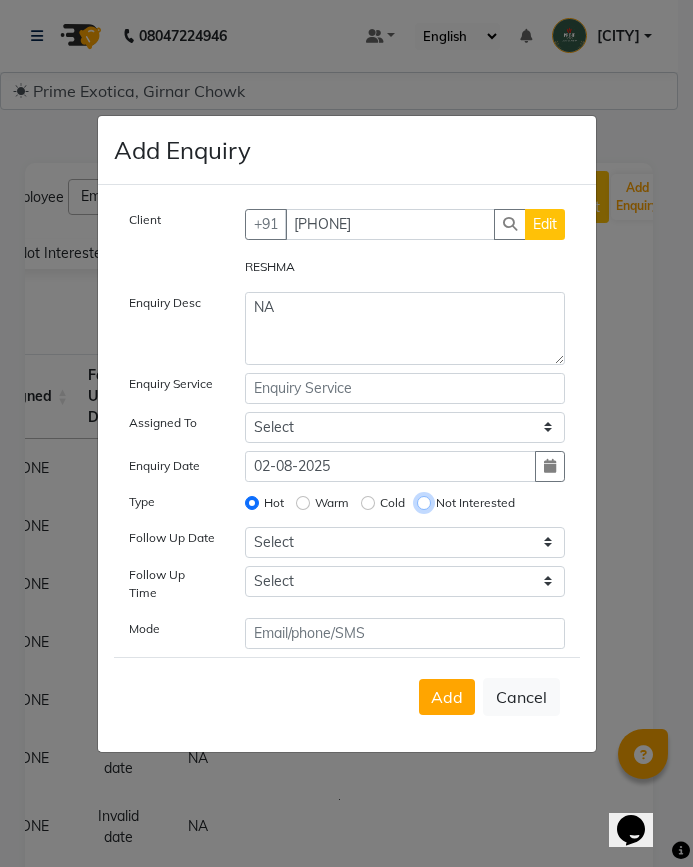 drag, startPoint x: 429, startPoint y: 510, endPoint x: 431, endPoint y: 521, distance: 11.18034 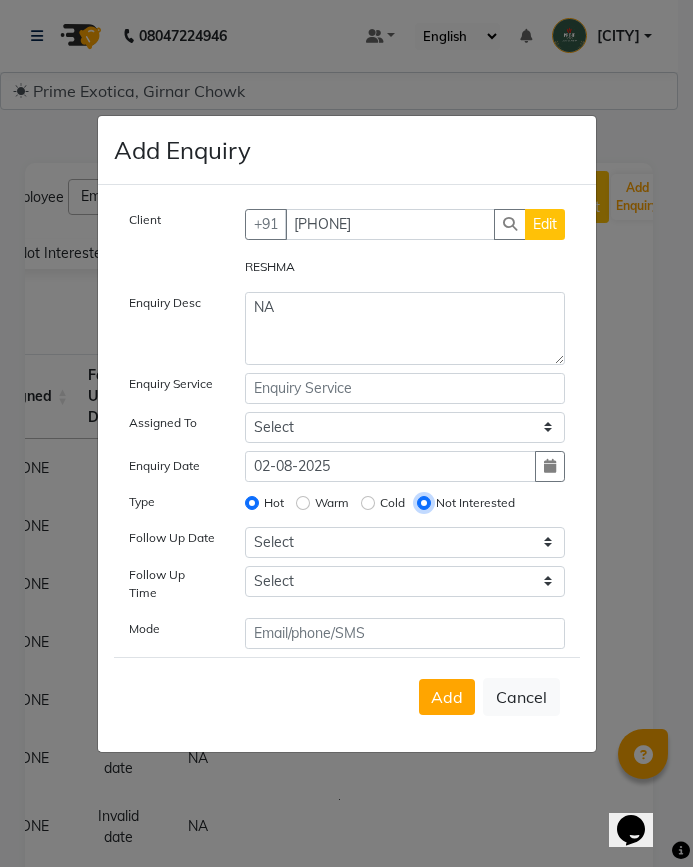 radio on "false" 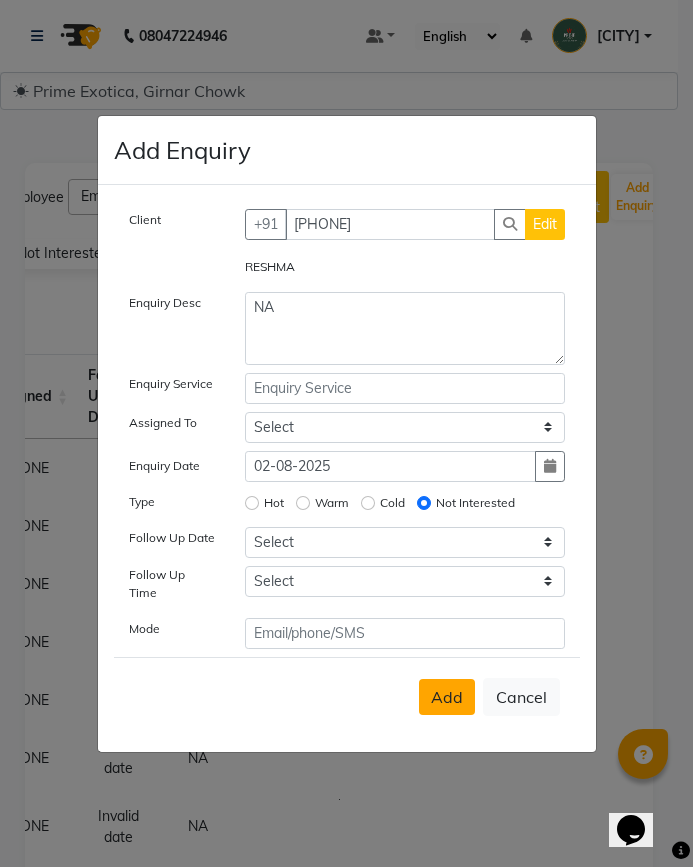 click on "Add" at bounding box center (447, 697) 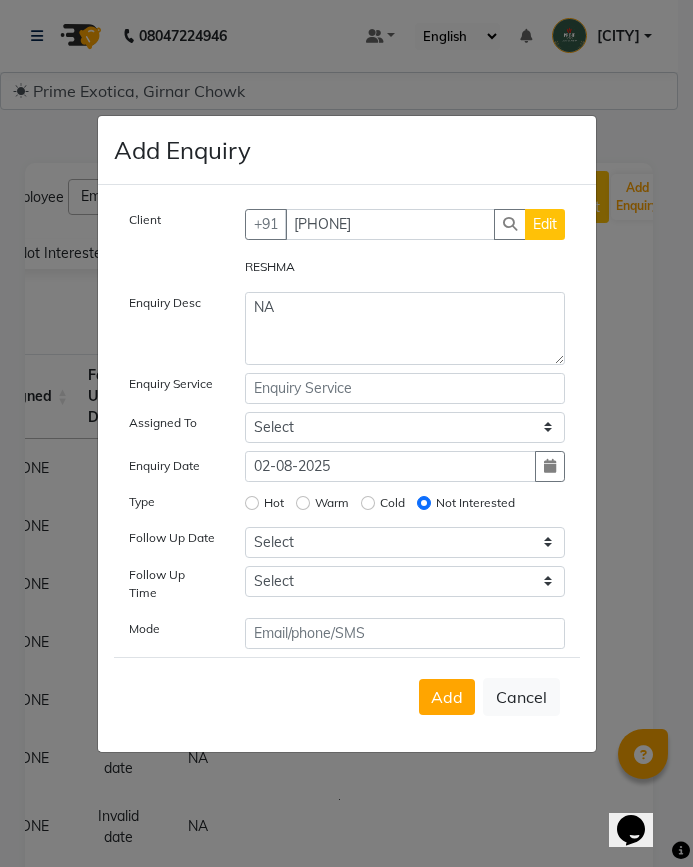 type 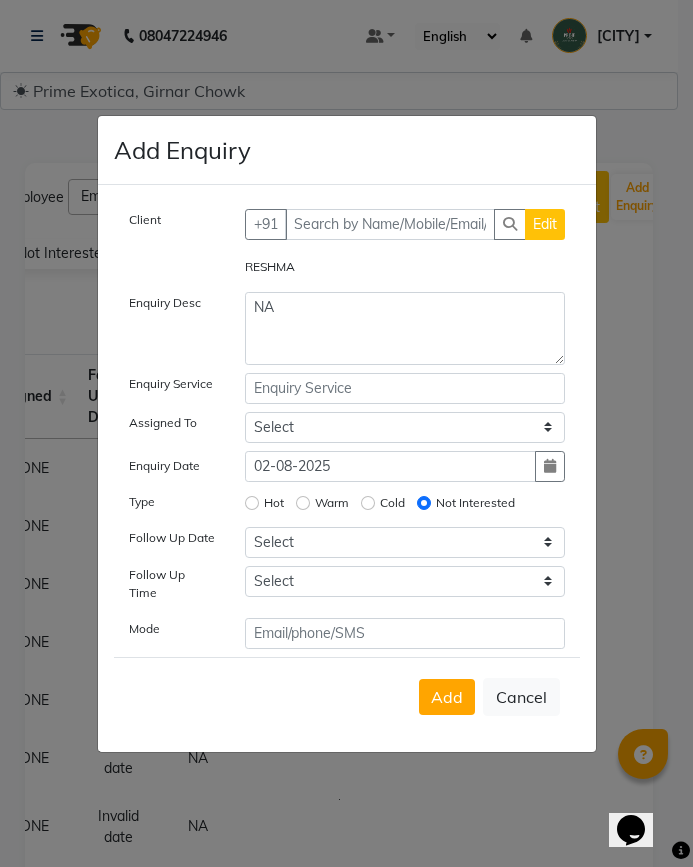 type 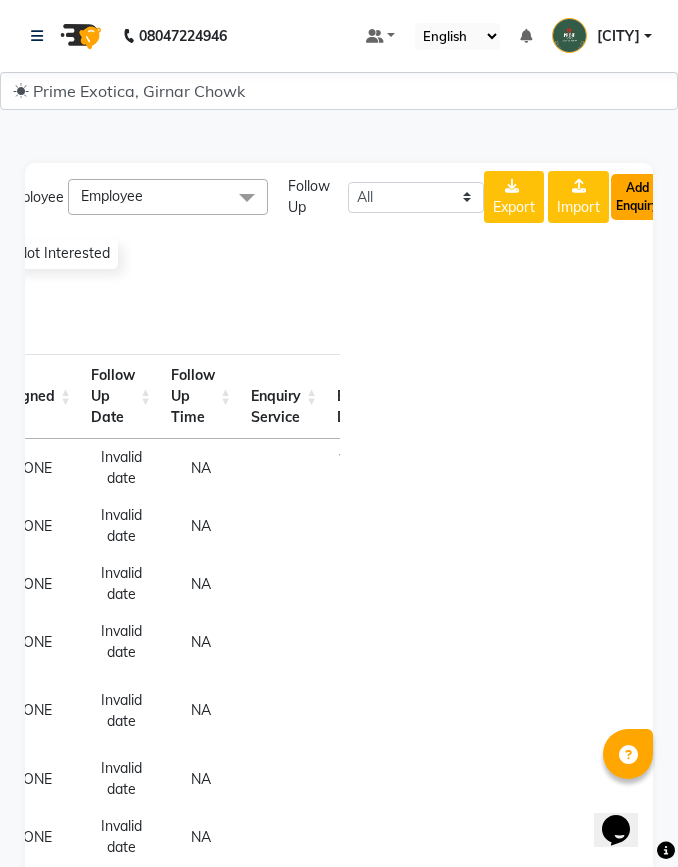 click on "Add Enquiry" 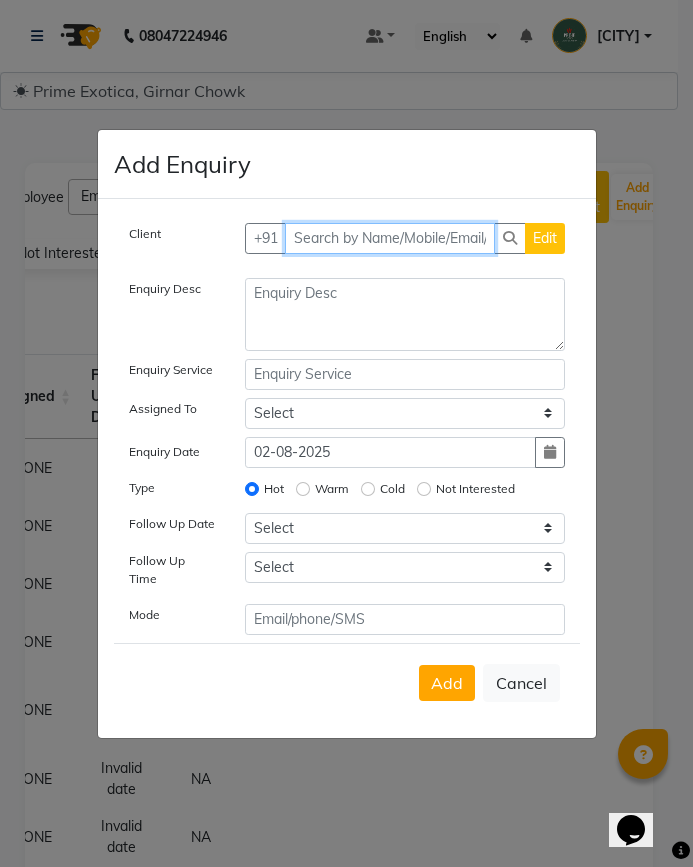 click at bounding box center (390, 238) 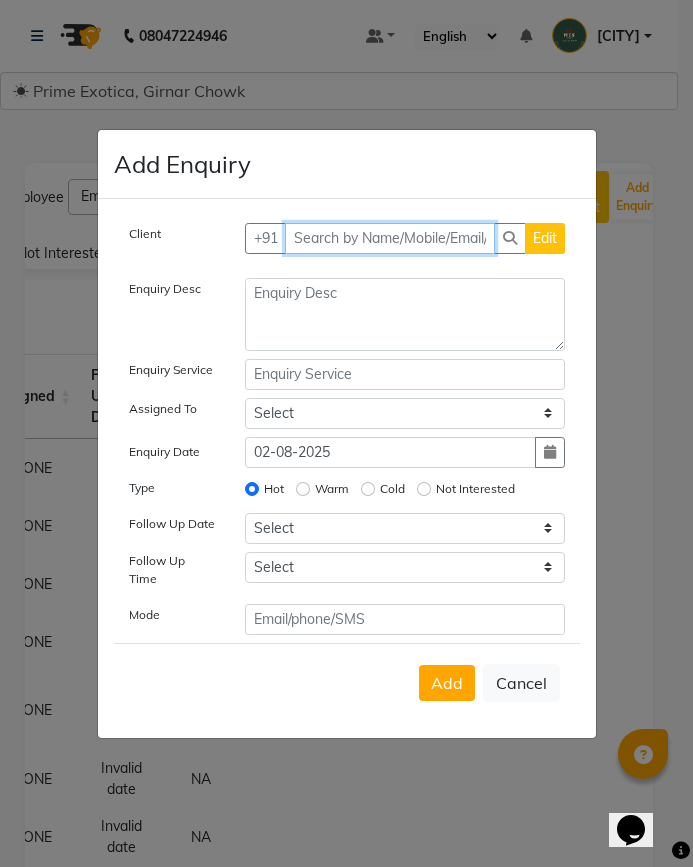 click at bounding box center (390, 238) 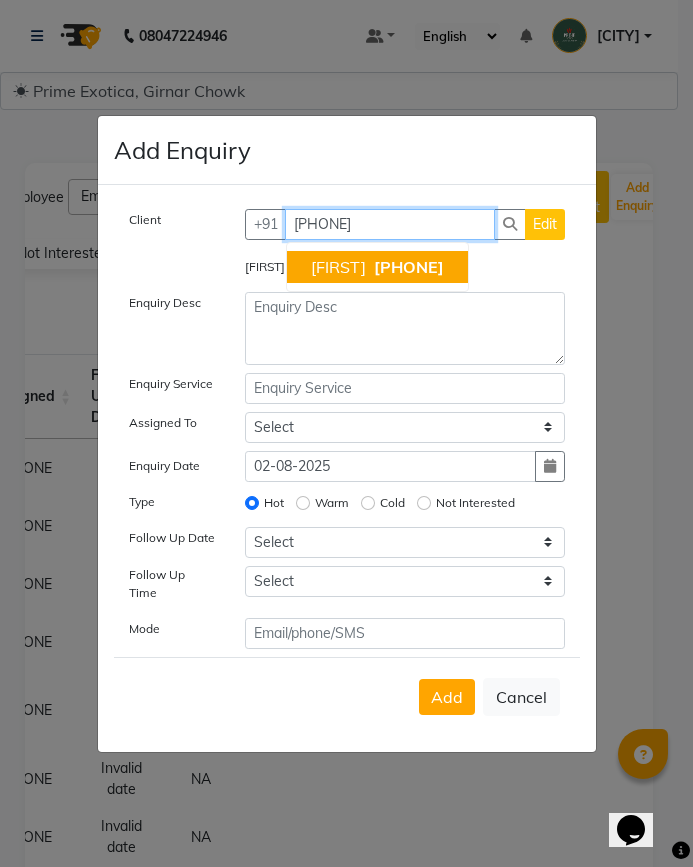click on "Yogita" at bounding box center (338, 267) 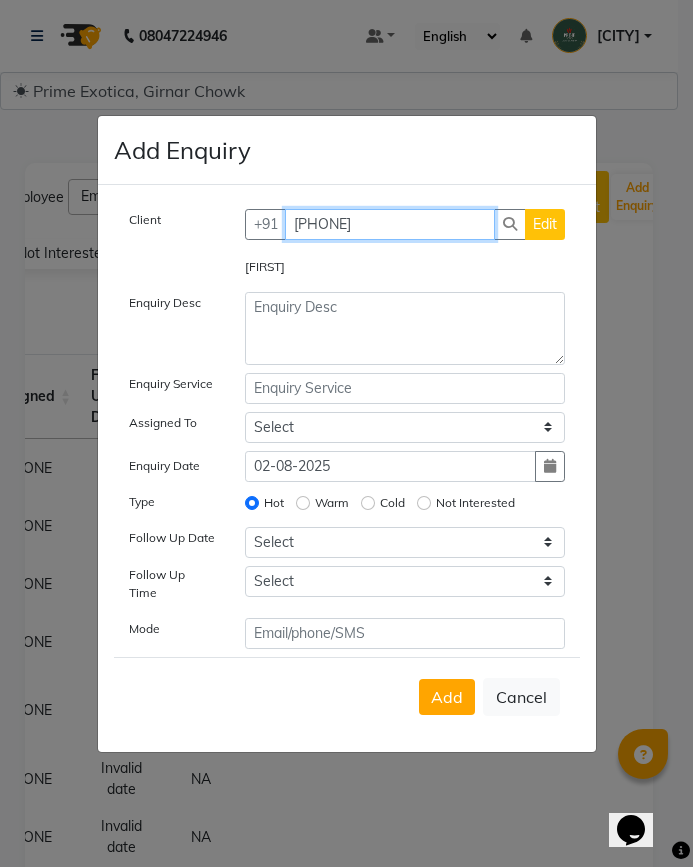 type on "9403137575" 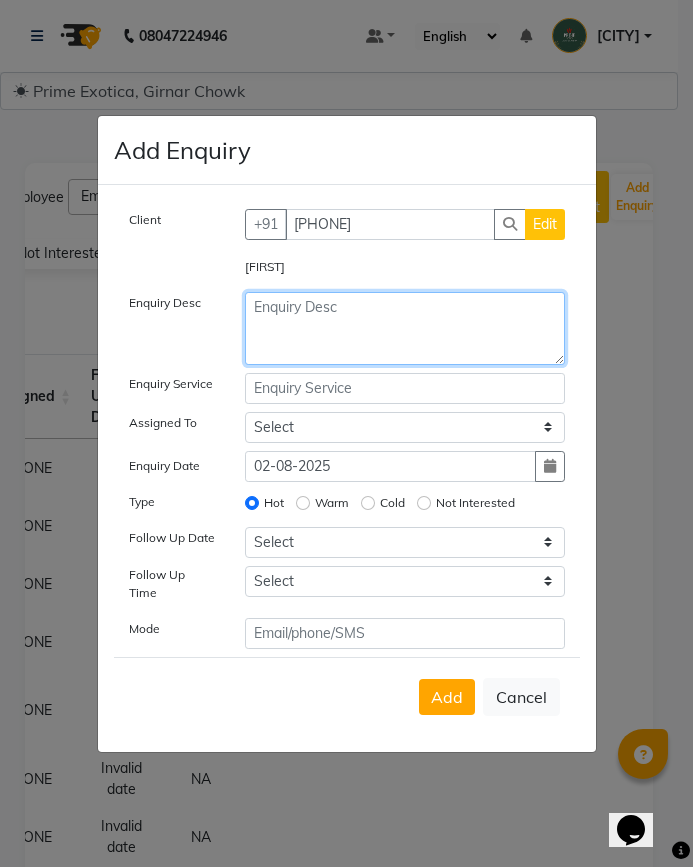 click 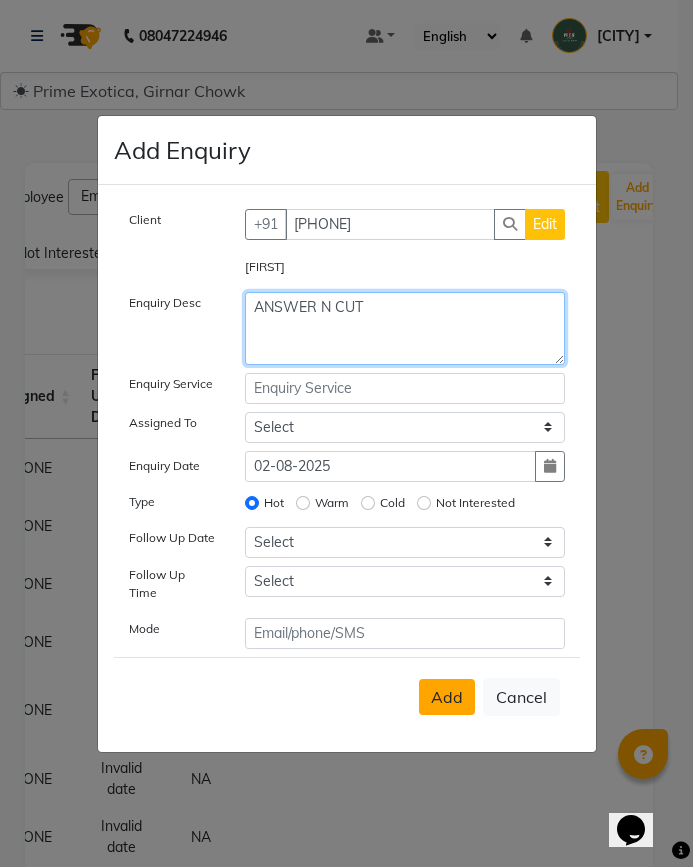 type on "ANSWER N CUT" 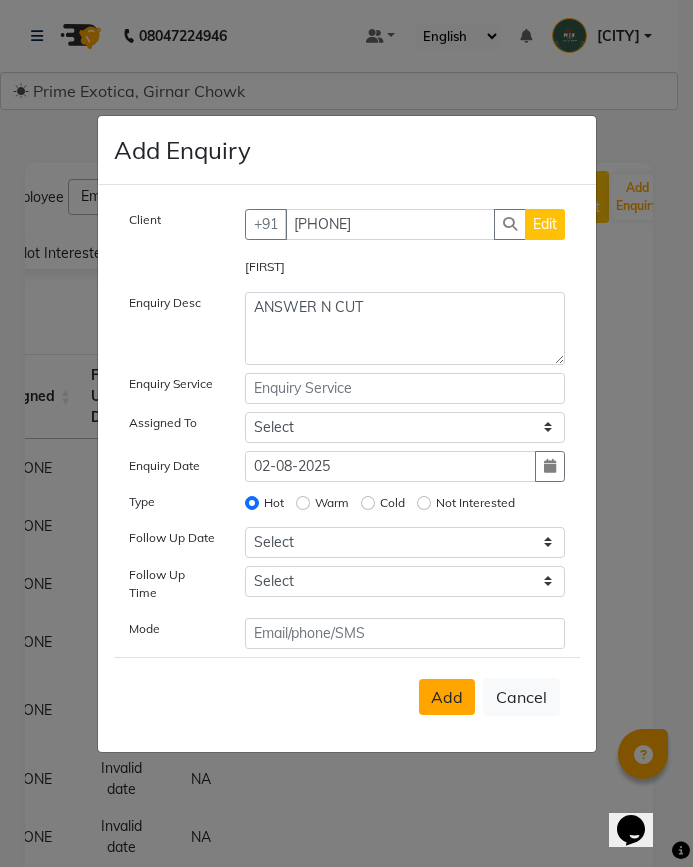 click on "Add" at bounding box center (447, 697) 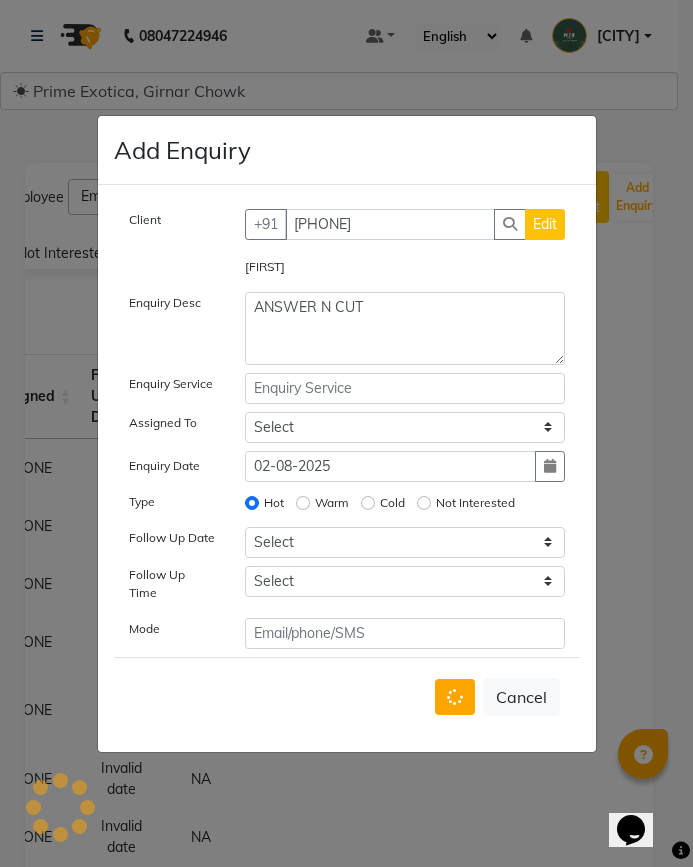 type 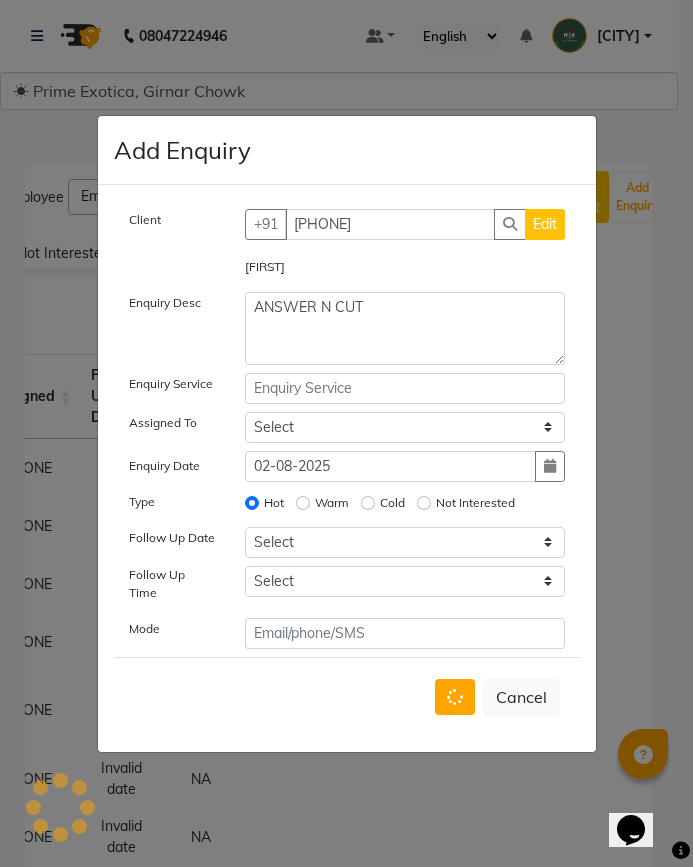 type 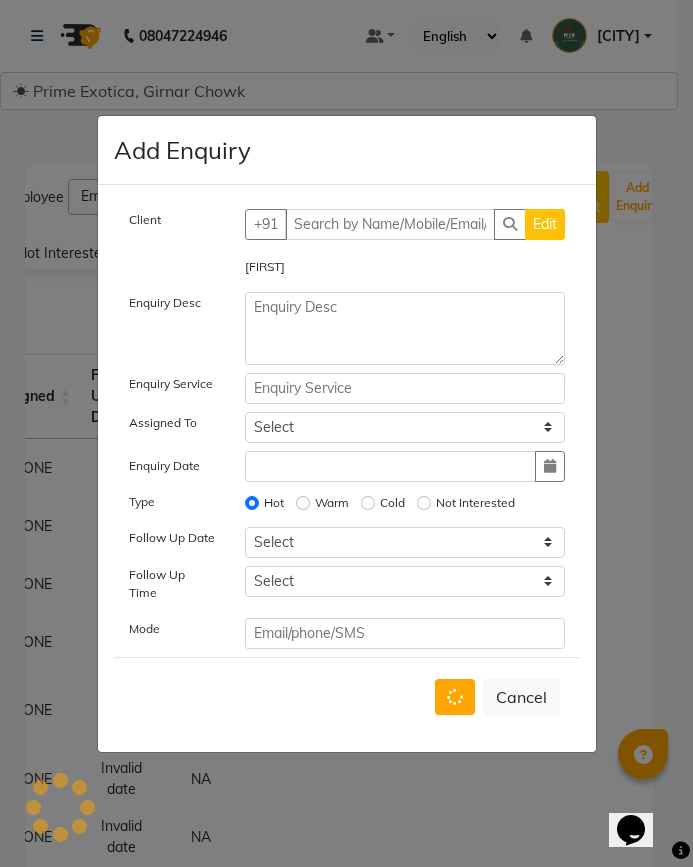 radio on "false" 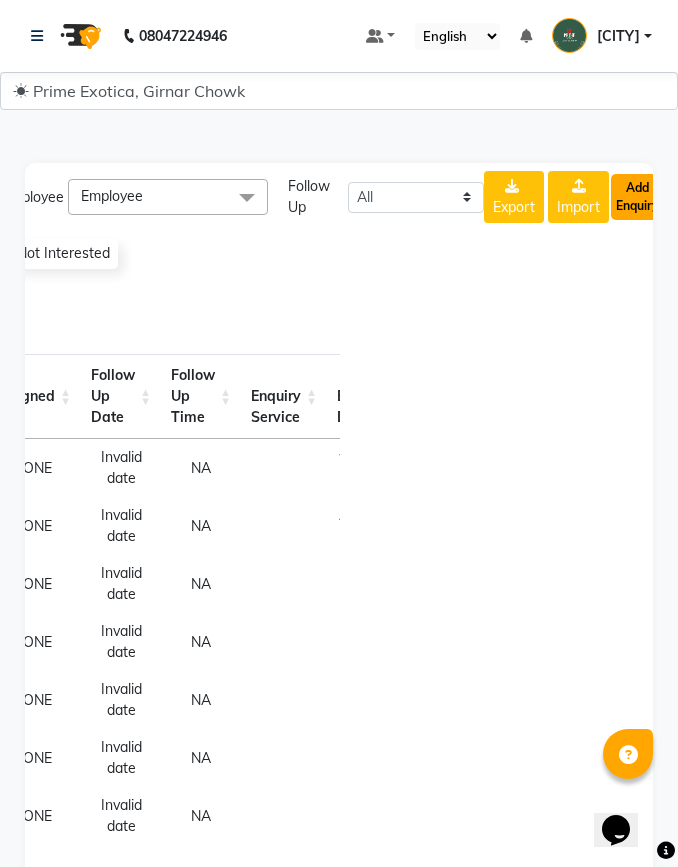 click on "Add Enquiry" 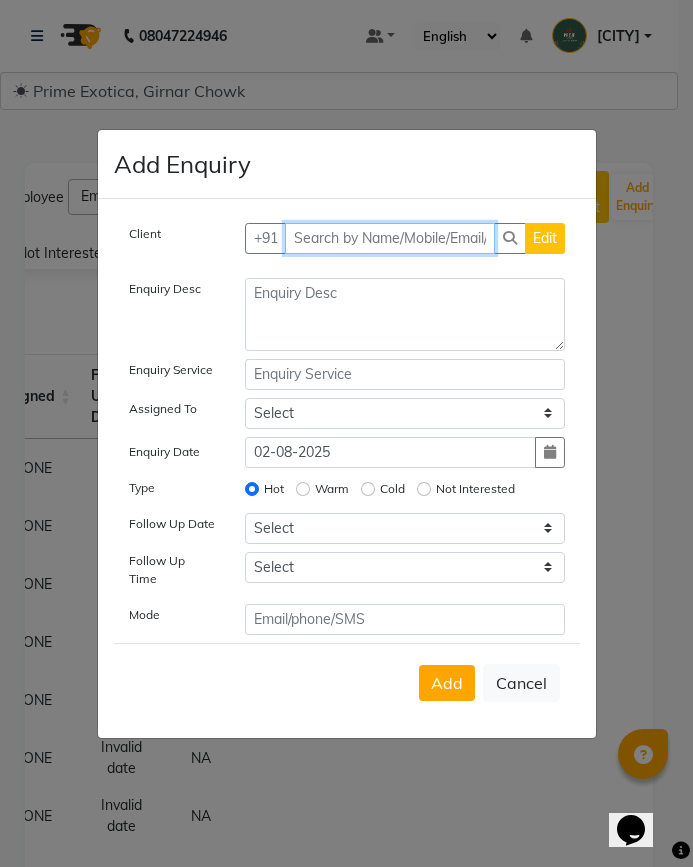 click at bounding box center (390, 238) 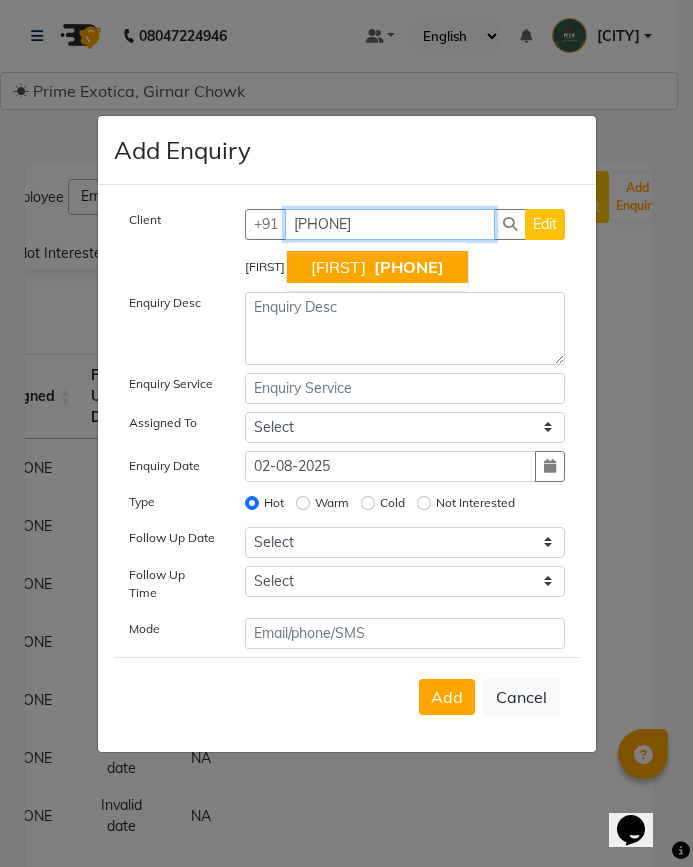 click on "MANDEEP" at bounding box center (338, 267) 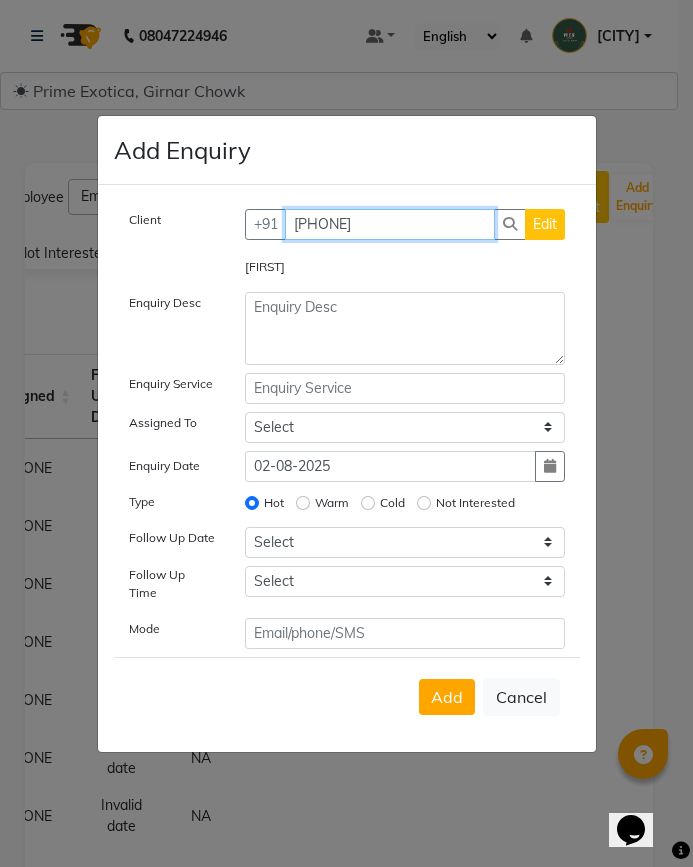 type on "9850069625" 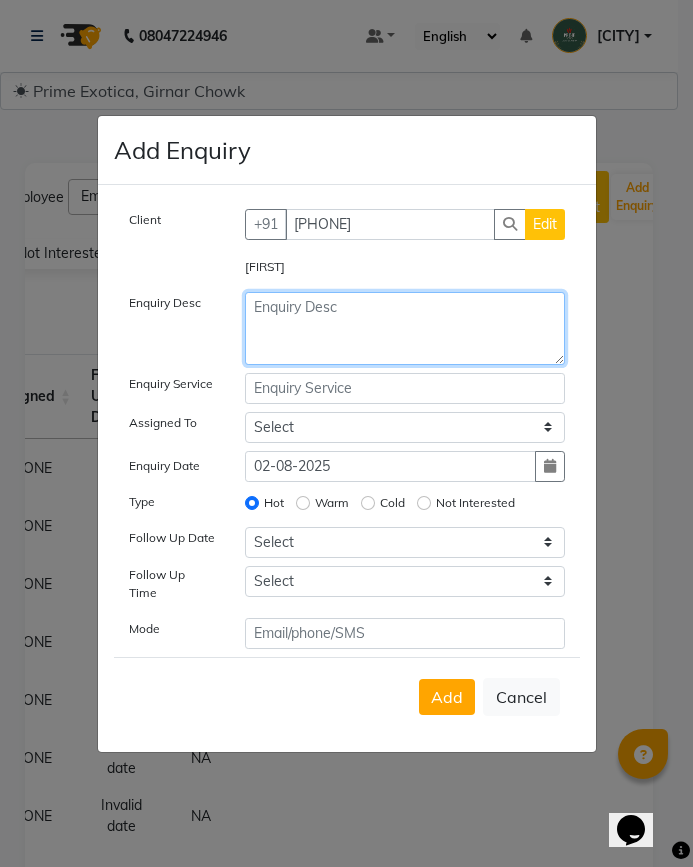 click 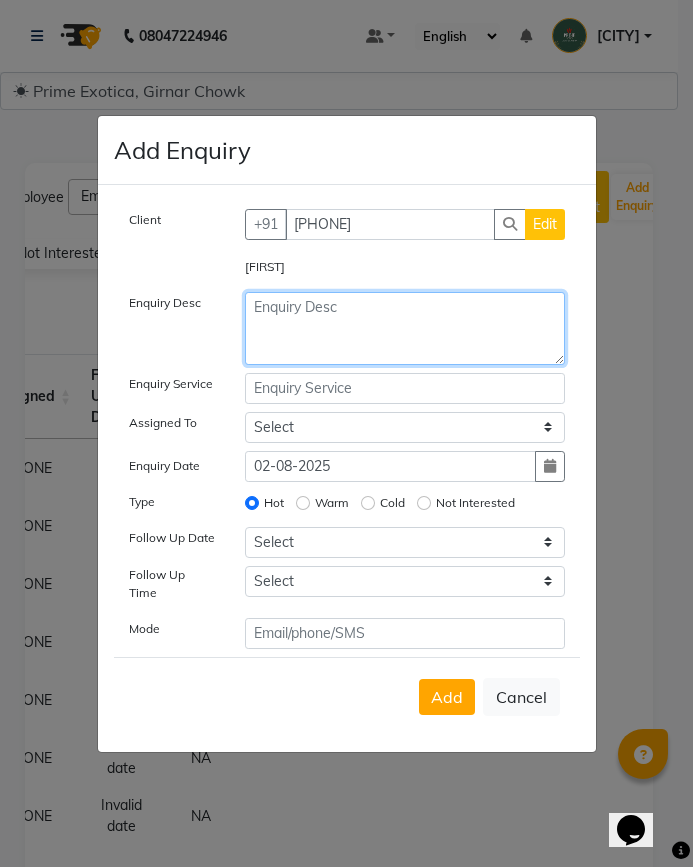 click 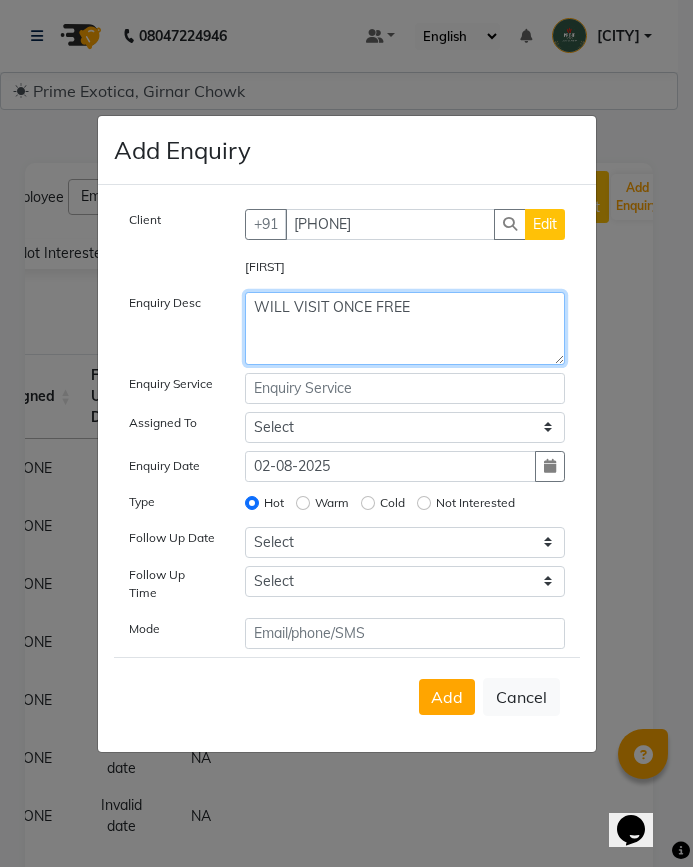 type on "WILL VISIT ONCE FREE" 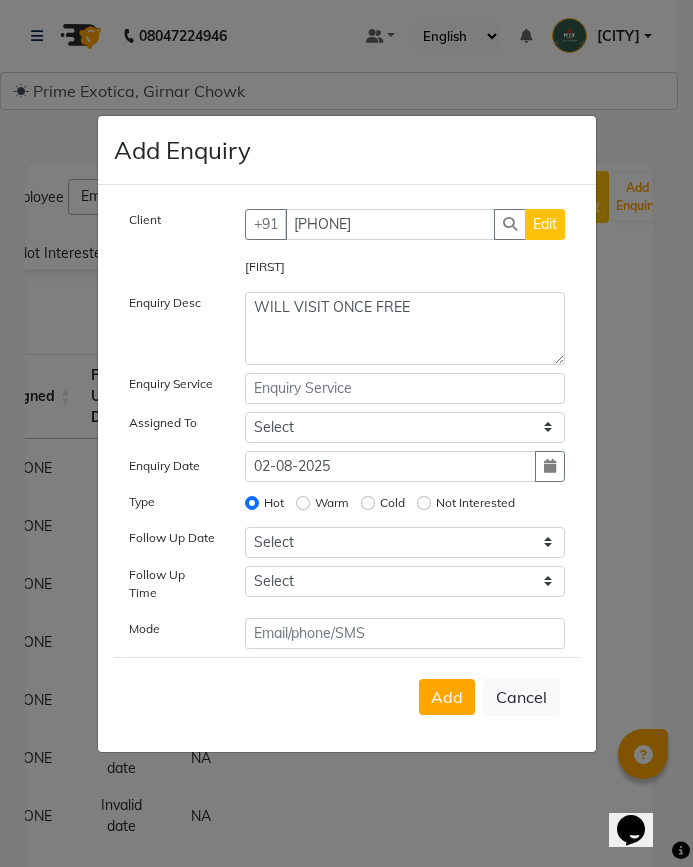 click on "Not Interested" 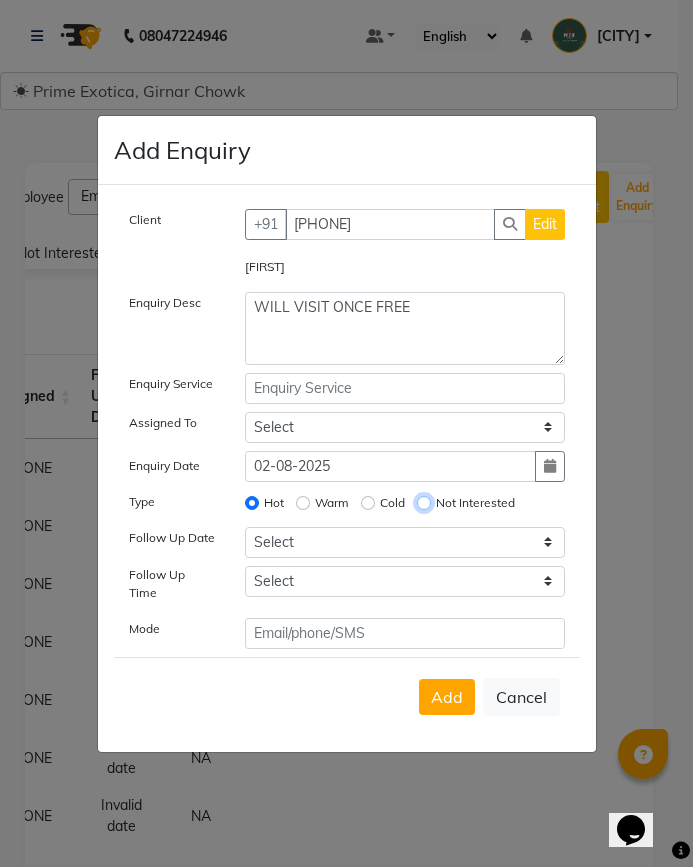 click on "Not Interested" at bounding box center (424, 503) 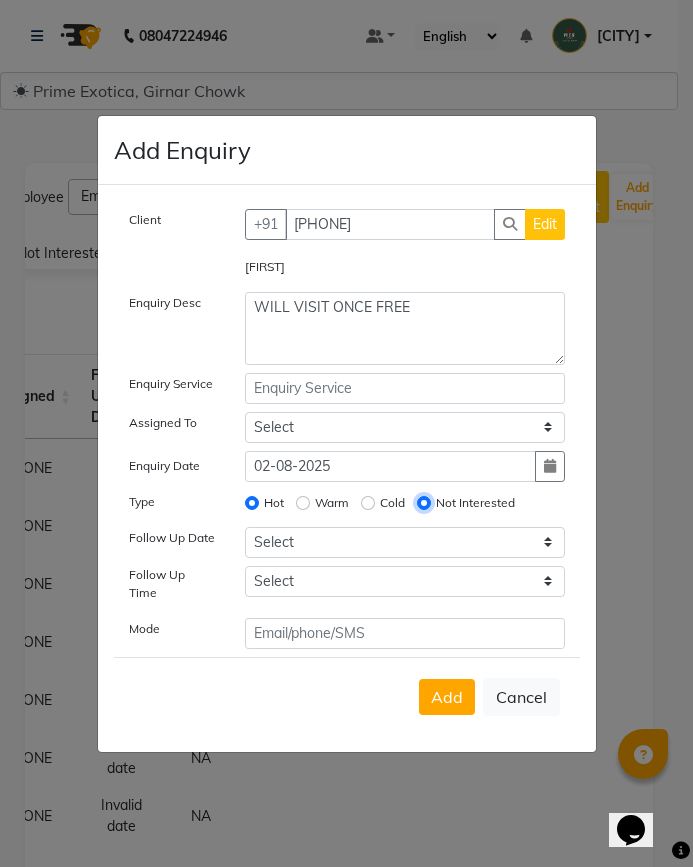 radio on "false" 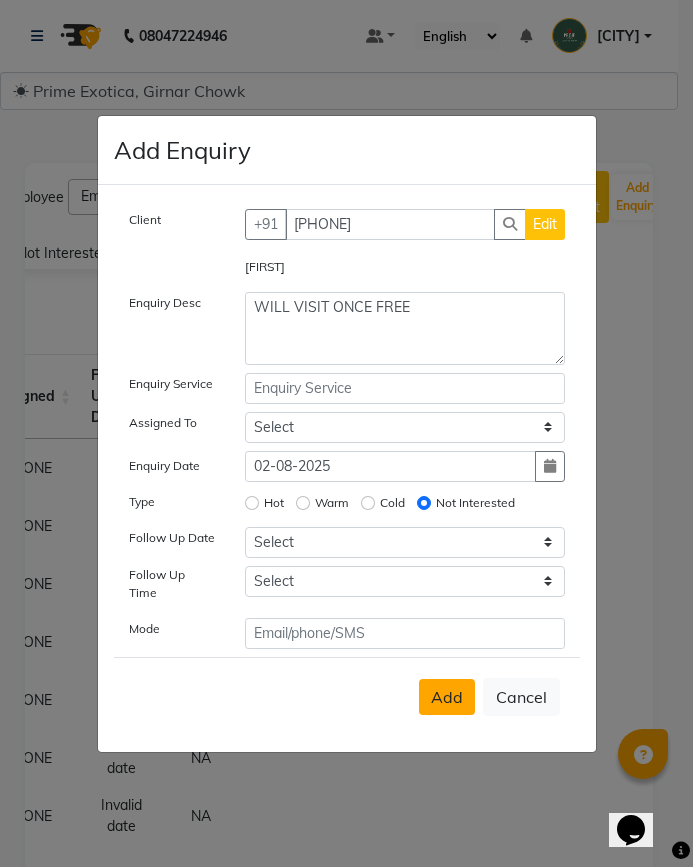 click on "Add" at bounding box center [447, 697] 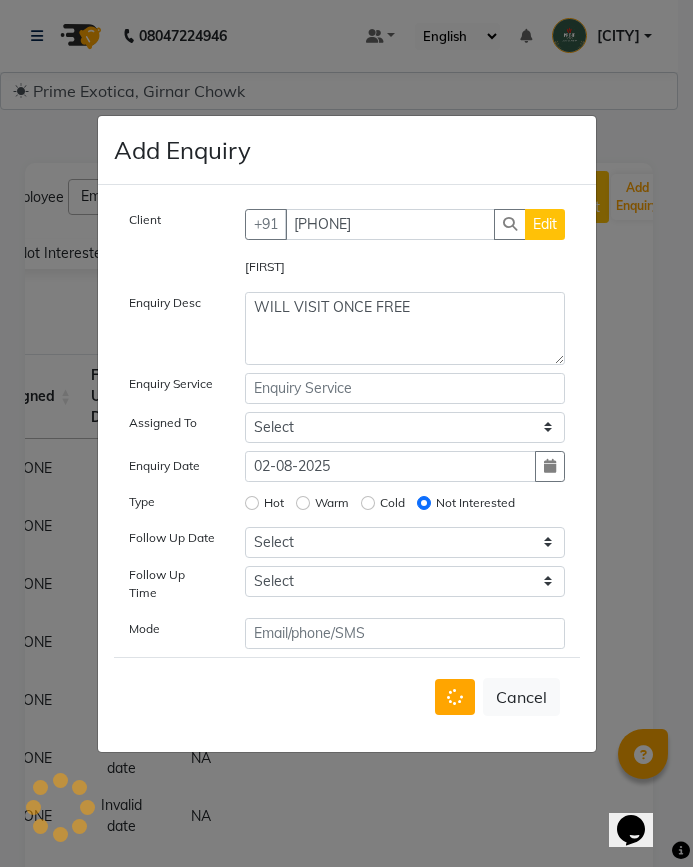 type 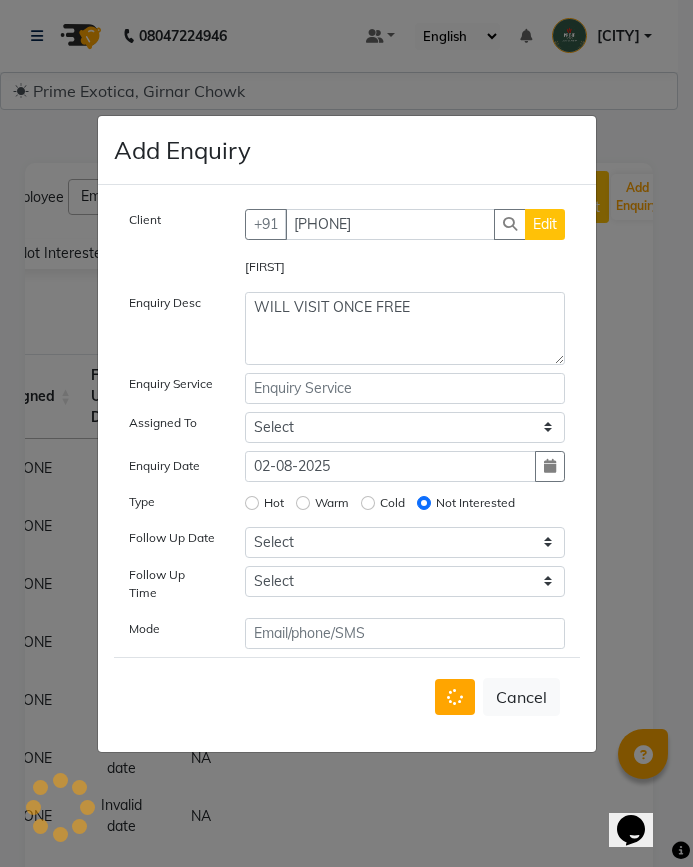 type 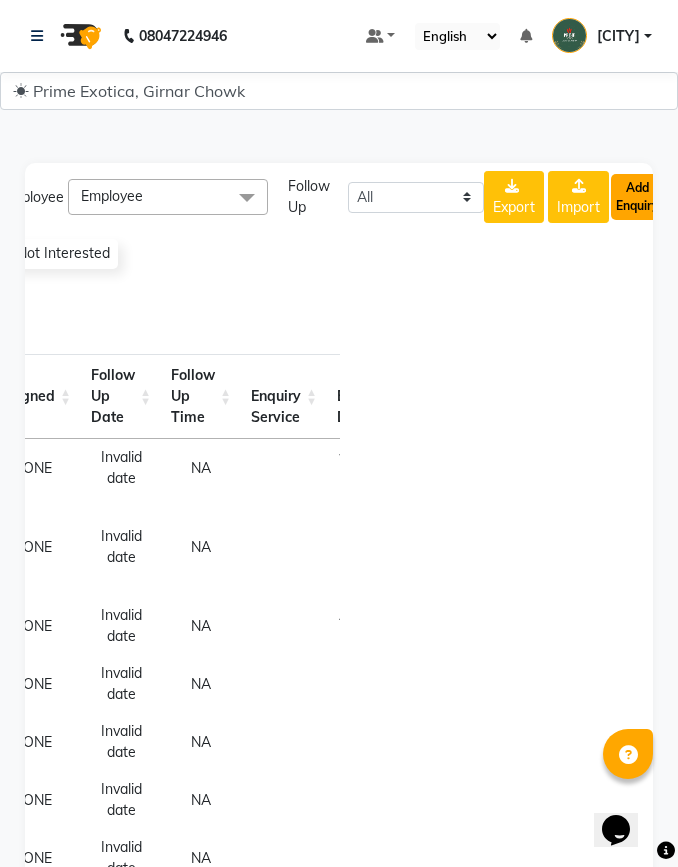 click on "Add Enquiry" 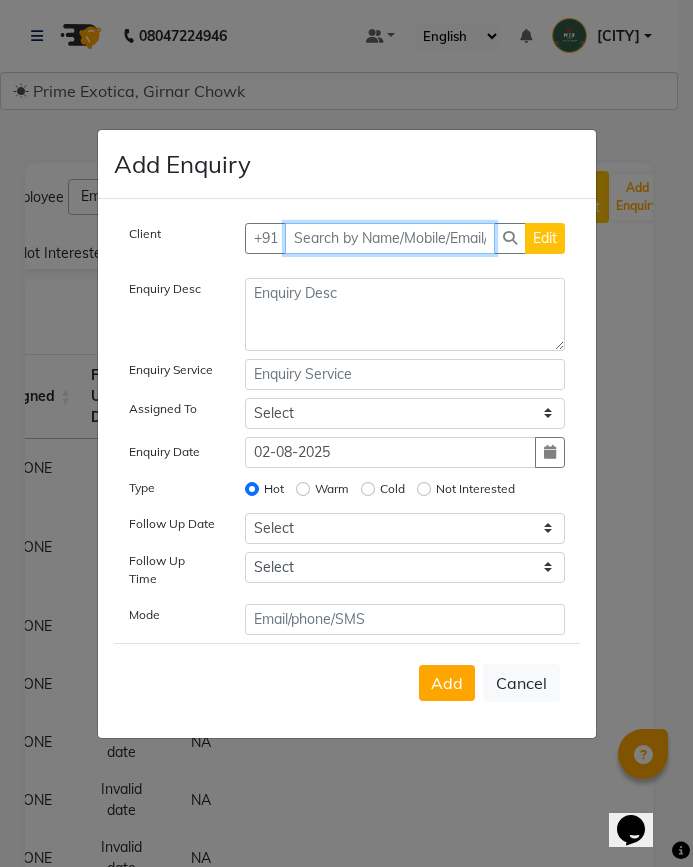 click at bounding box center (390, 238) 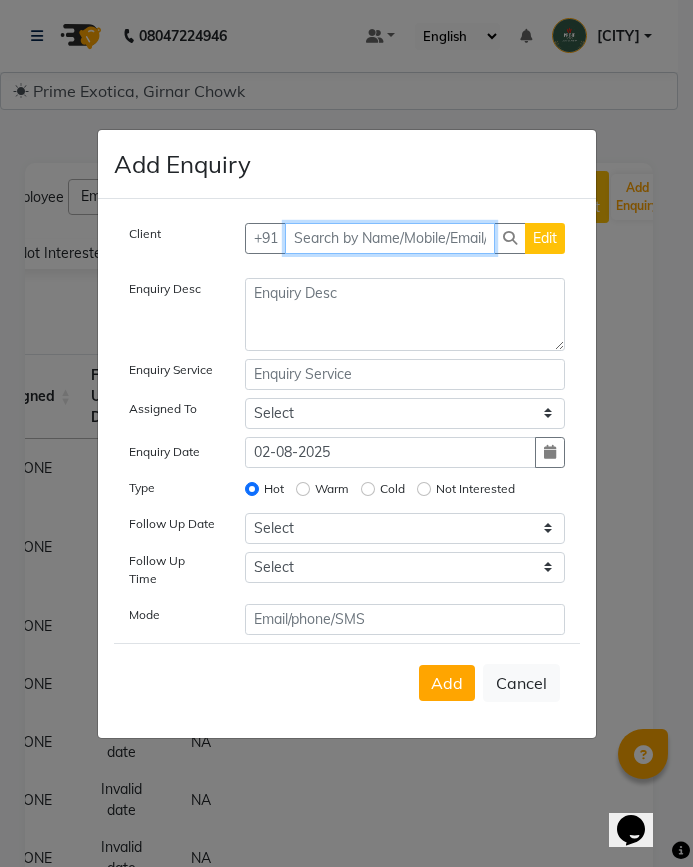 click at bounding box center (390, 238) 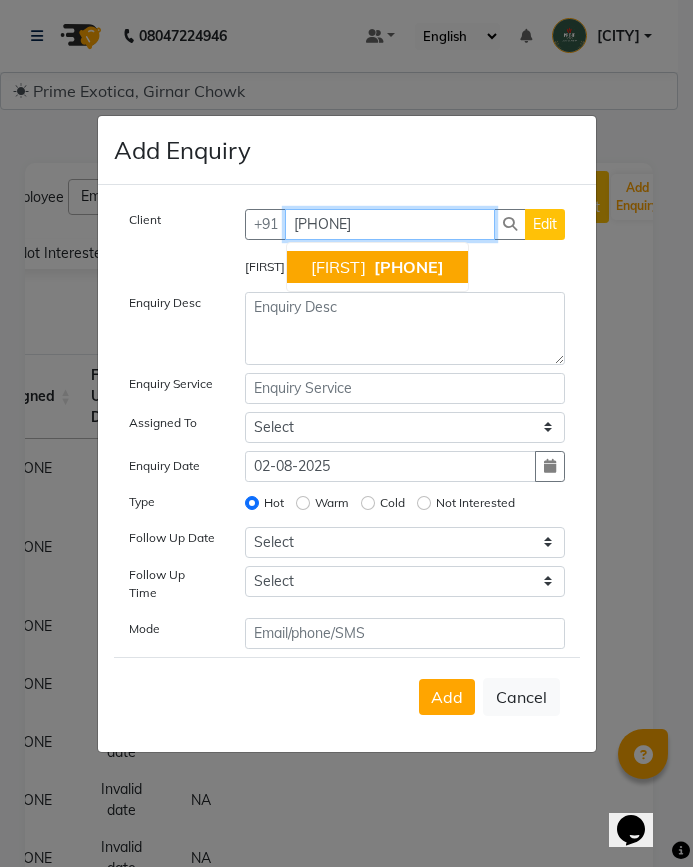 click on "AKSHAD" at bounding box center [338, 267] 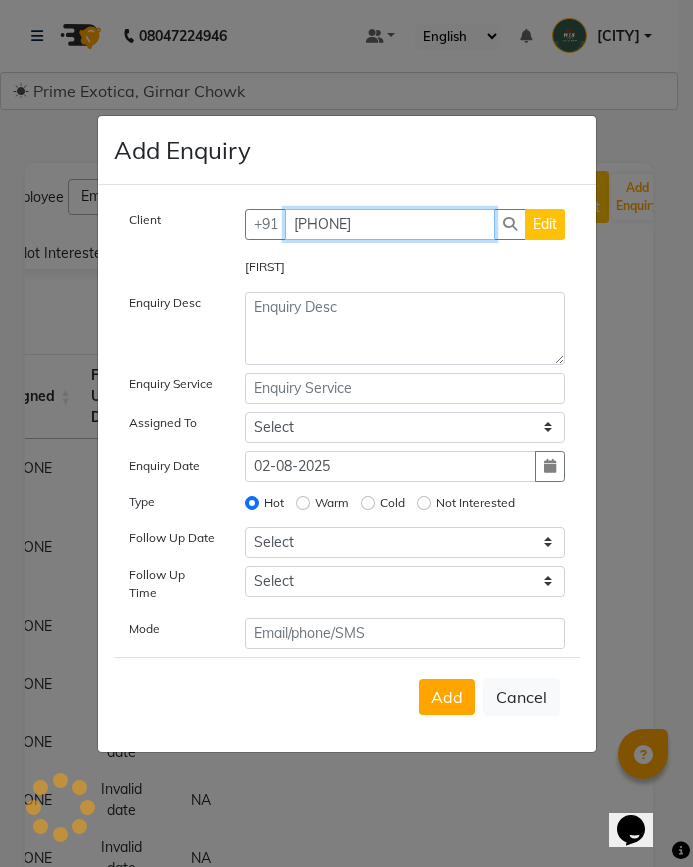 type on "9529348253" 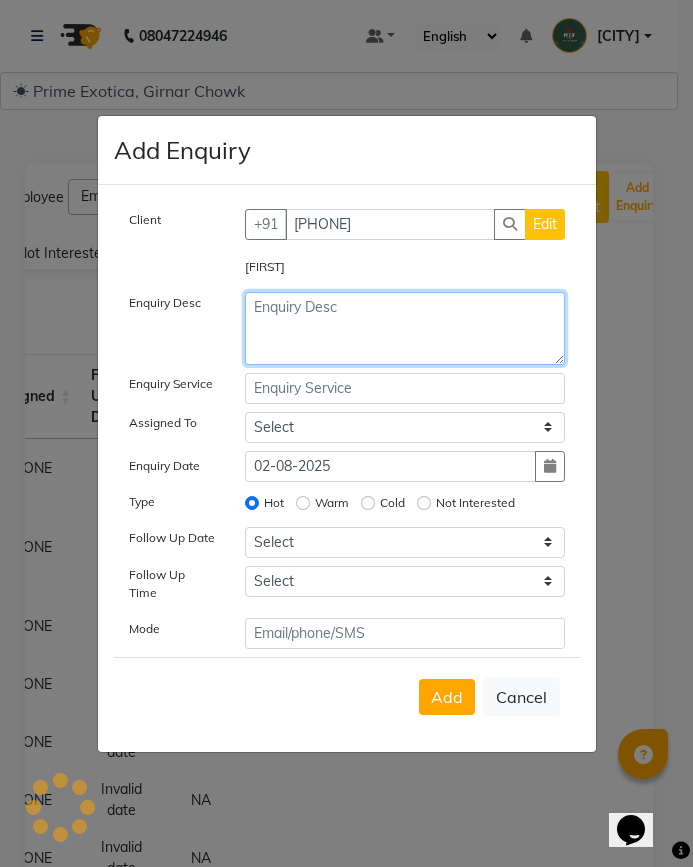 click 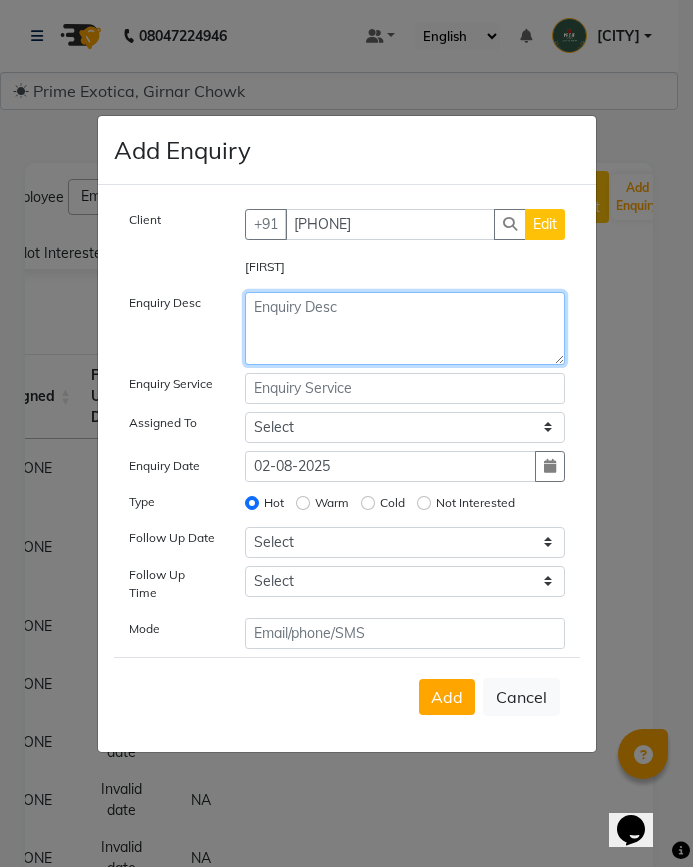 click 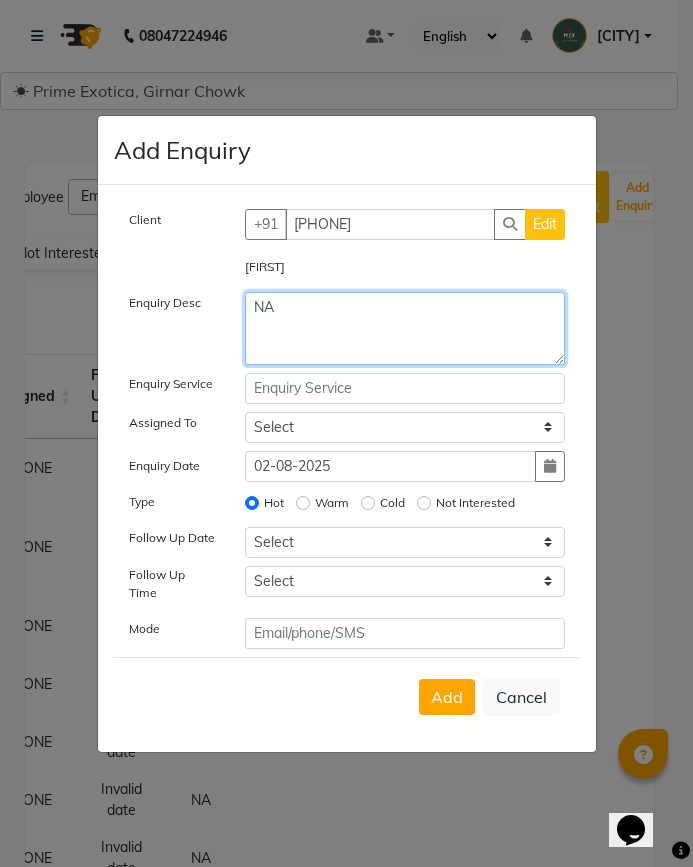 type on "NA" 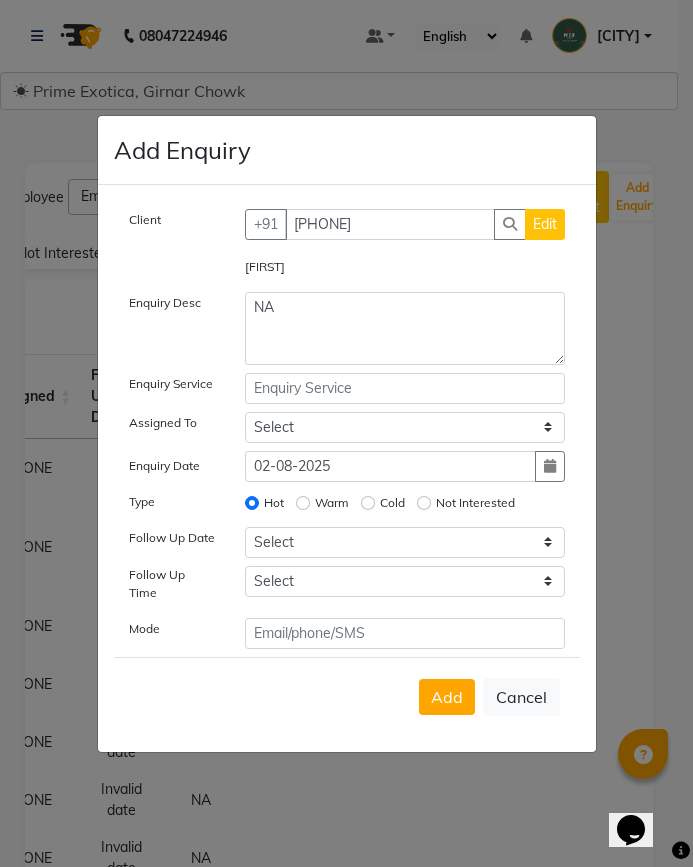 click on "Not Interested" 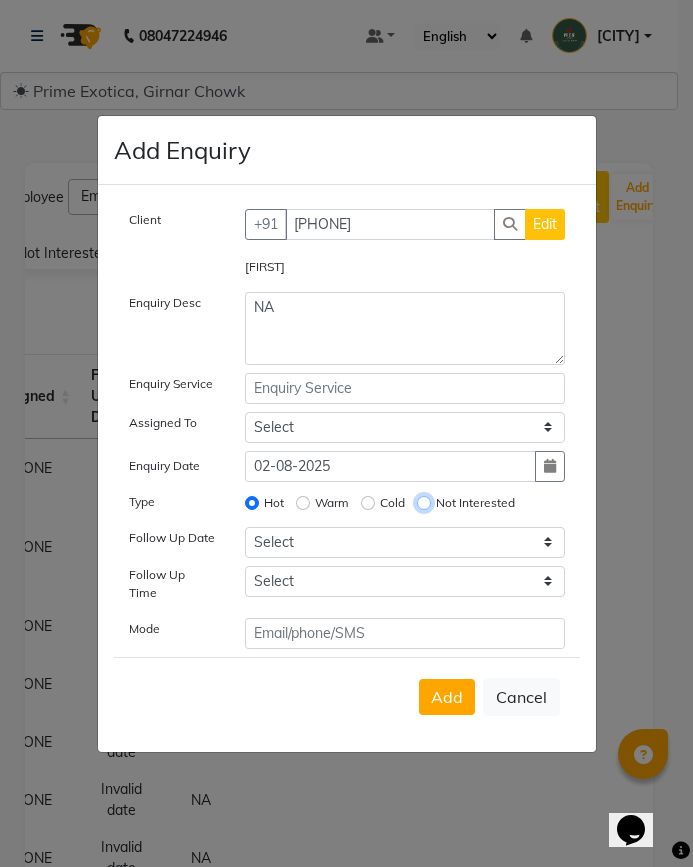 click on "Not Interested" at bounding box center (424, 503) 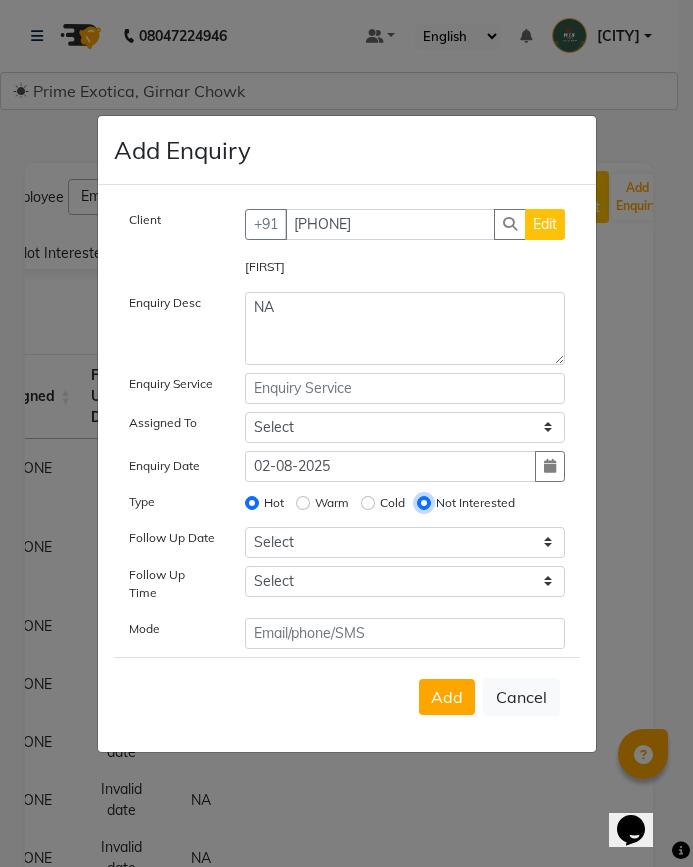 radio on "false" 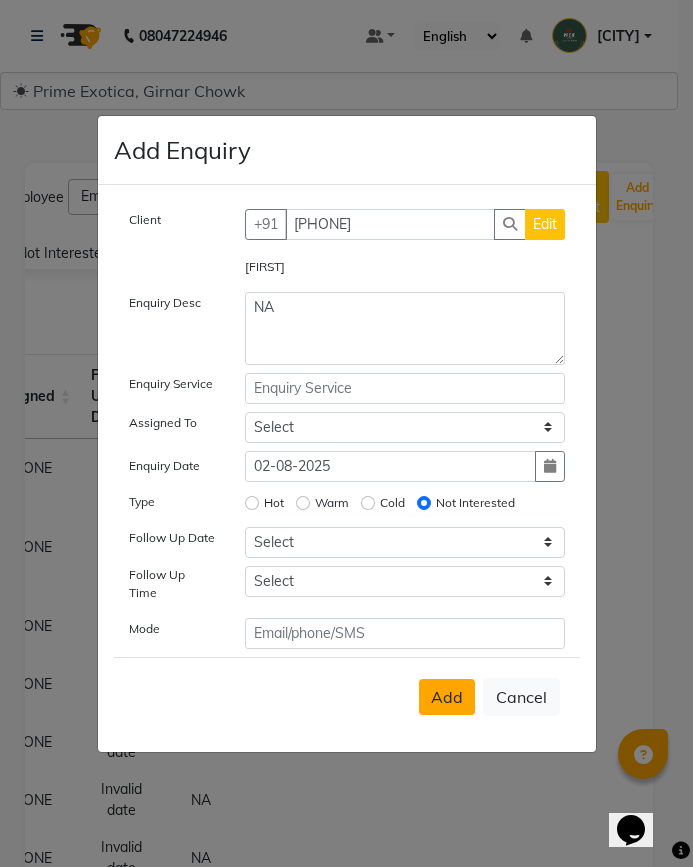 click on "Add" at bounding box center (447, 697) 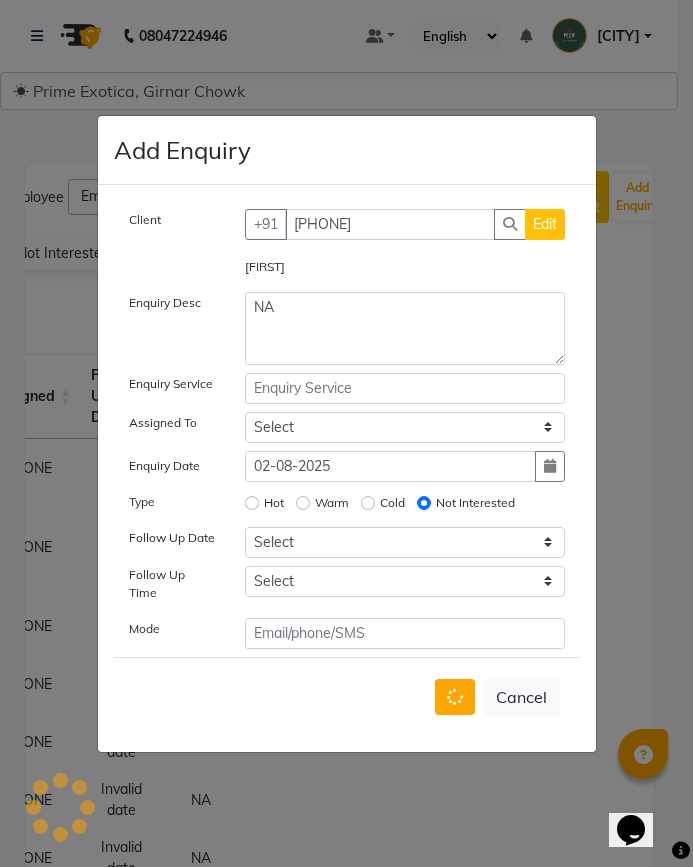 type 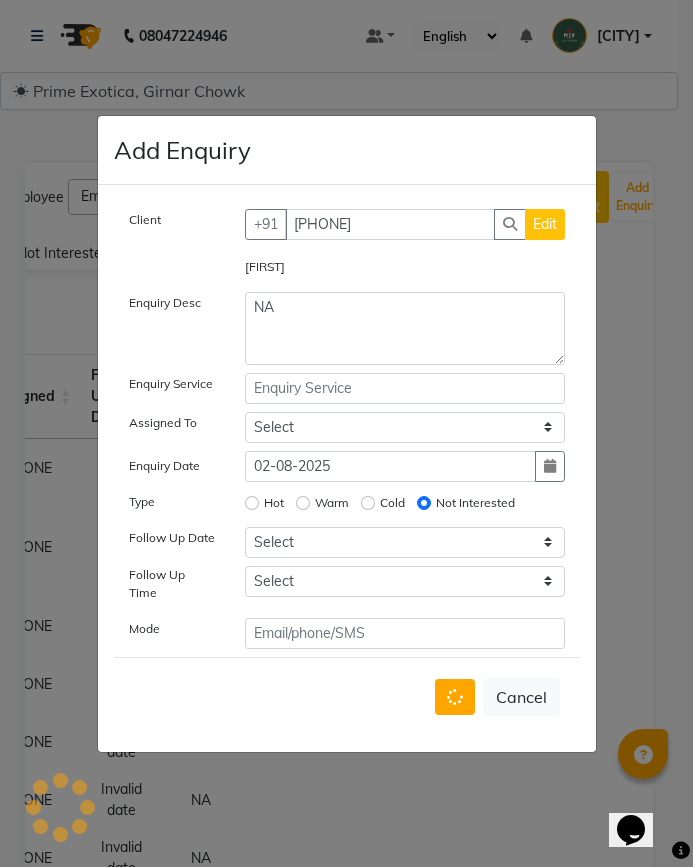 type 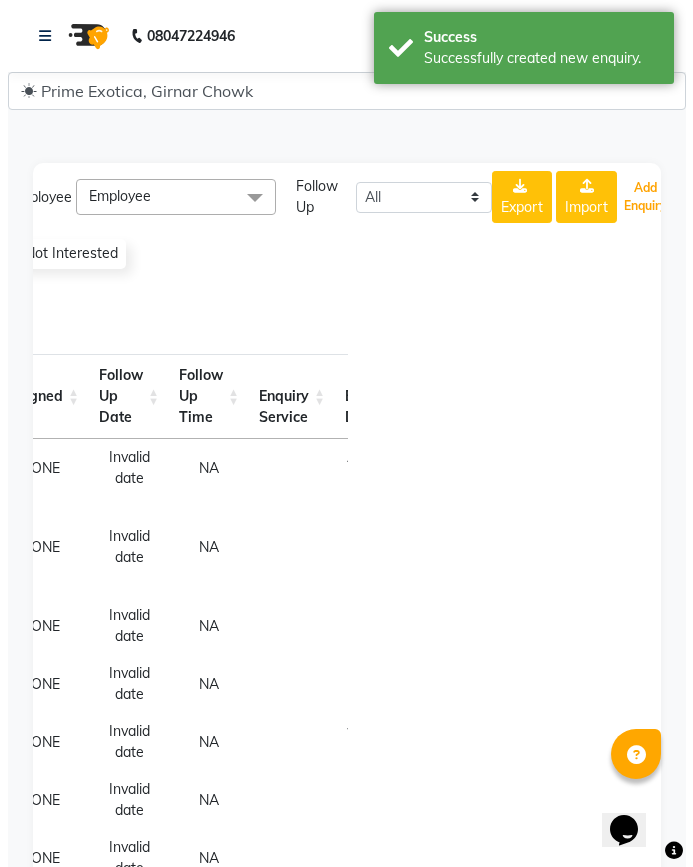 scroll, scrollTop: 0, scrollLeft: 0, axis: both 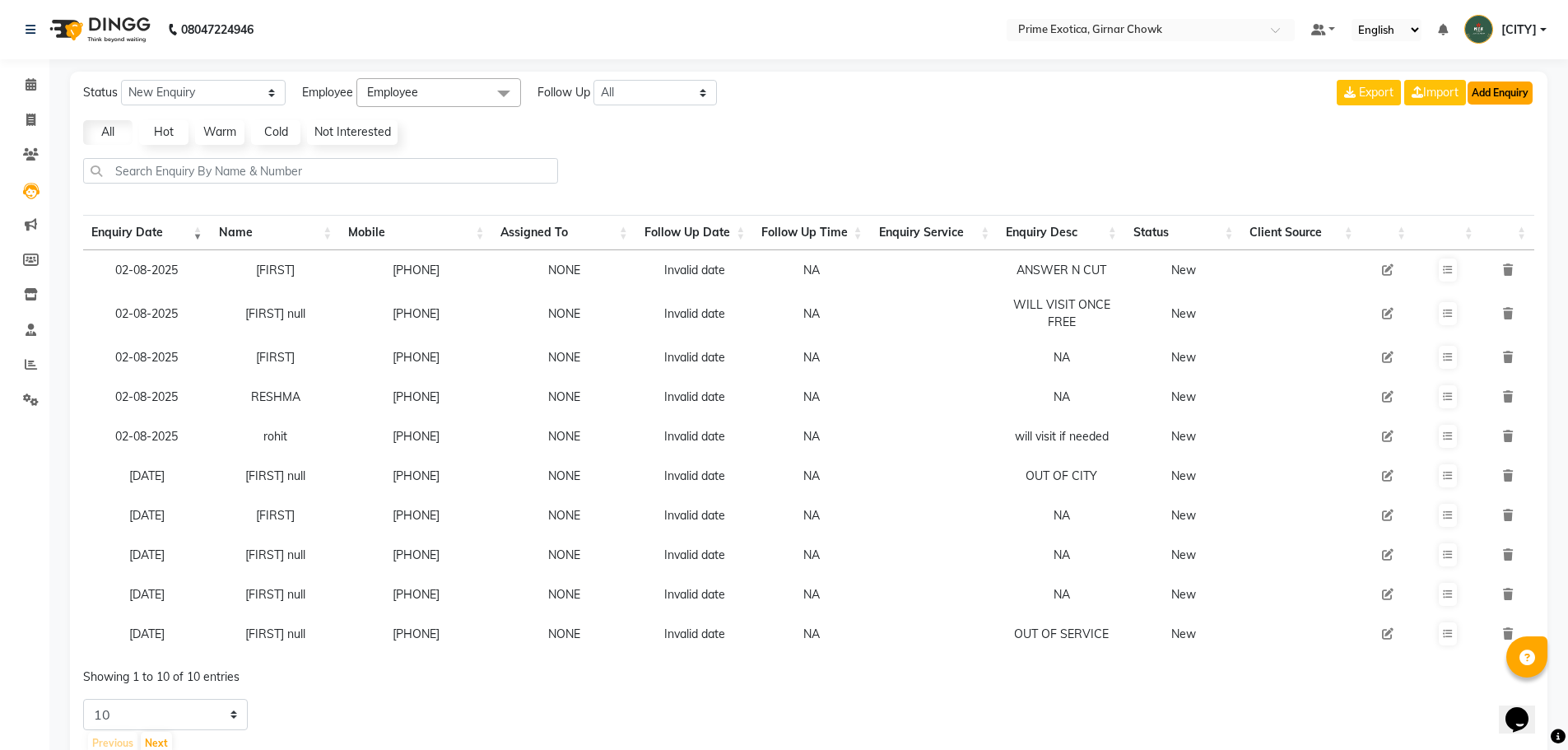 click on "Add Enquiry" 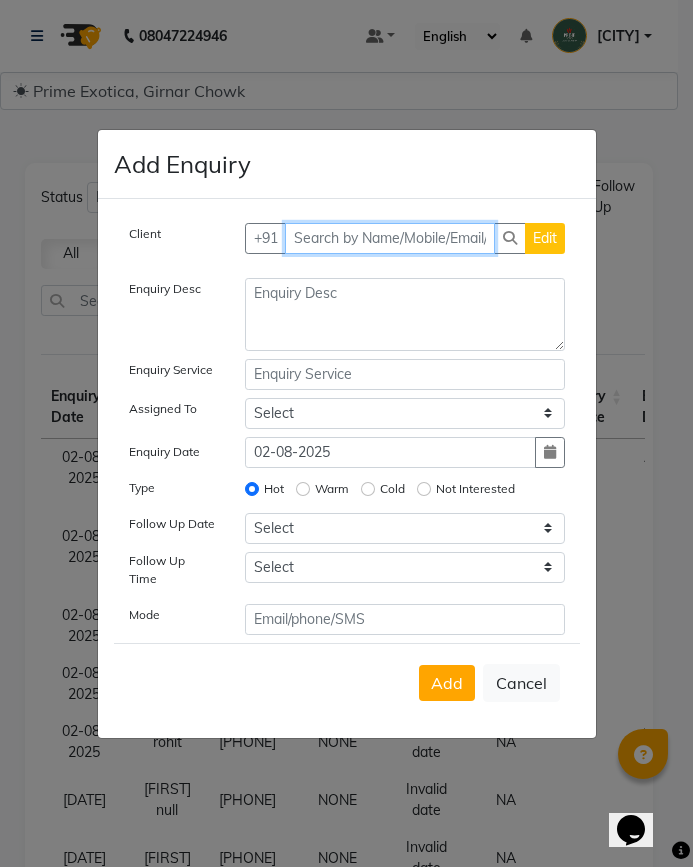 click at bounding box center [390, 238] 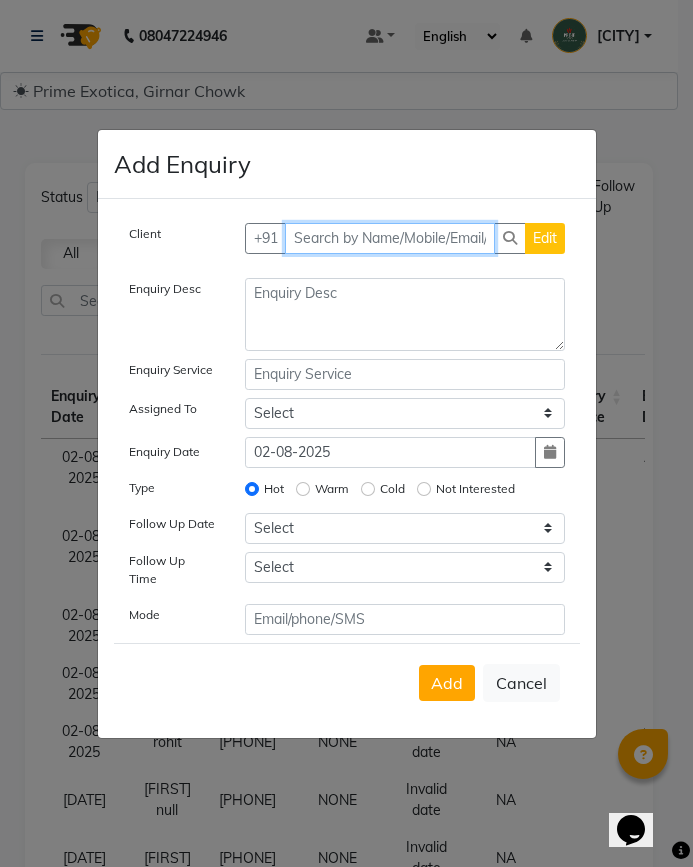 paste on "9284537271" 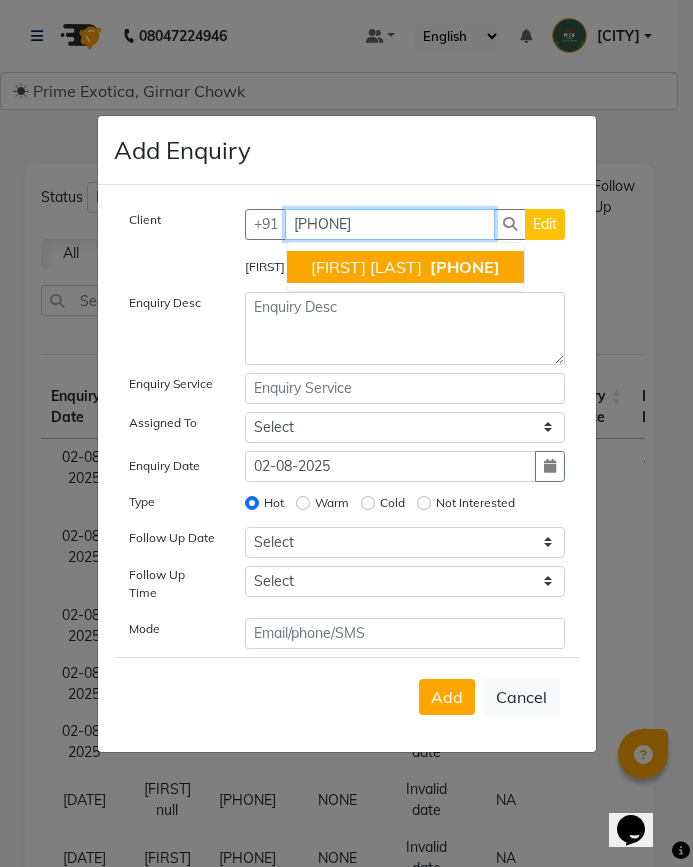 click on "Amol Petkar   9284537271" at bounding box center [405, 267] 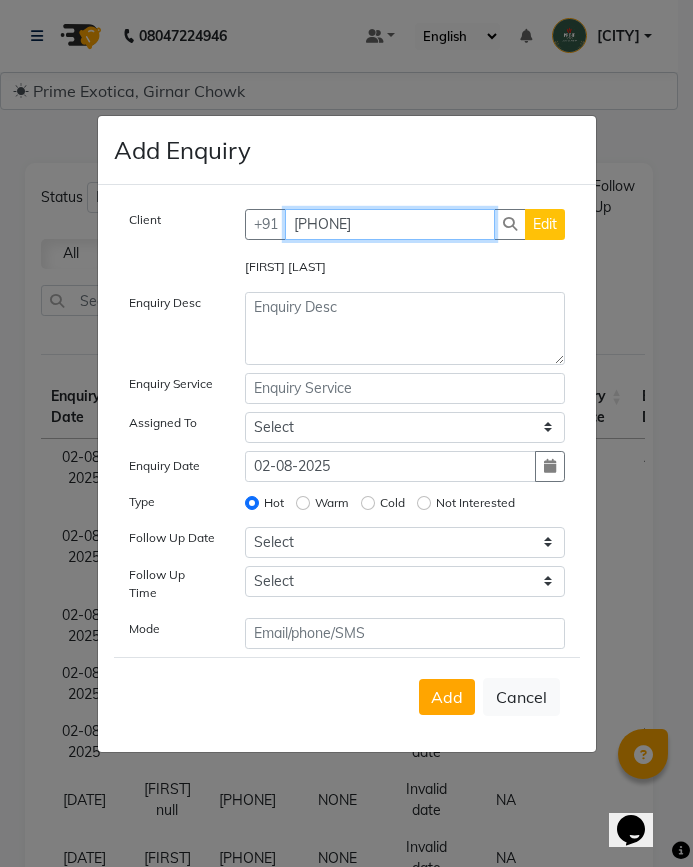 type on "9284537271" 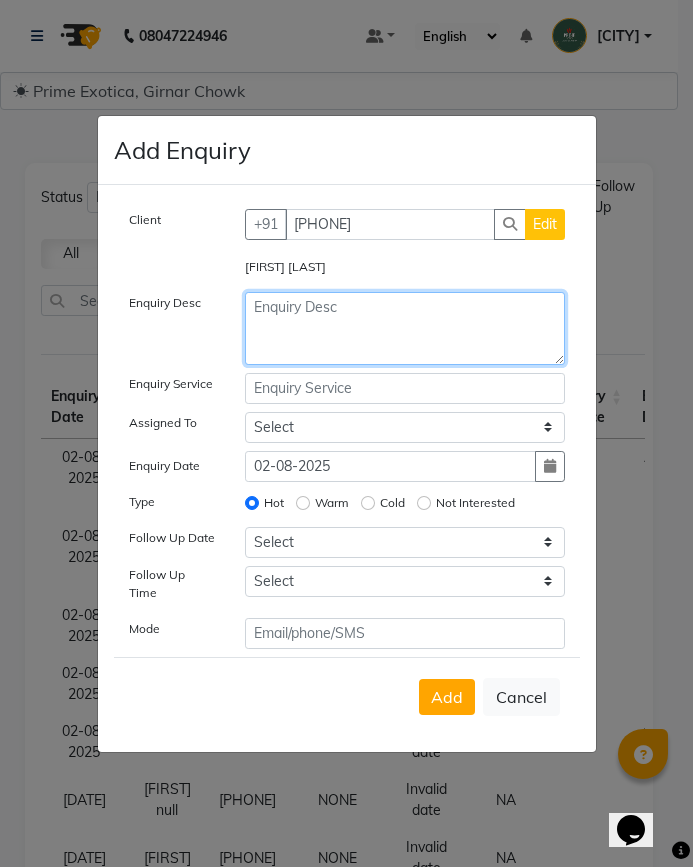 click 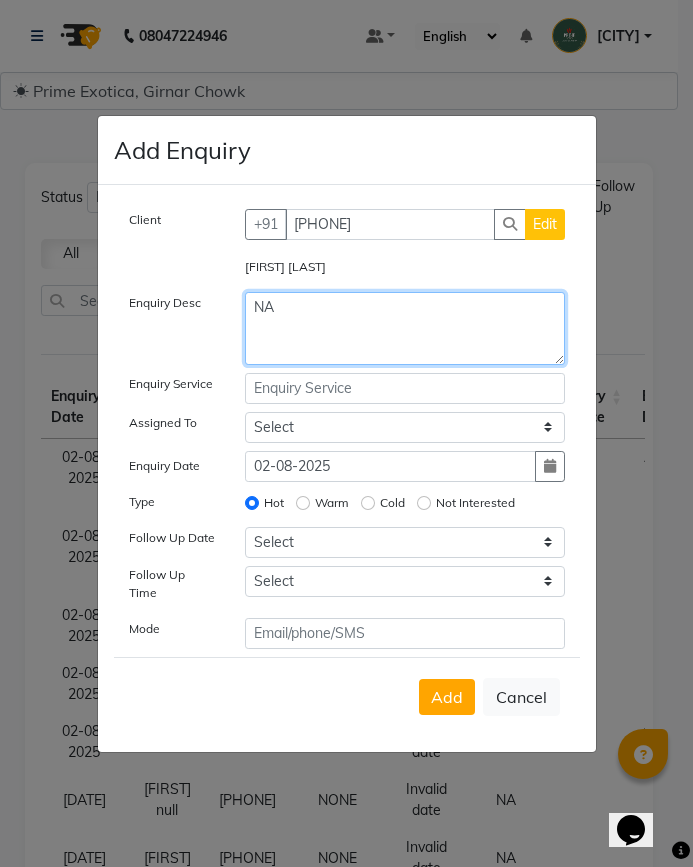type on "NA" 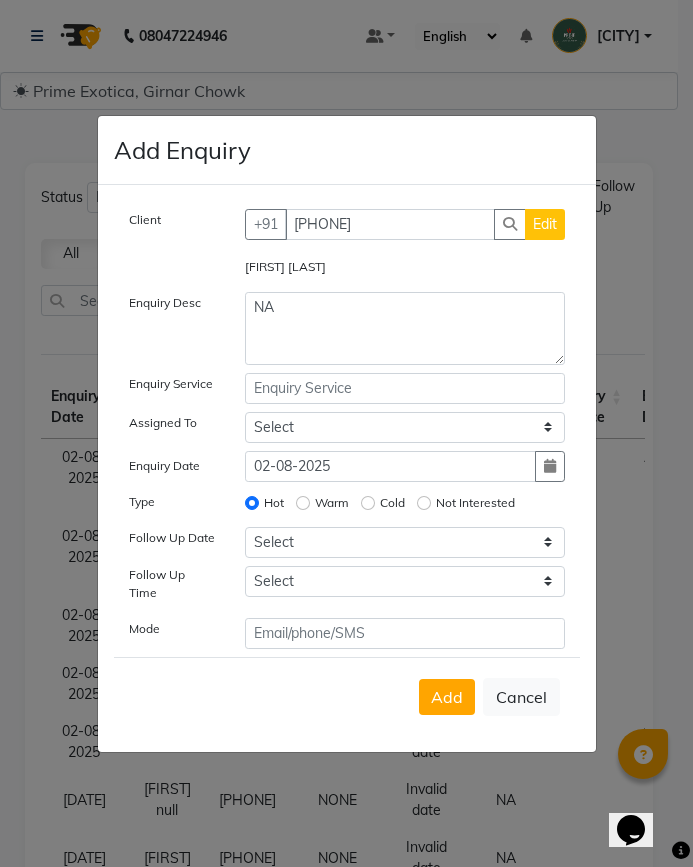 click on "Not Interested" 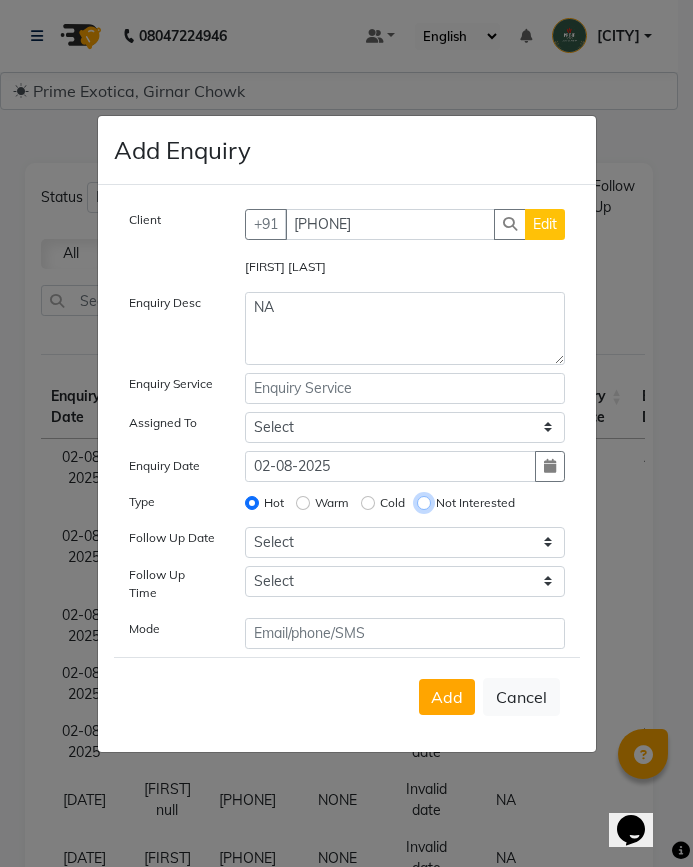 click on "Not Interested" at bounding box center [424, 503] 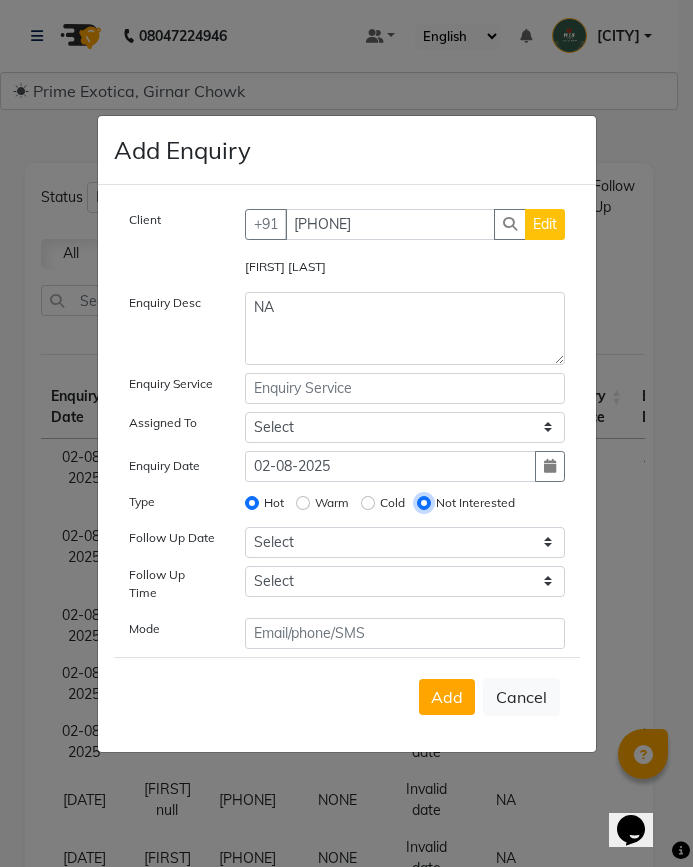 radio on "false" 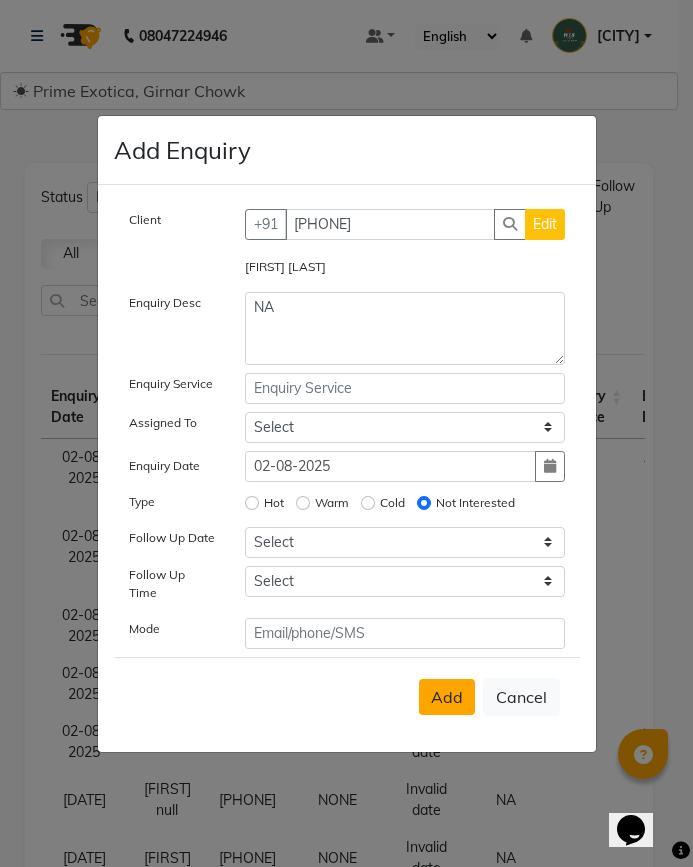 click on "Add" at bounding box center (447, 697) 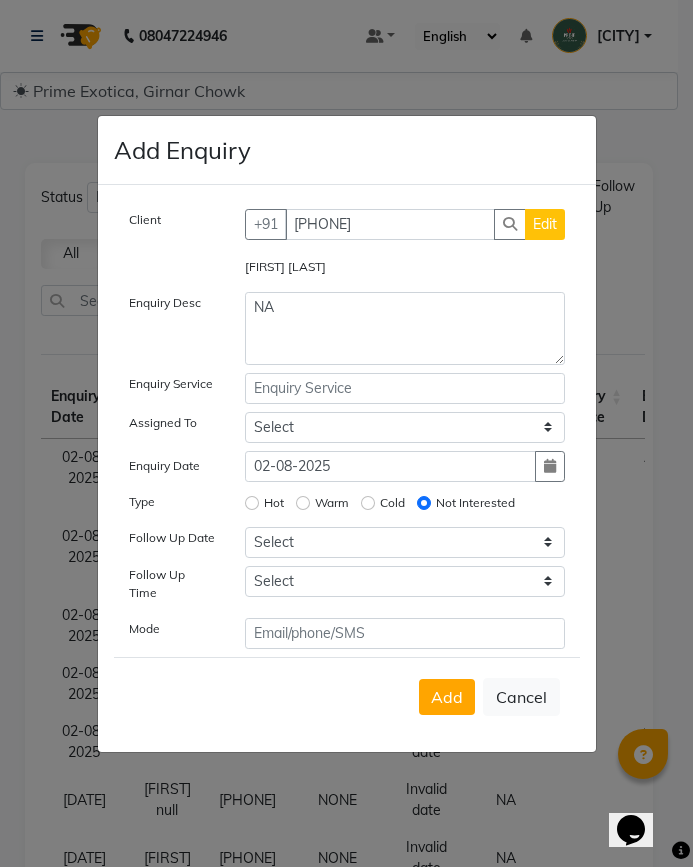 type 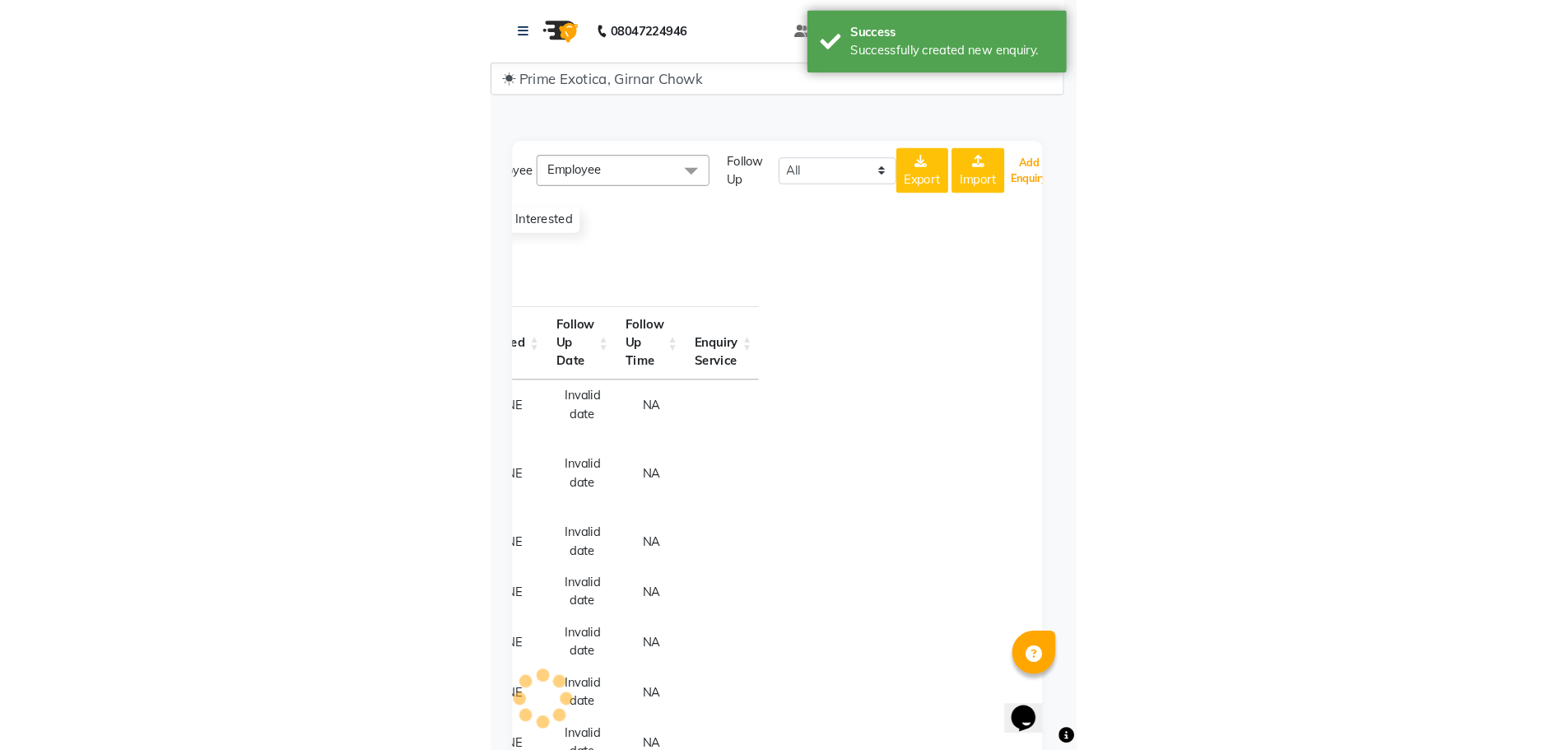 scroll, scrollTop: 0, scrollLeft: 251, axis: horizontal 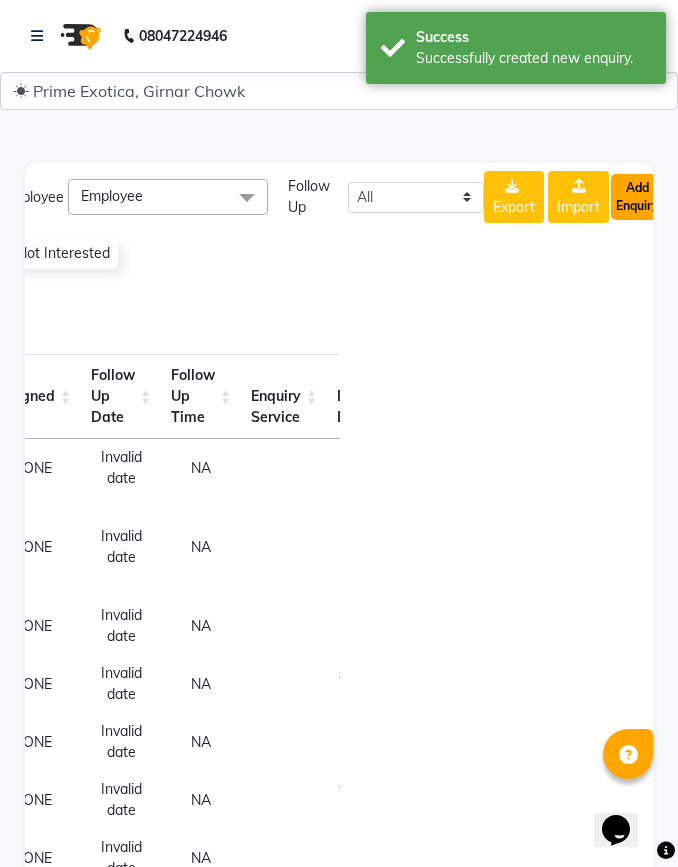 click on "Add Enquiry" 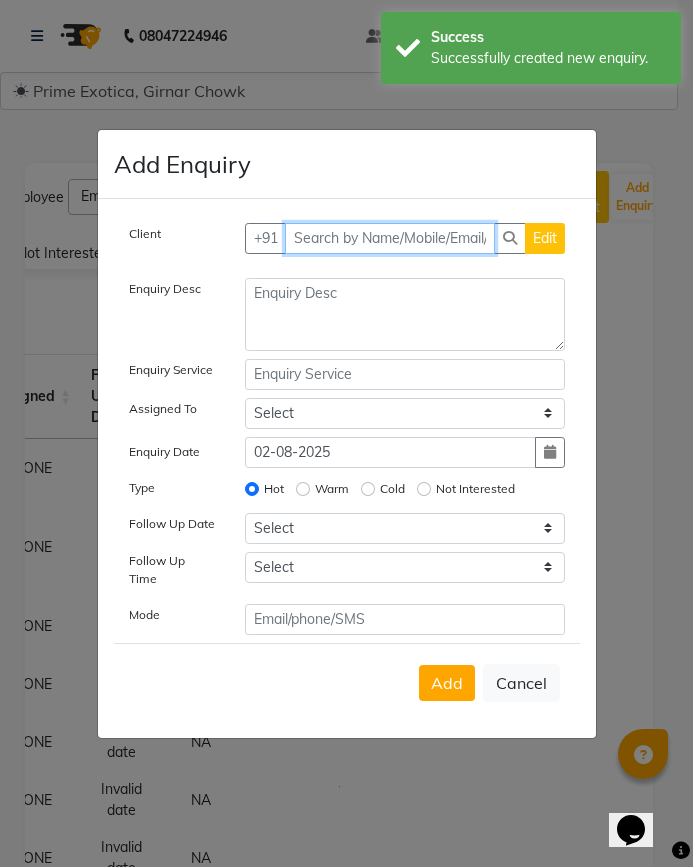 click at bounding box center (390, 238) 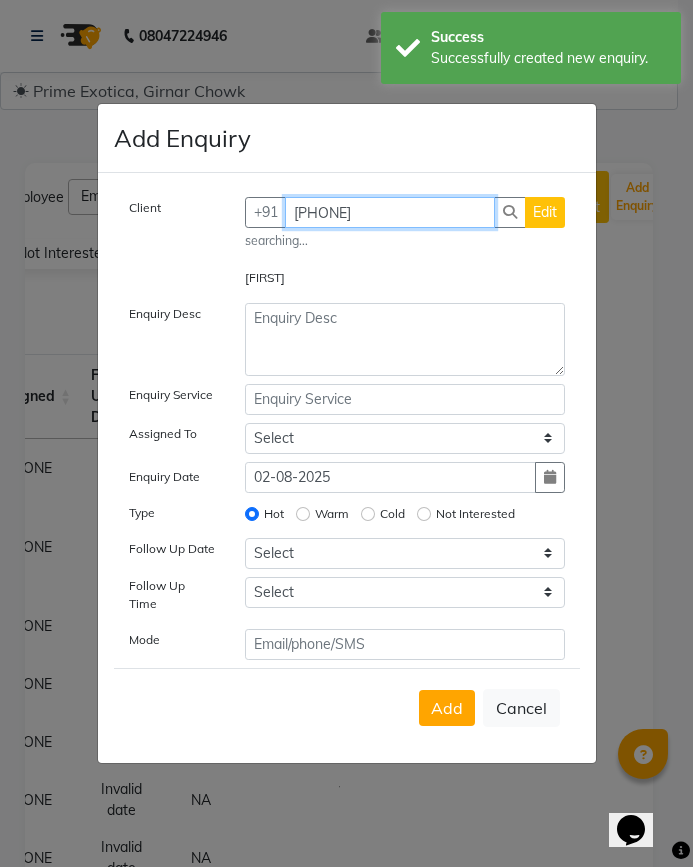 type on "7083615758" 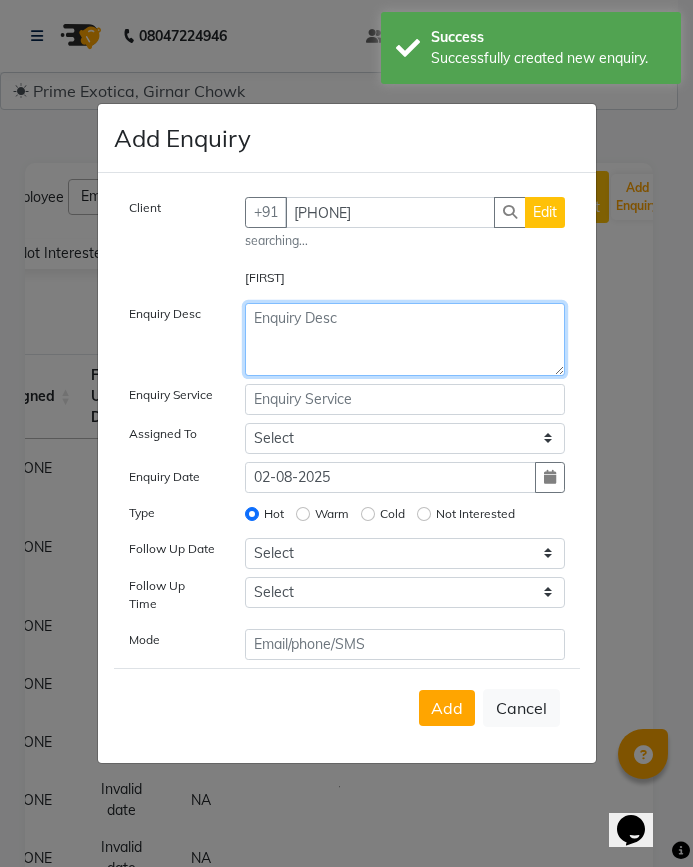 click 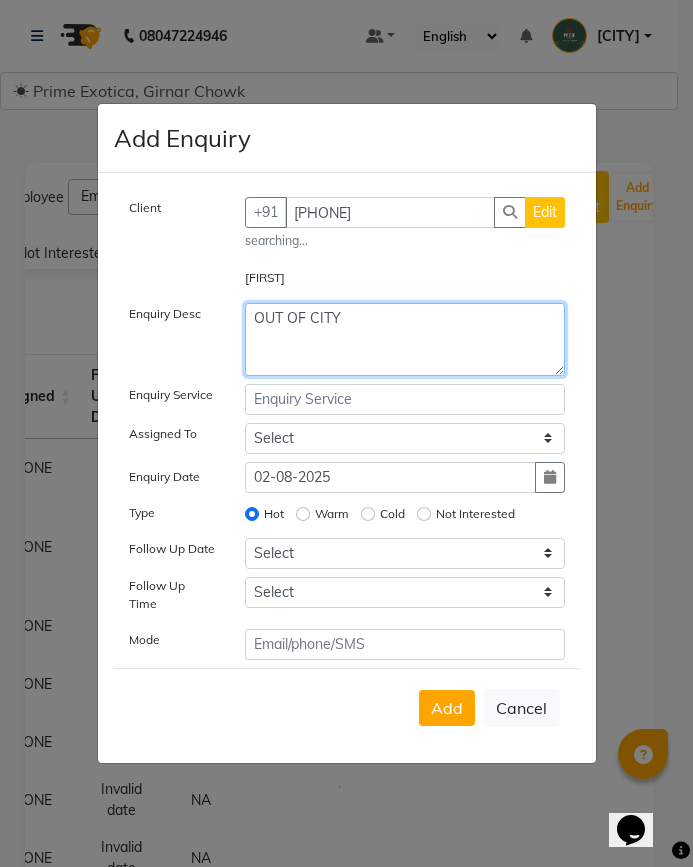 type on "OUT OF CITY" 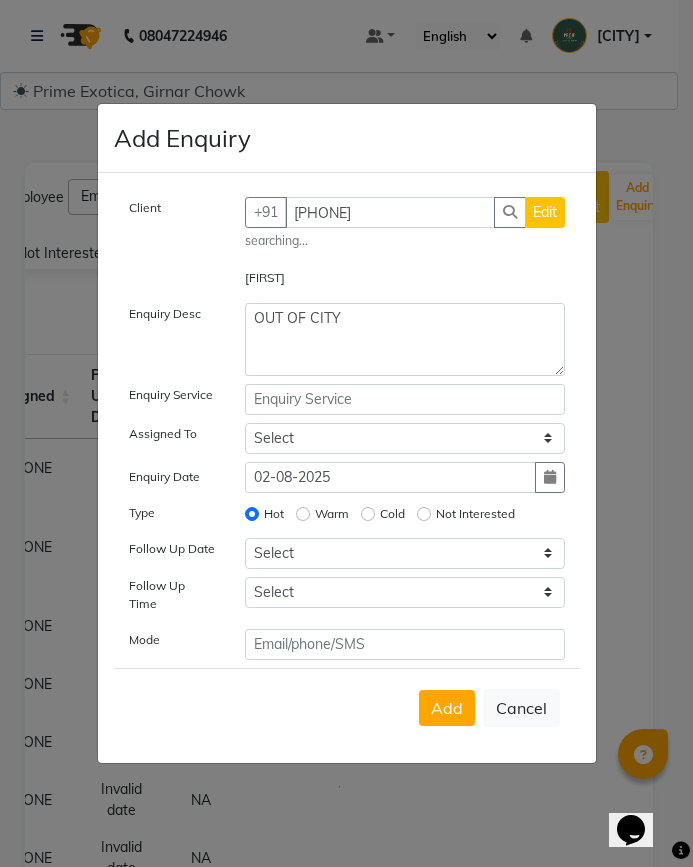 click on "Warm" 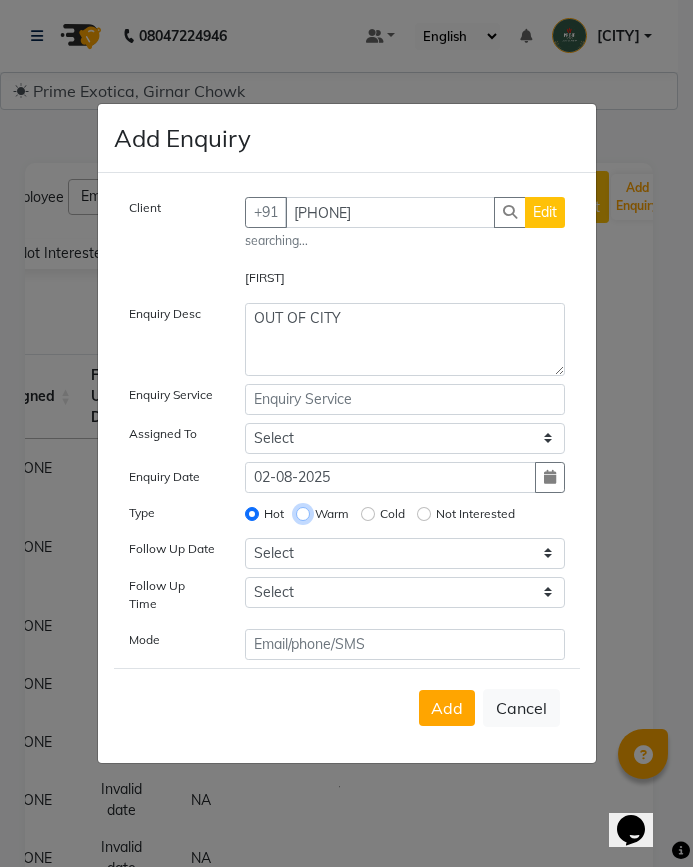 click on "Warm" at bounding box center (303, 514) 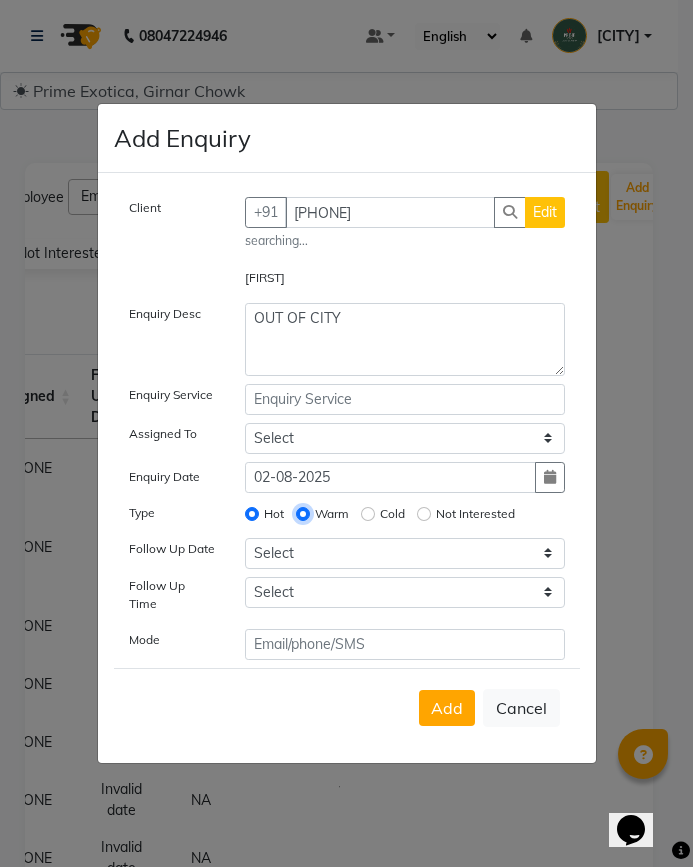 radio on "false" 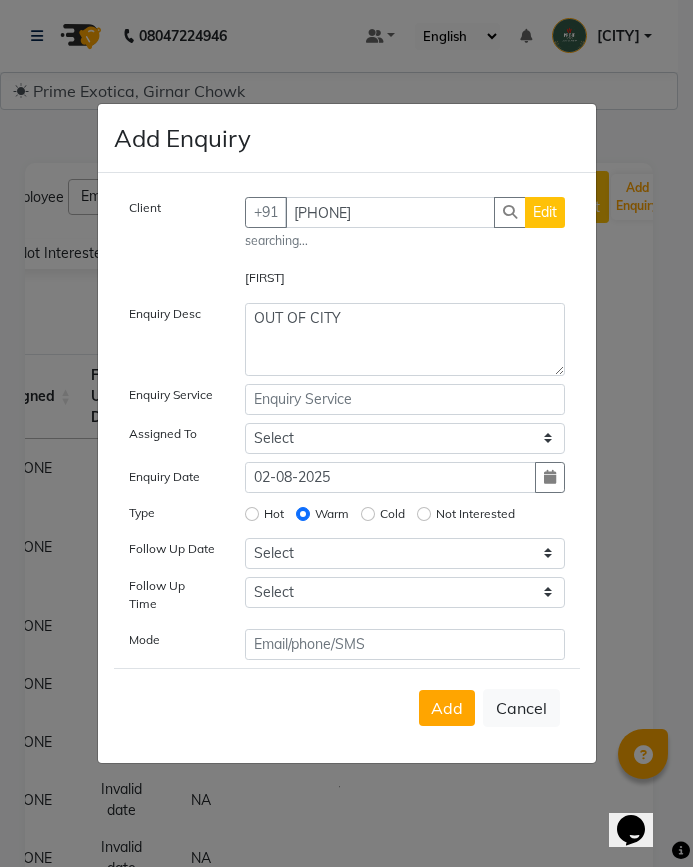 click on "Cold" 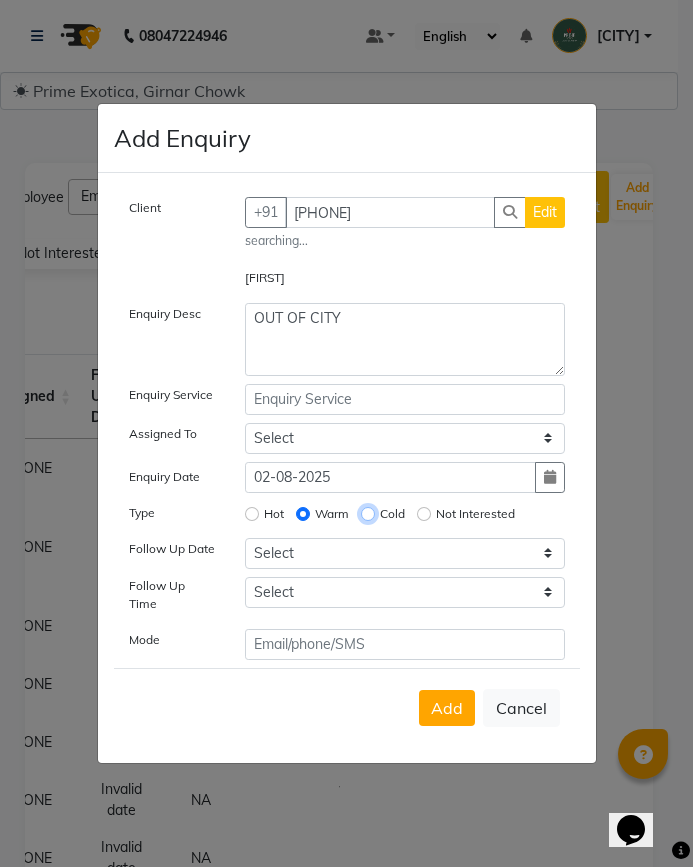 click on "Cold" at bounding box center [368, 514] 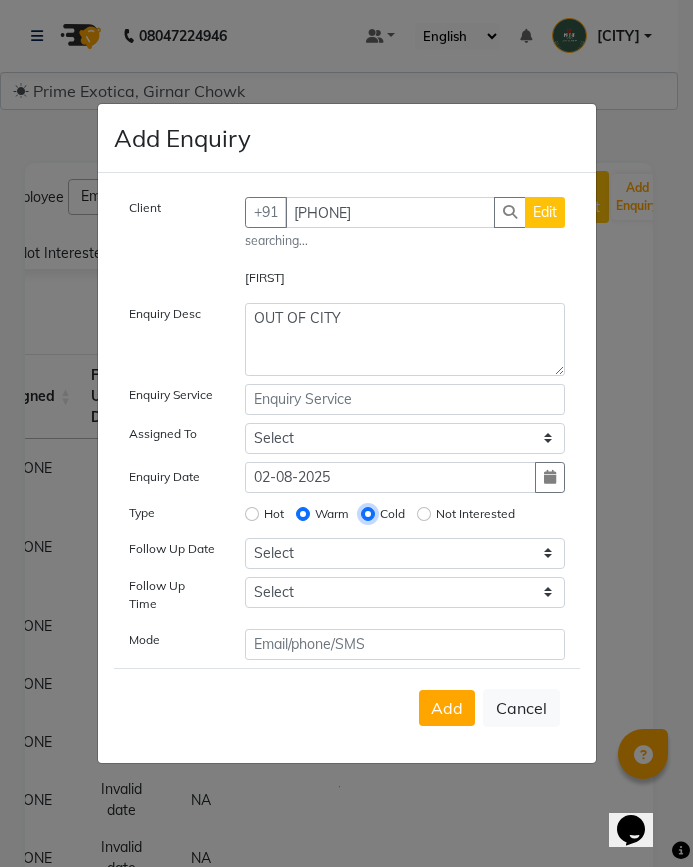 radio on "false" 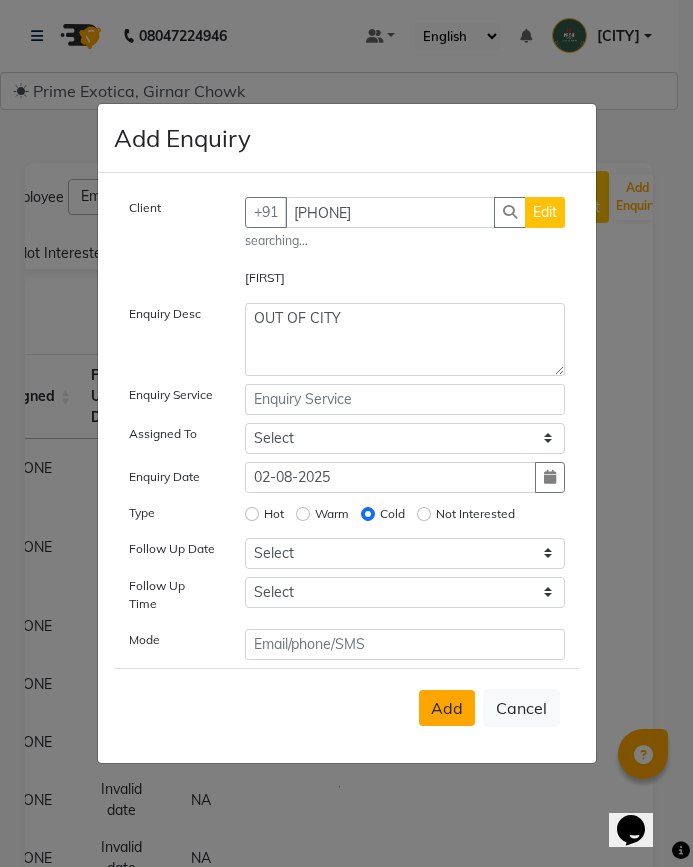 click on "Add" at bounding box center (447, 708) 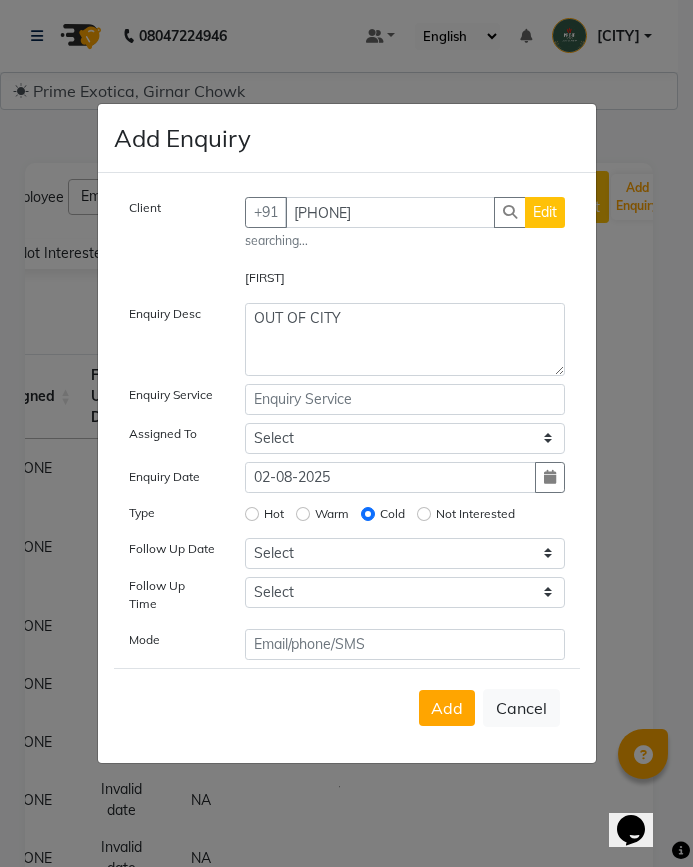 type 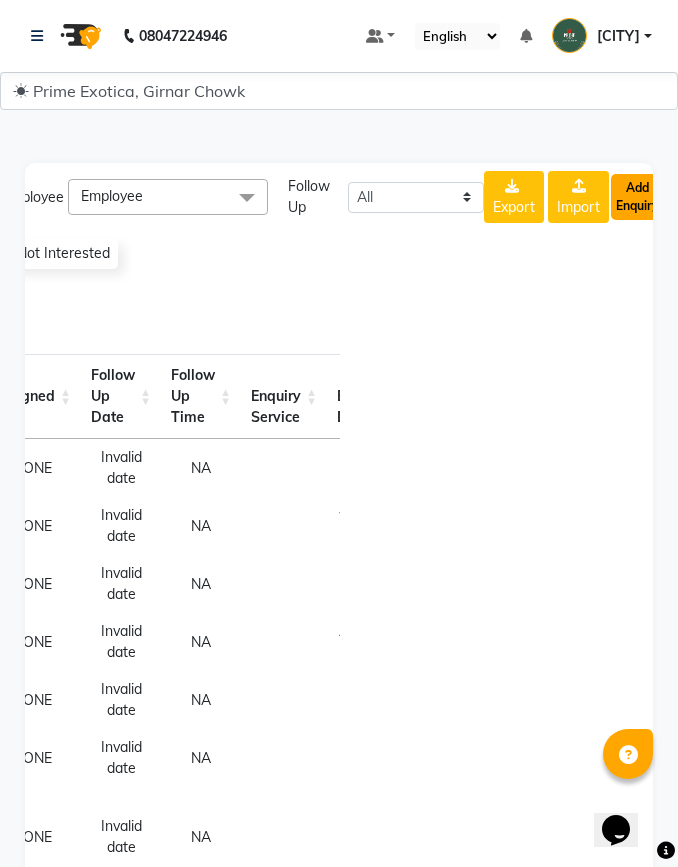 click on "Add Enquiry" 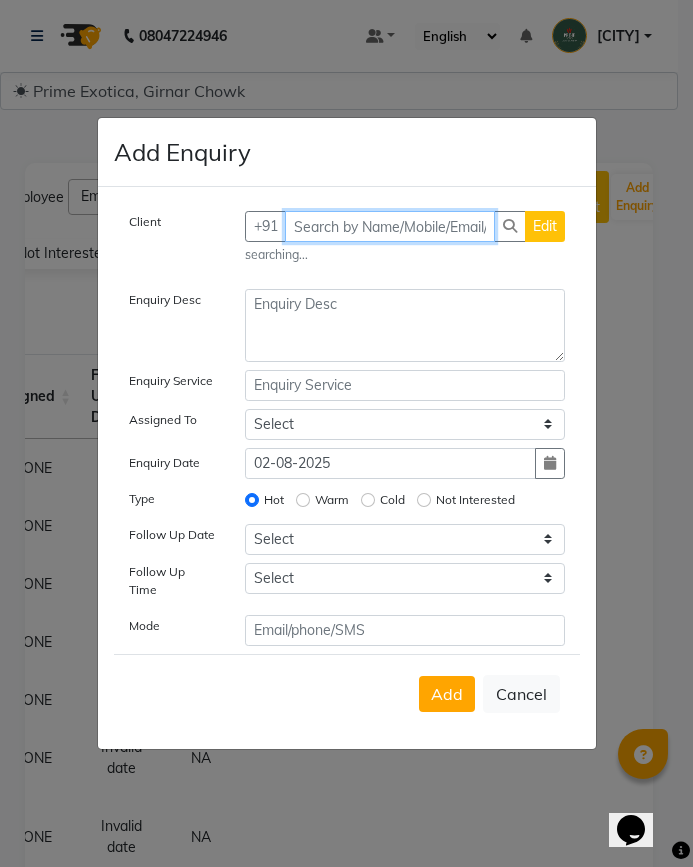 click at bounding box center (390, 226) 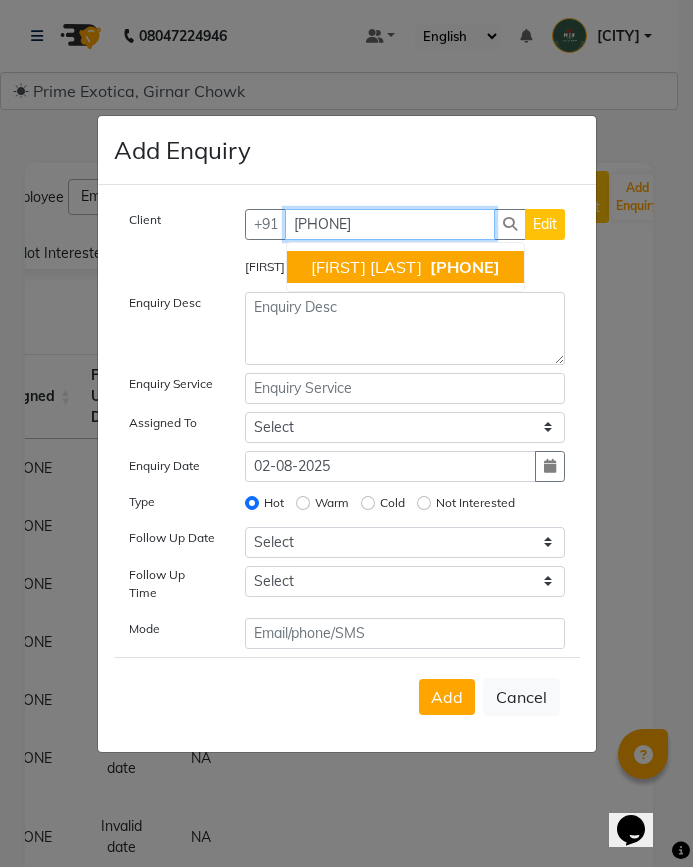 click on "Punam H" at bounding box center (366, 267) 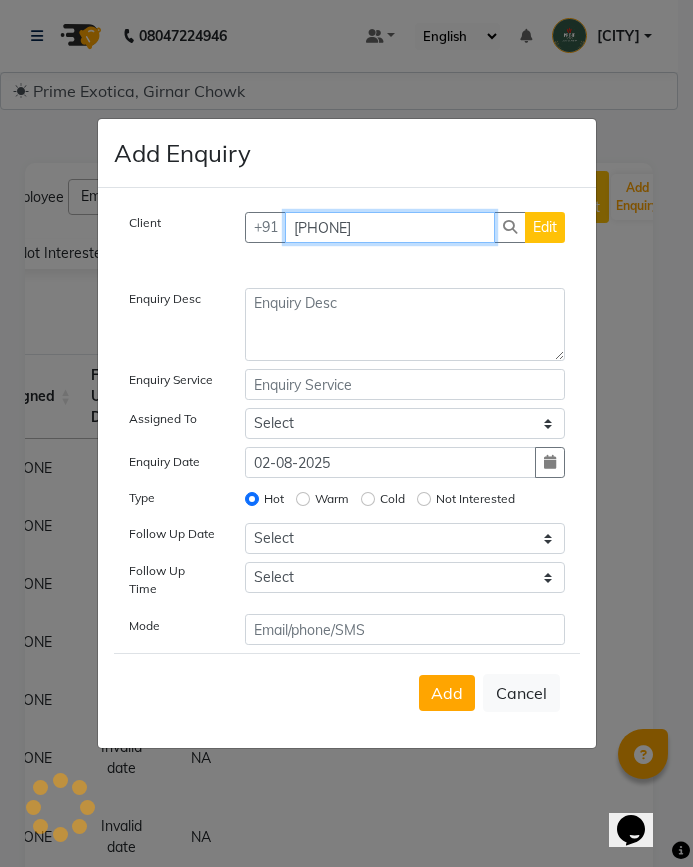 type on "9665748267" 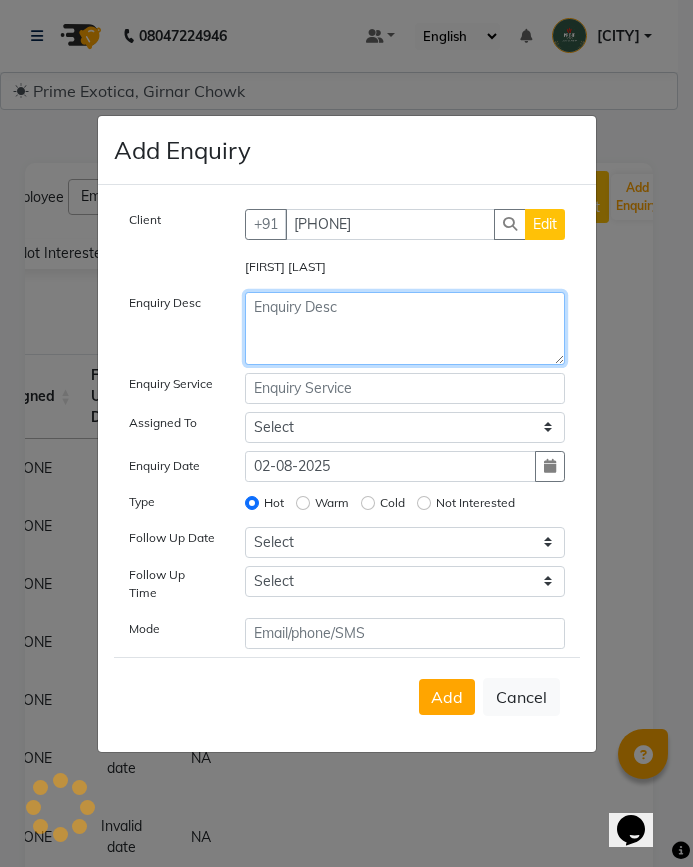 click 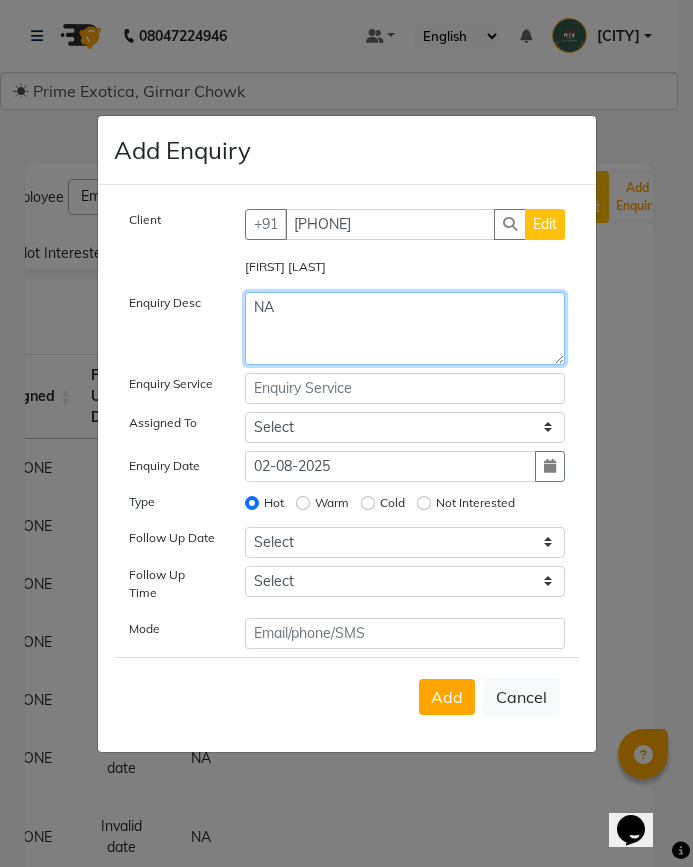 type on "NA" 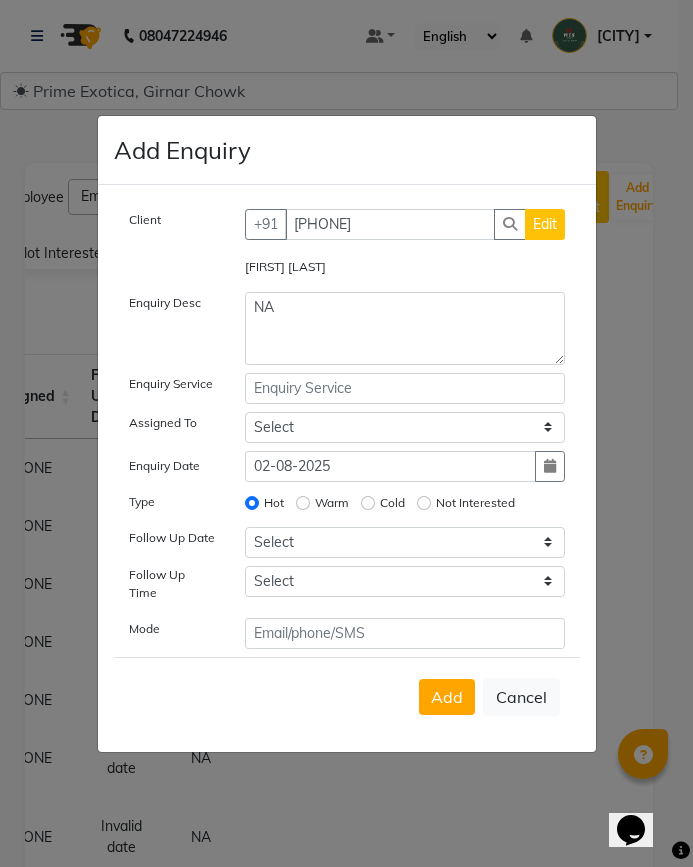 click on "Not Interested" 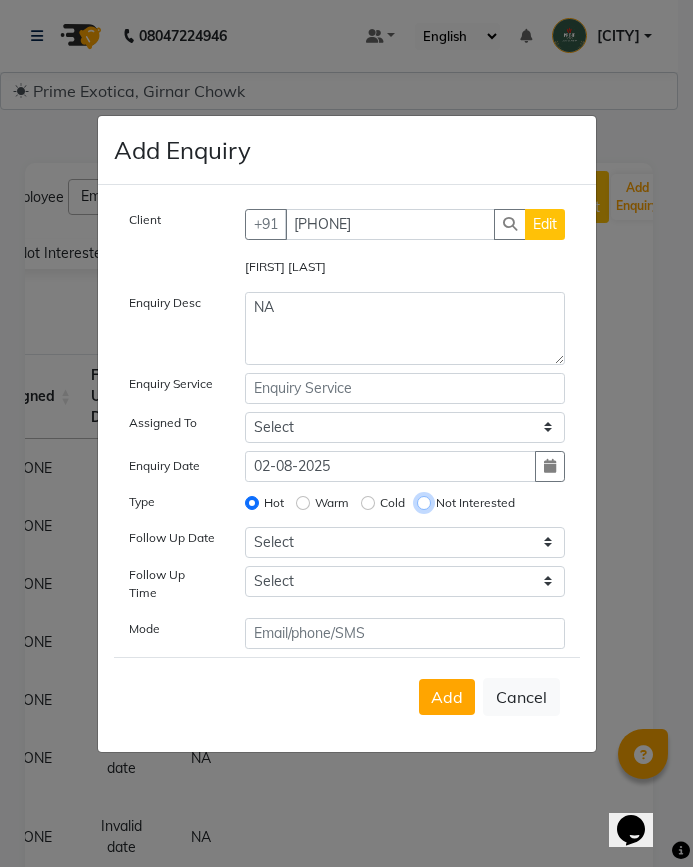 click on "Not Interested" at bounding box center (424, 503) 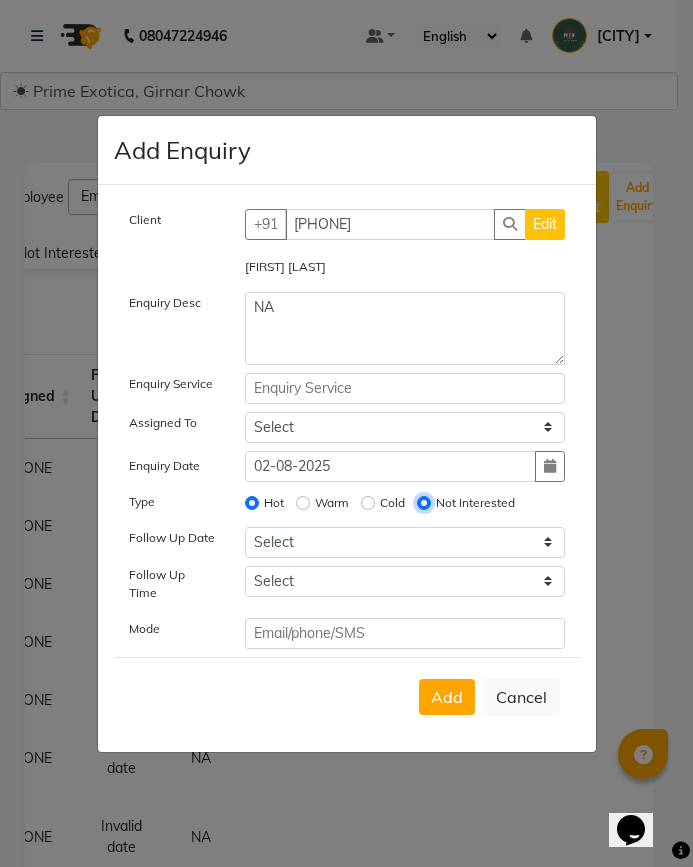 radio on "false" 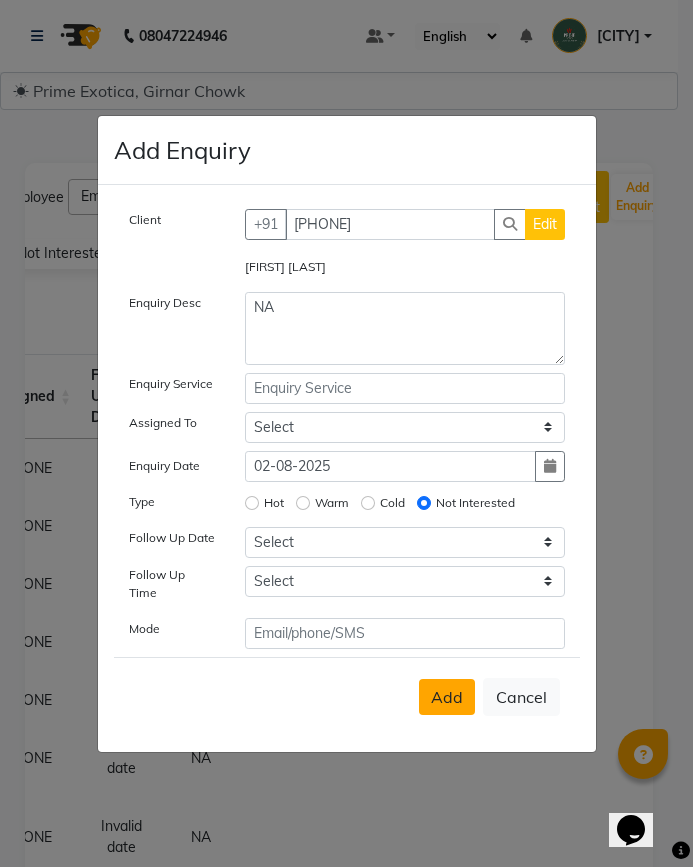 click on "Add" at bounding box center (447, 697) 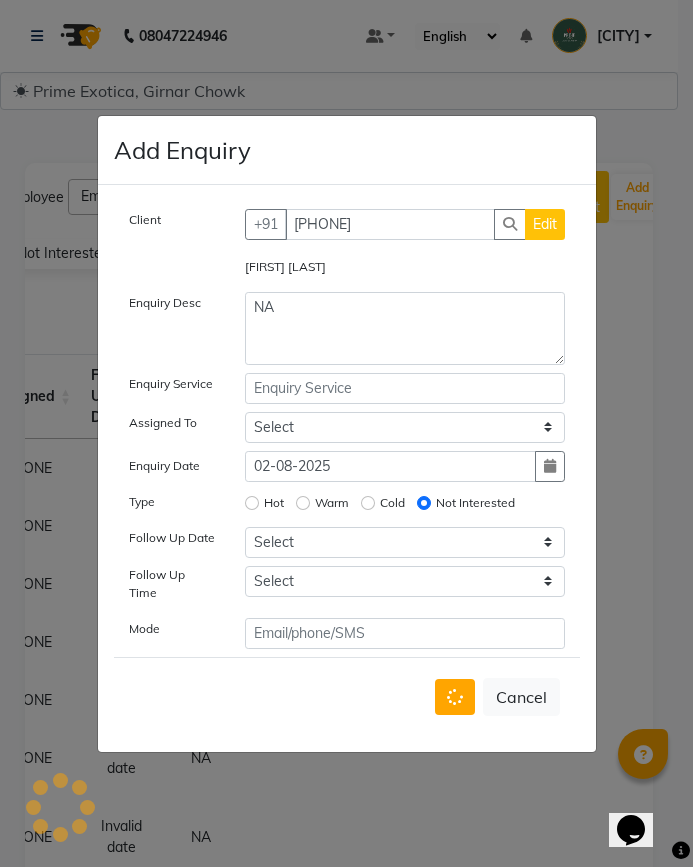 type 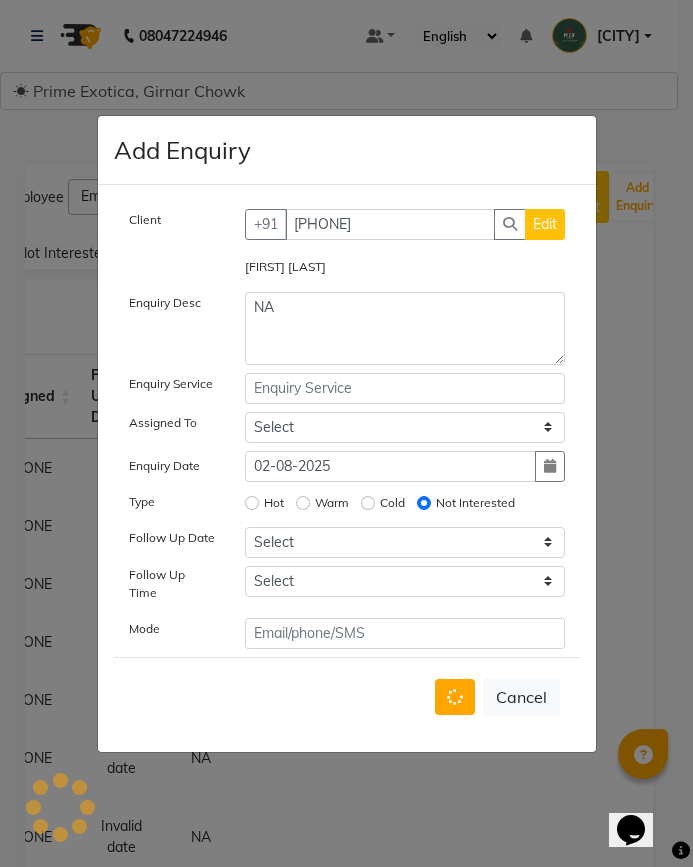 type 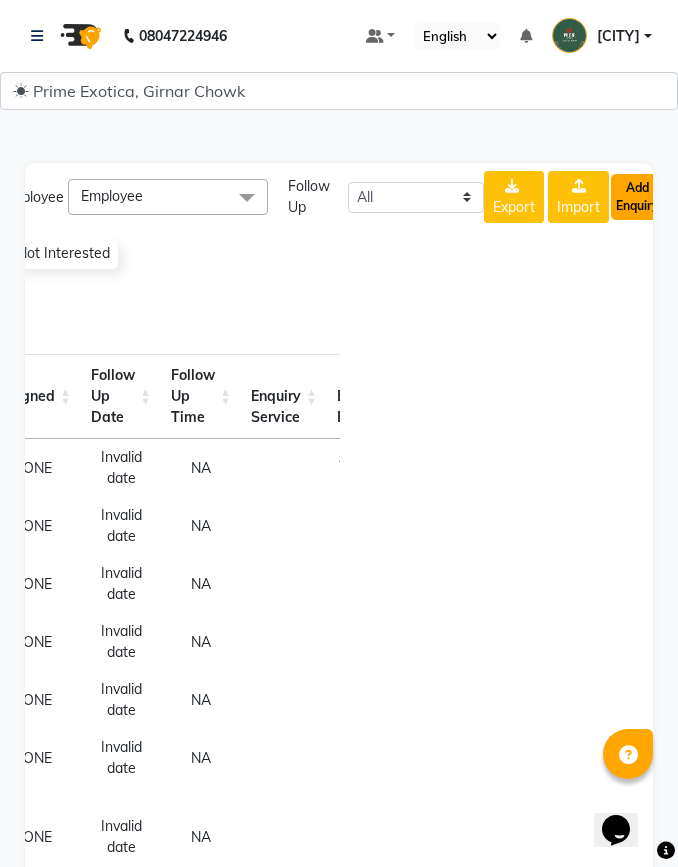 click on "Add Enquiry" 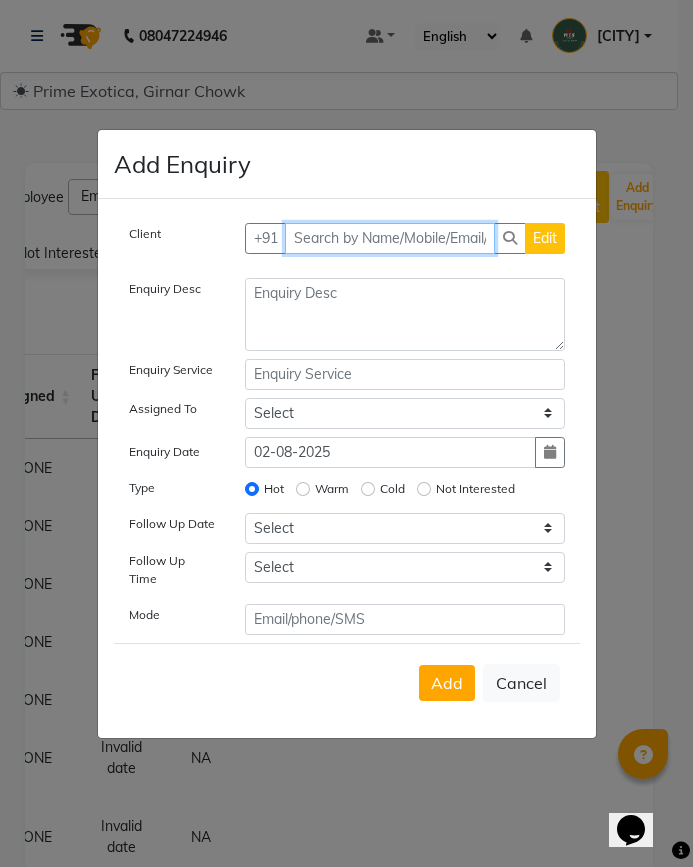 click at bounding box center (390, 238) 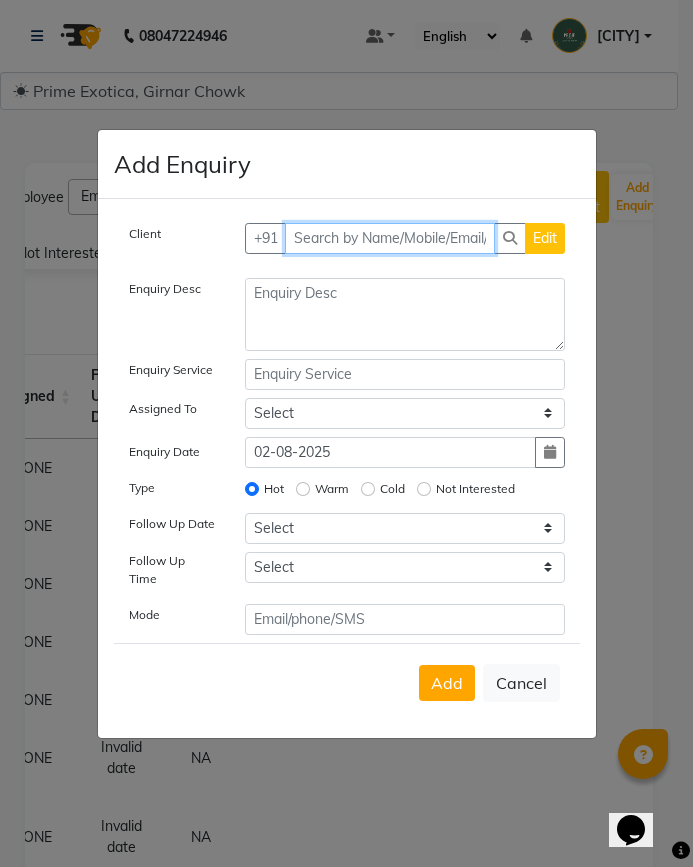 paste on "7796307954" 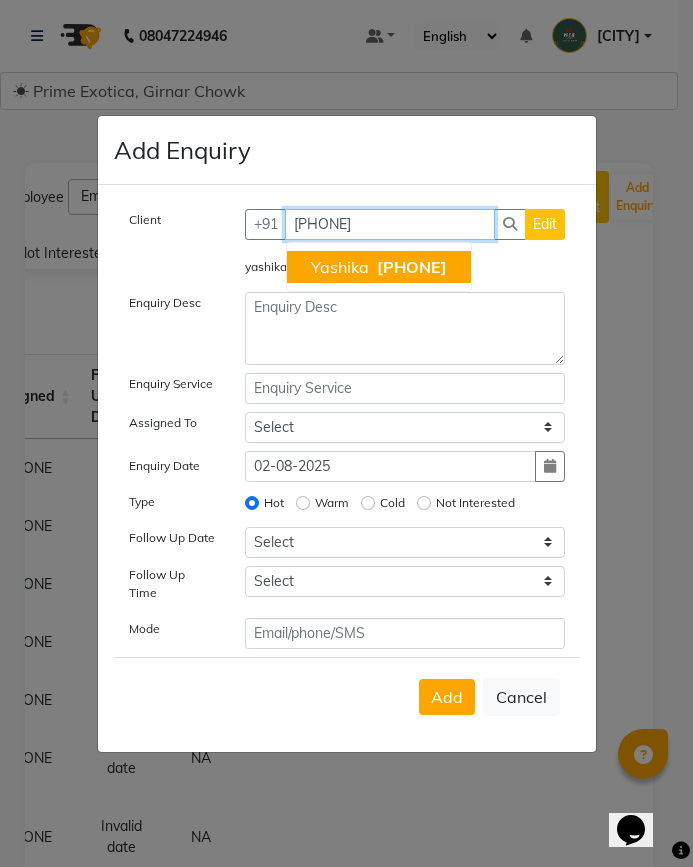 click on "yashika   7796307954" at bounding box center [379, 267] 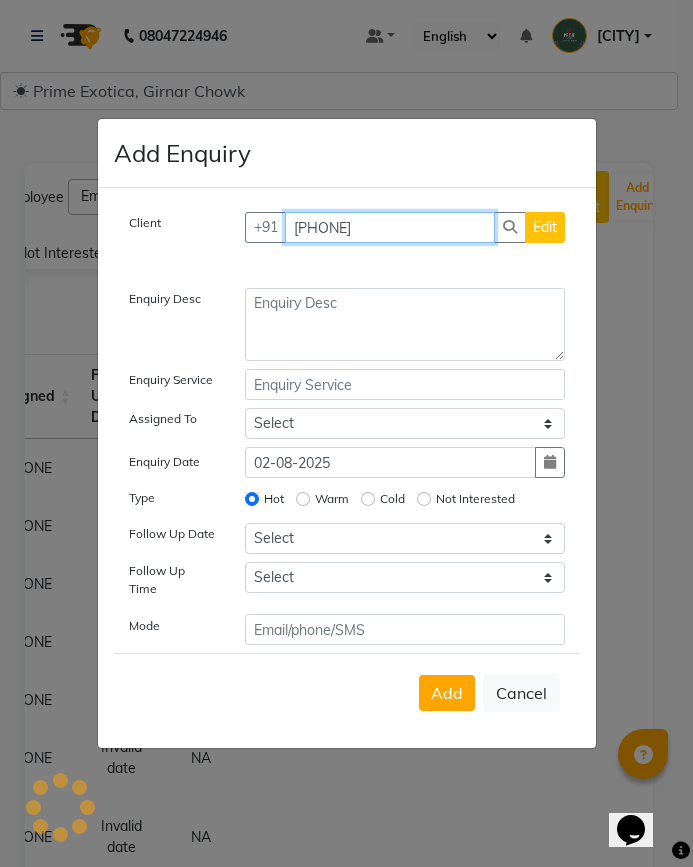 type on "7796307954" 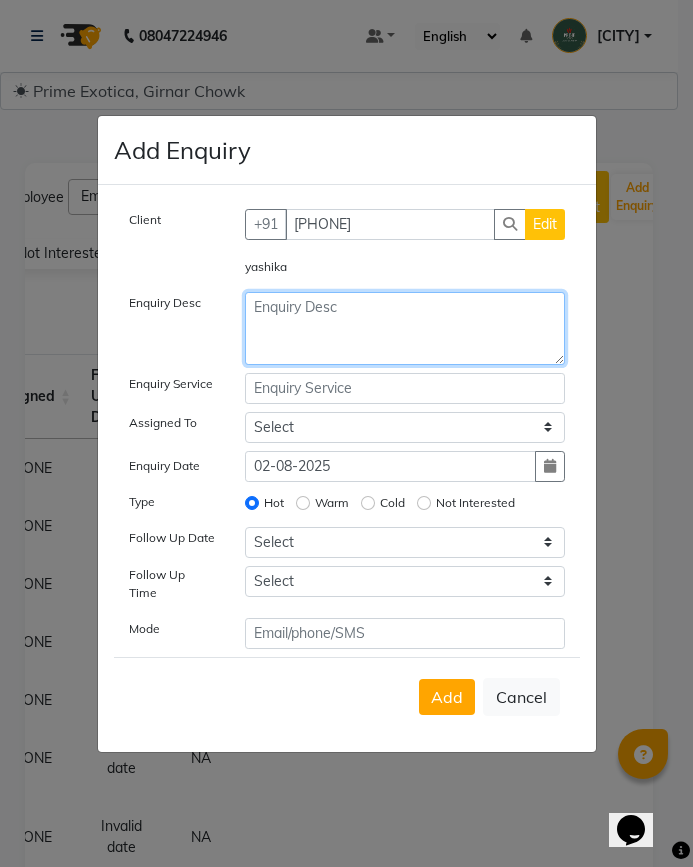 click 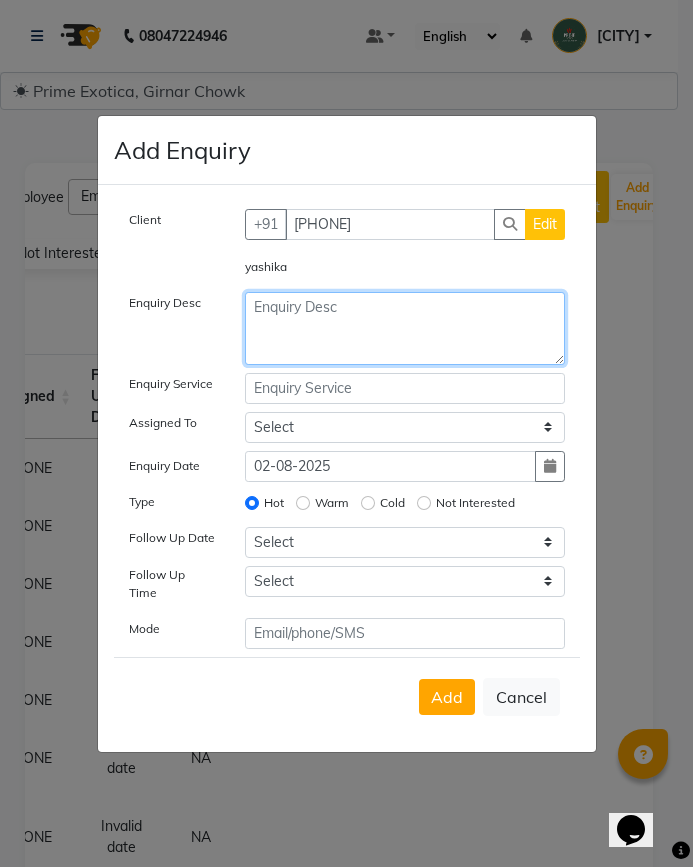 type on "A" 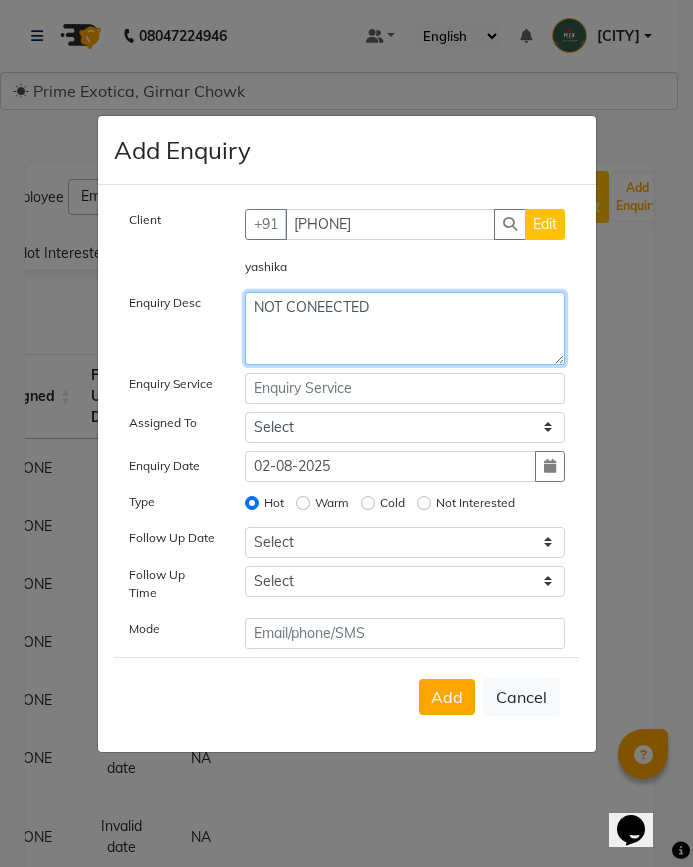 click on "NOT CONEECTED" 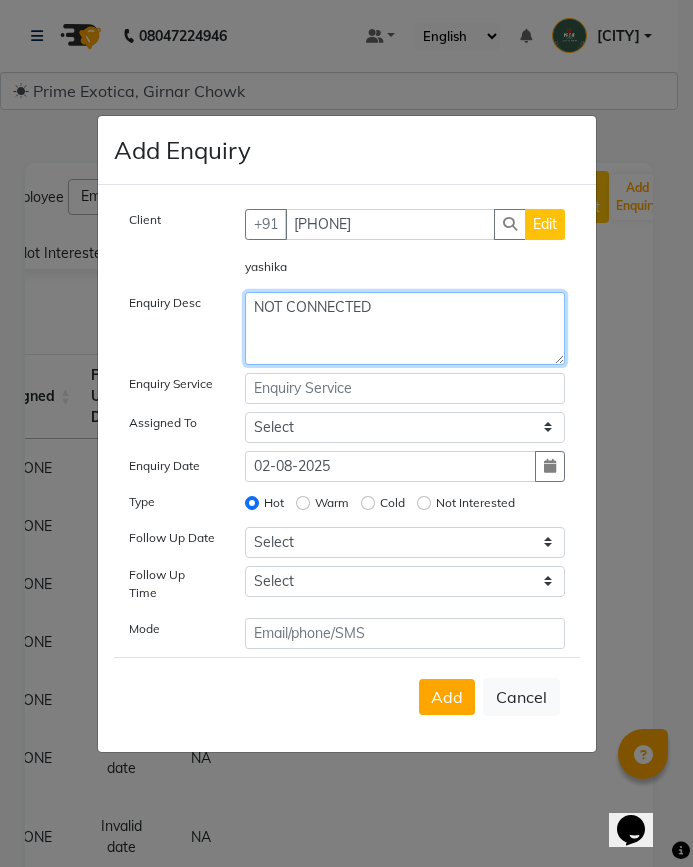 type on "NOT CONNECTED" 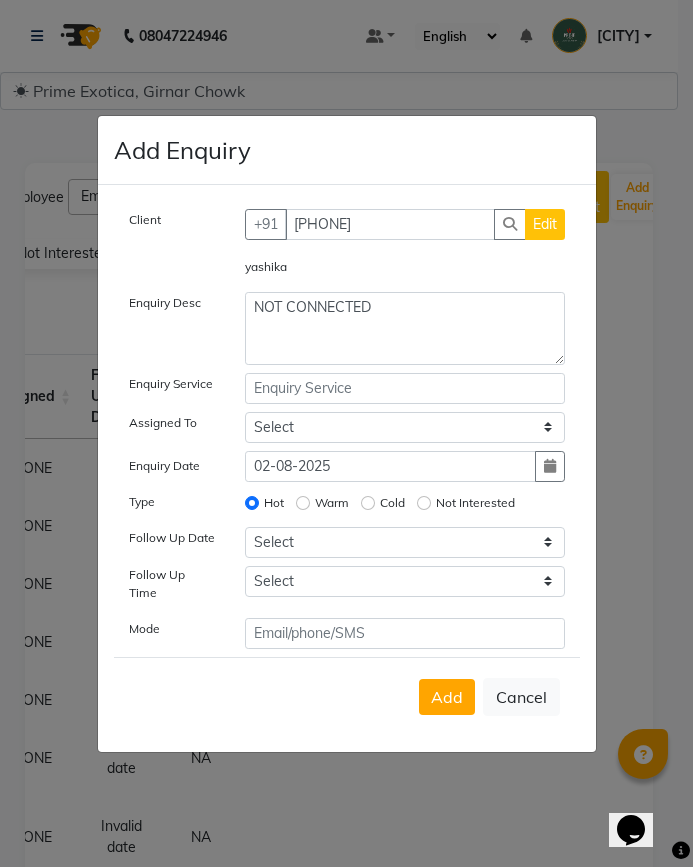click on "Not Interested" 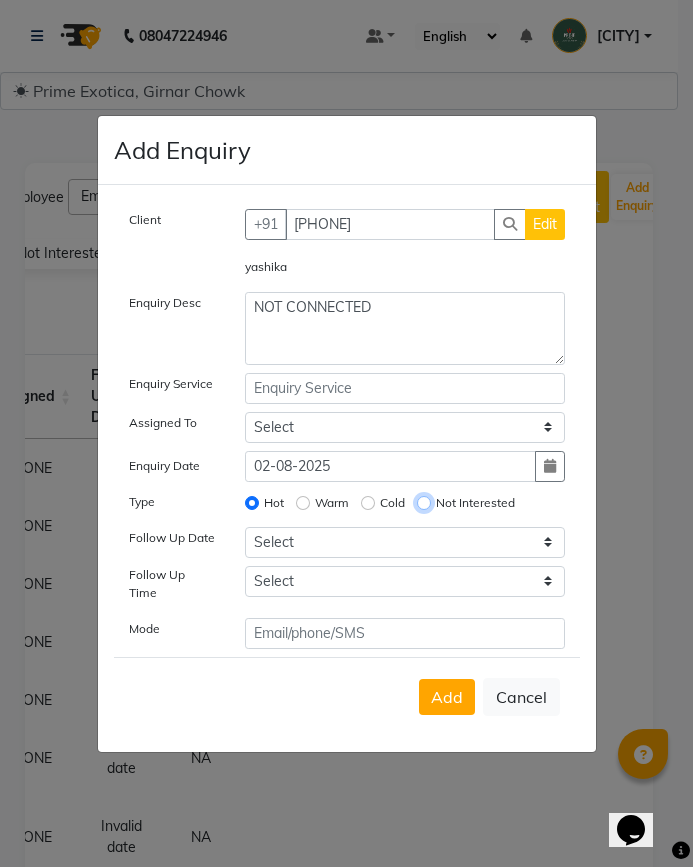click on "Not Interested" at bounding box center [424, 503] 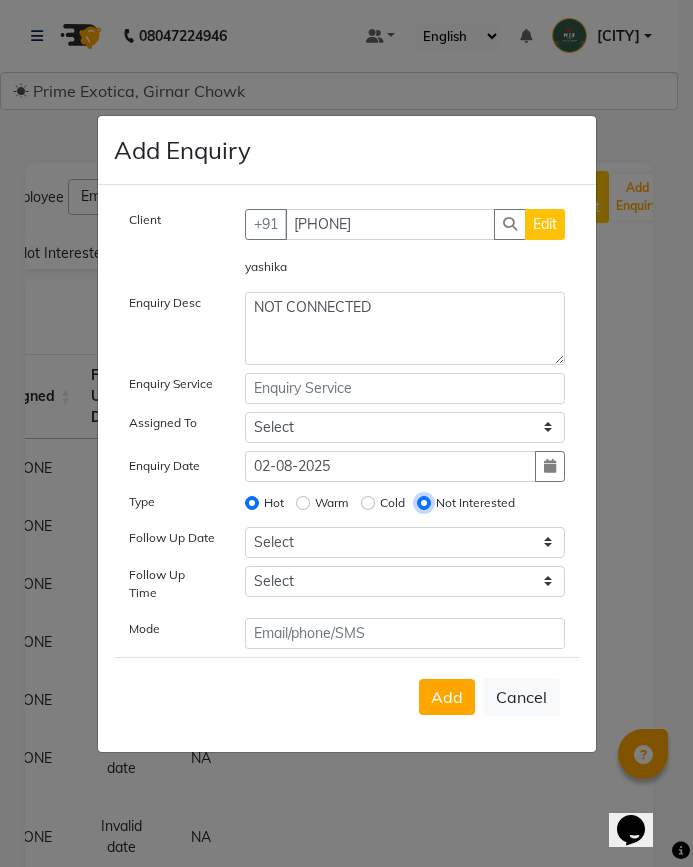 radio on "false" 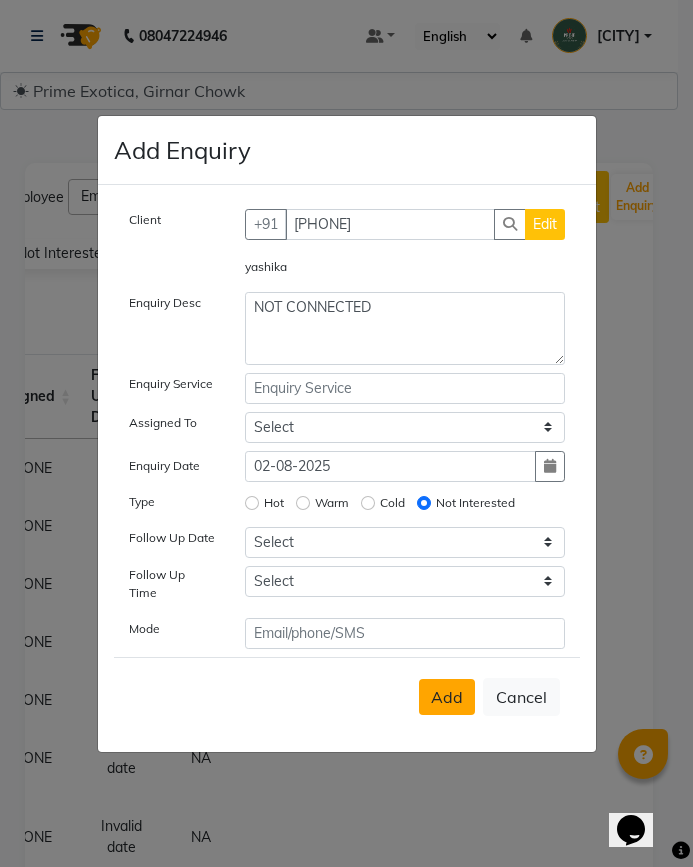 click on "Add" at bounding box center (447, 697) 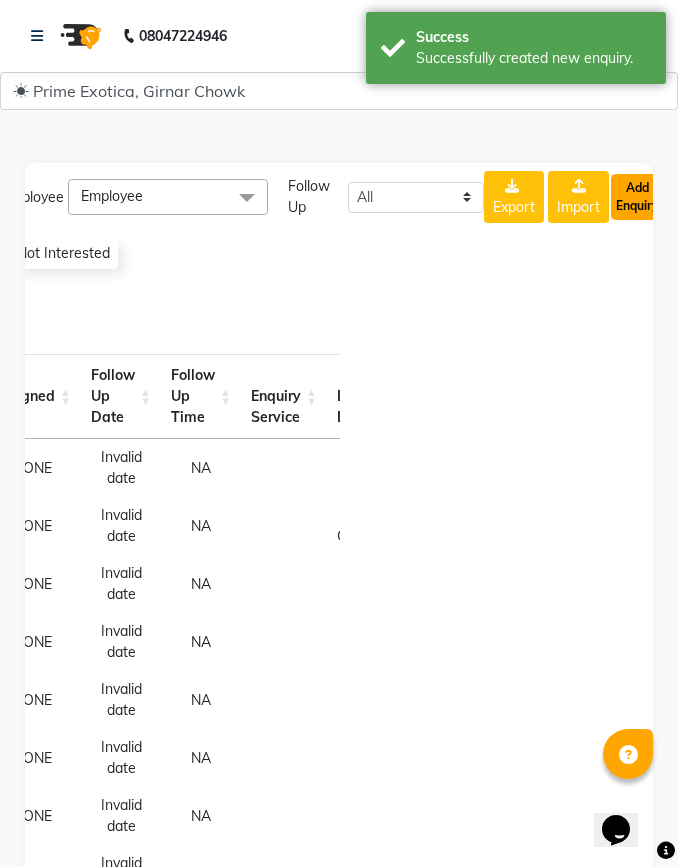 click on "Add Enquiry" 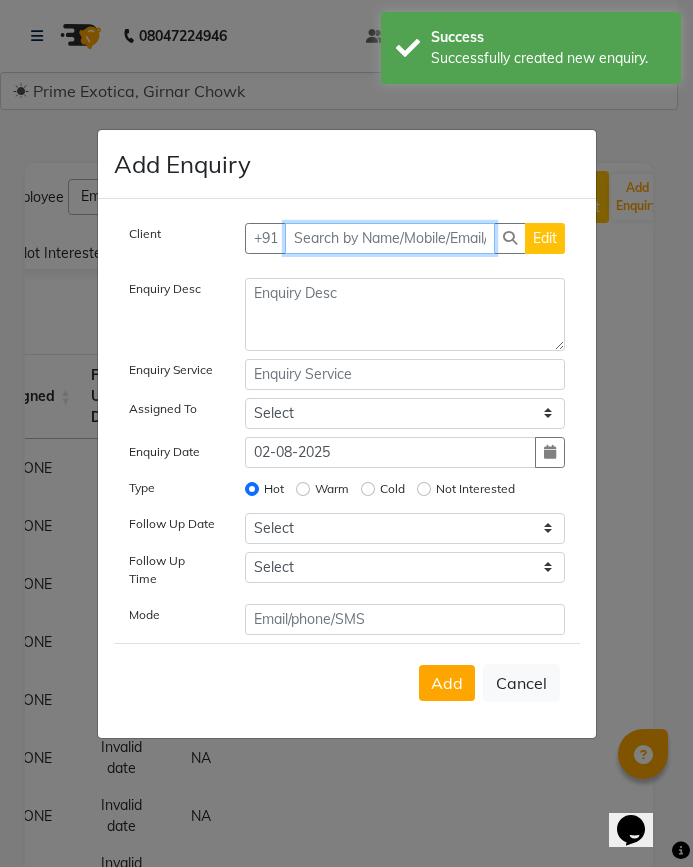 click at bounding box center (390, 238) 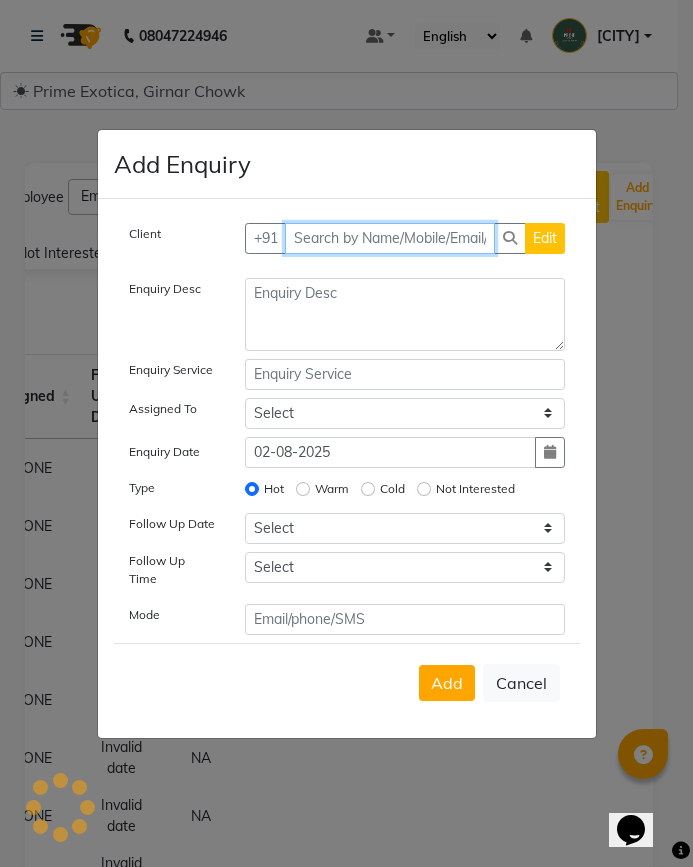 click at bounding box center [390, 238] 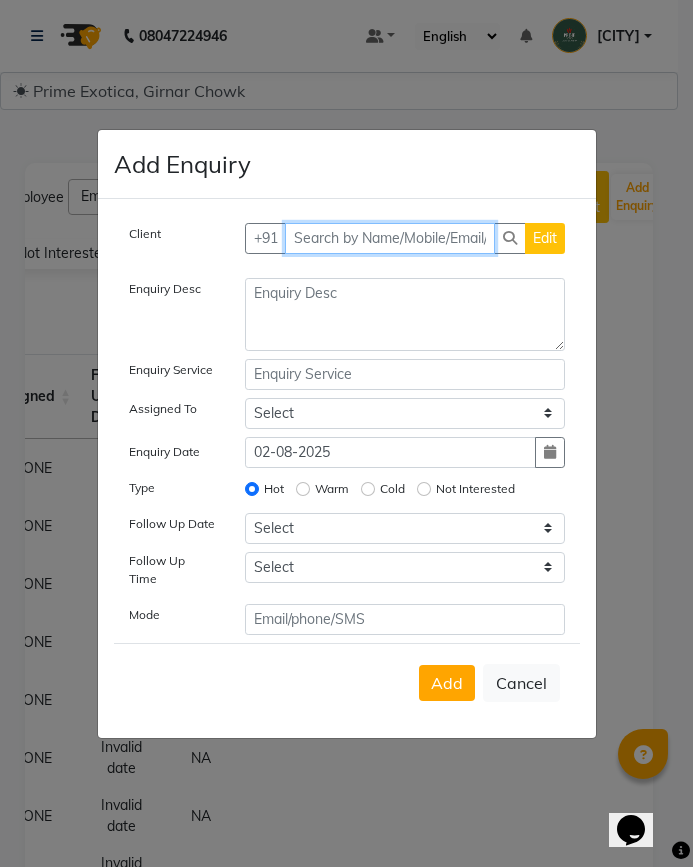 paste on "8888624243" 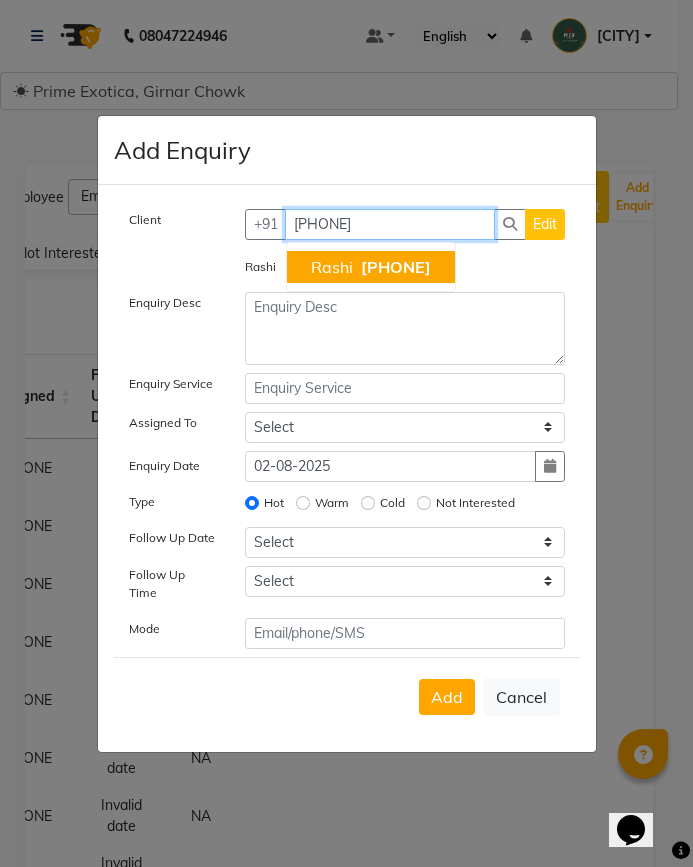 click on "8888624243" at bounding box center (396, 267) 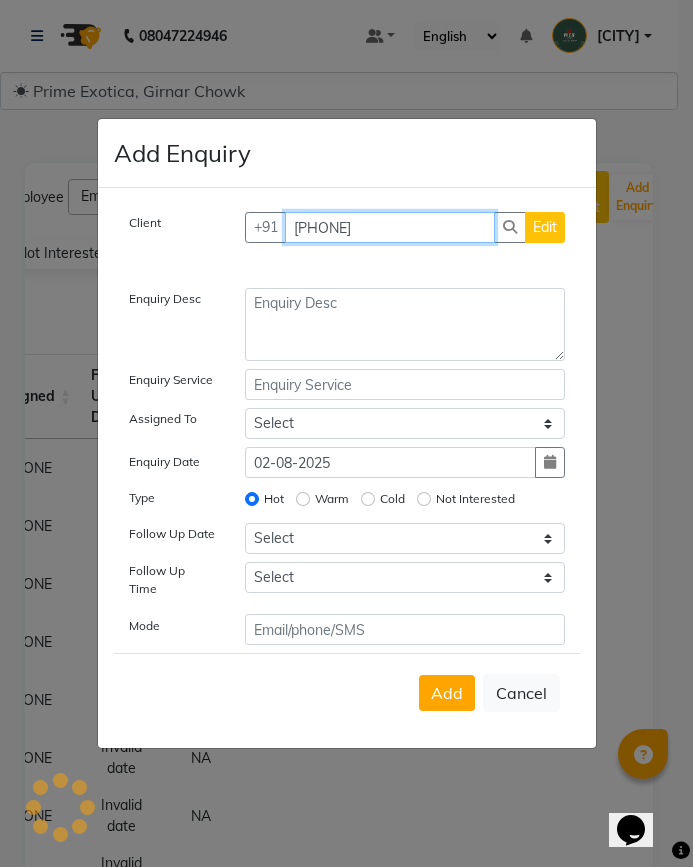 type on "8888624243" 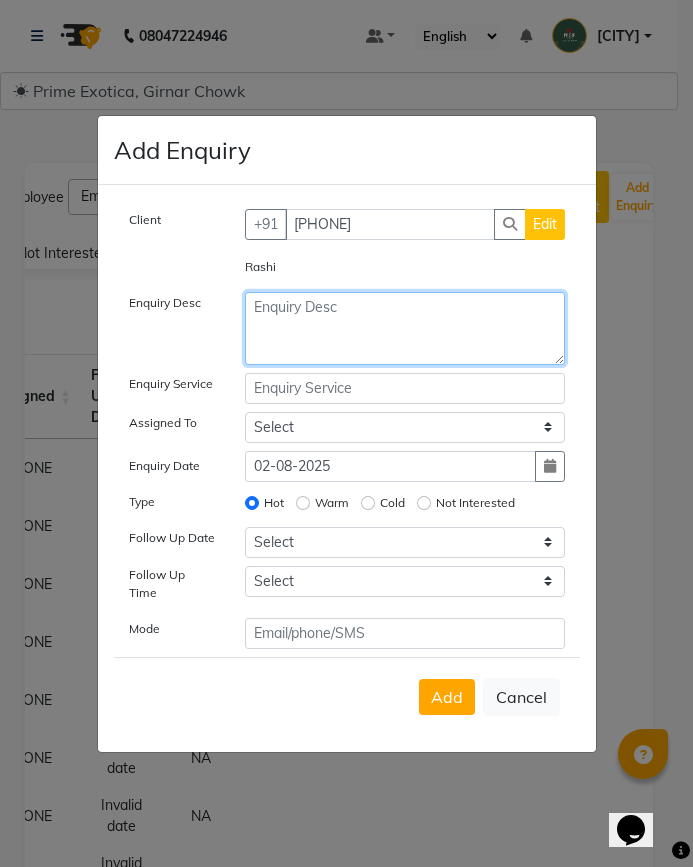 click 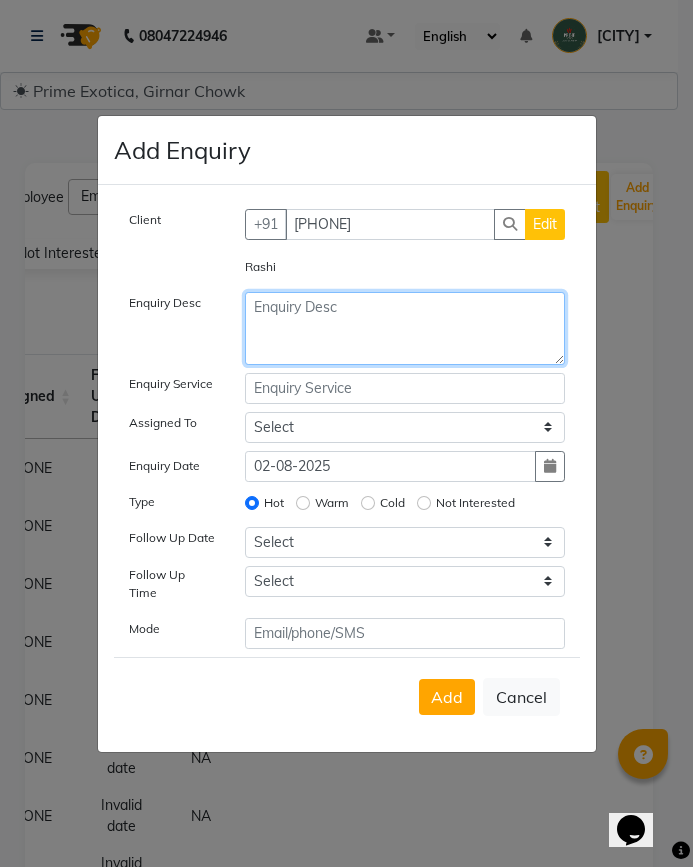 click 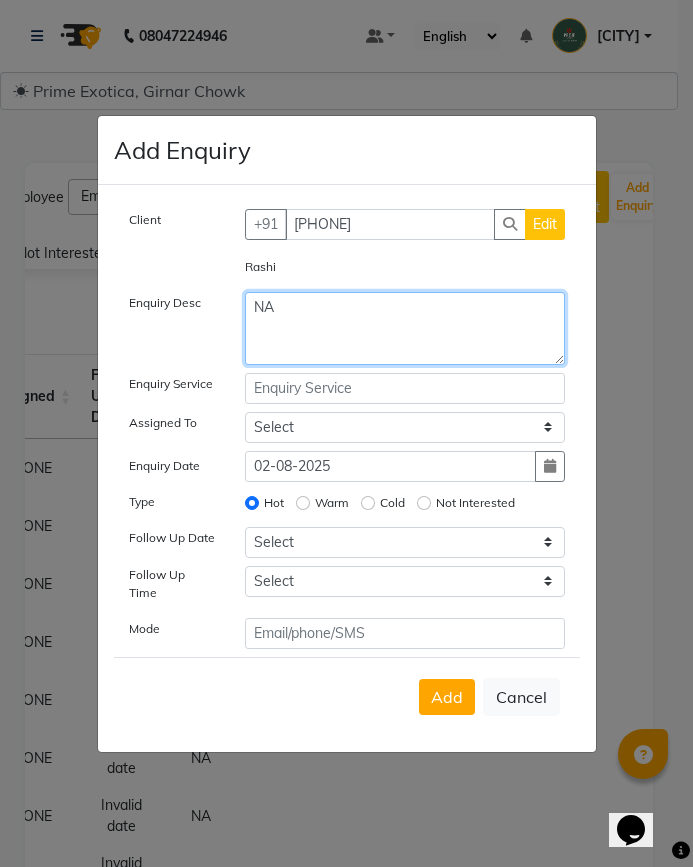 type on "NA" 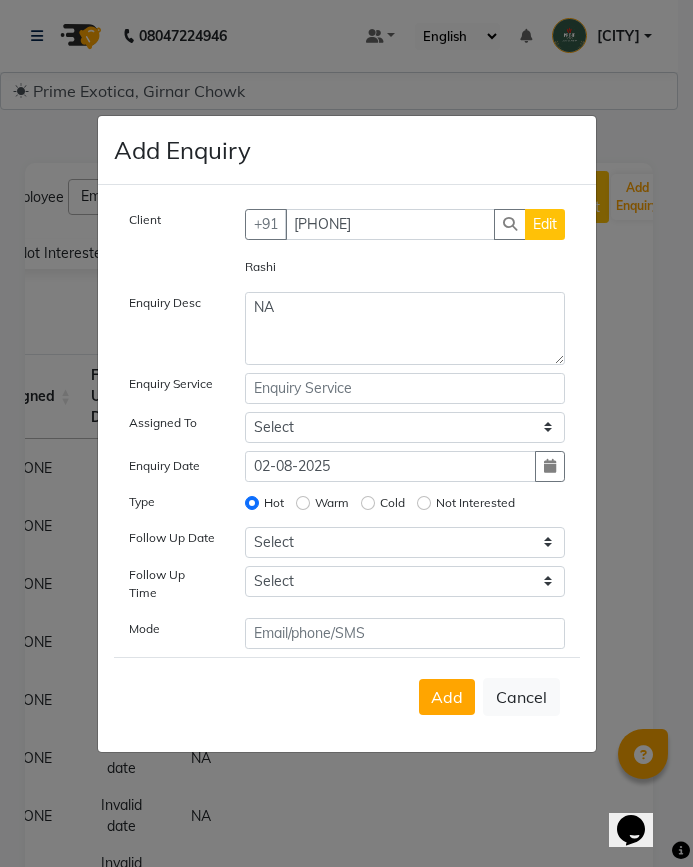 click on "Not Interested" 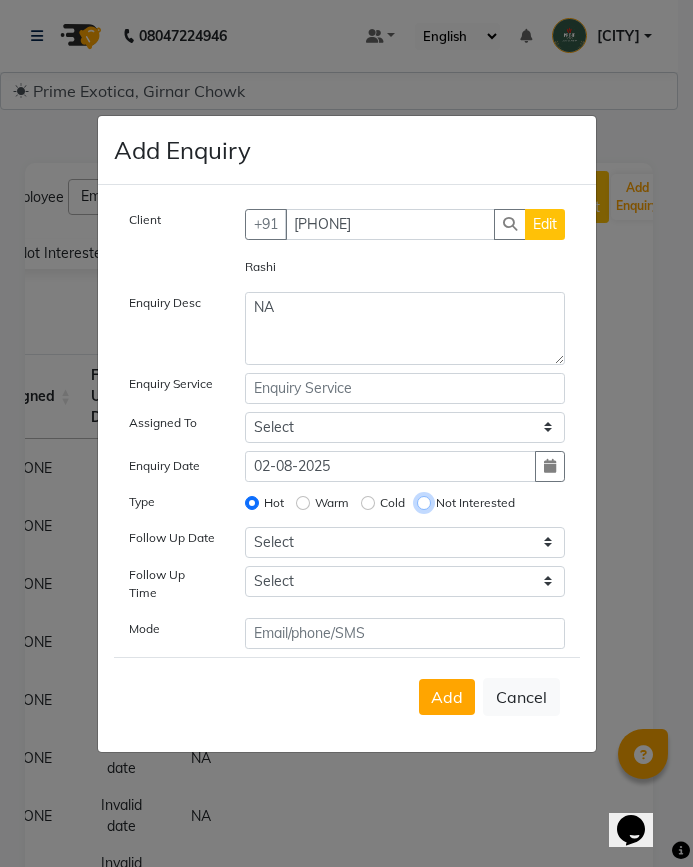click on "Not Interested" at bounding box center [424, 503] 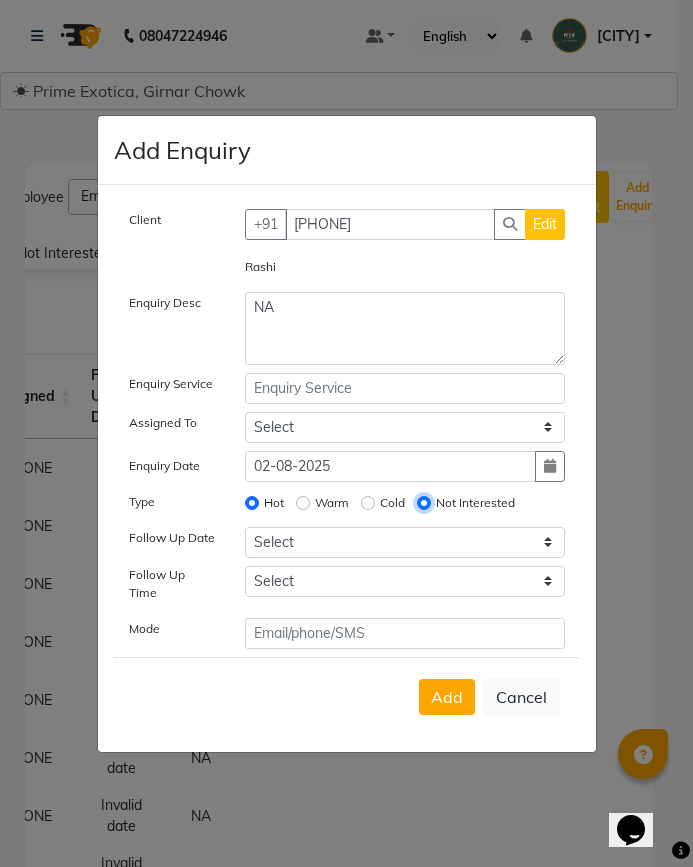 radio on "false" 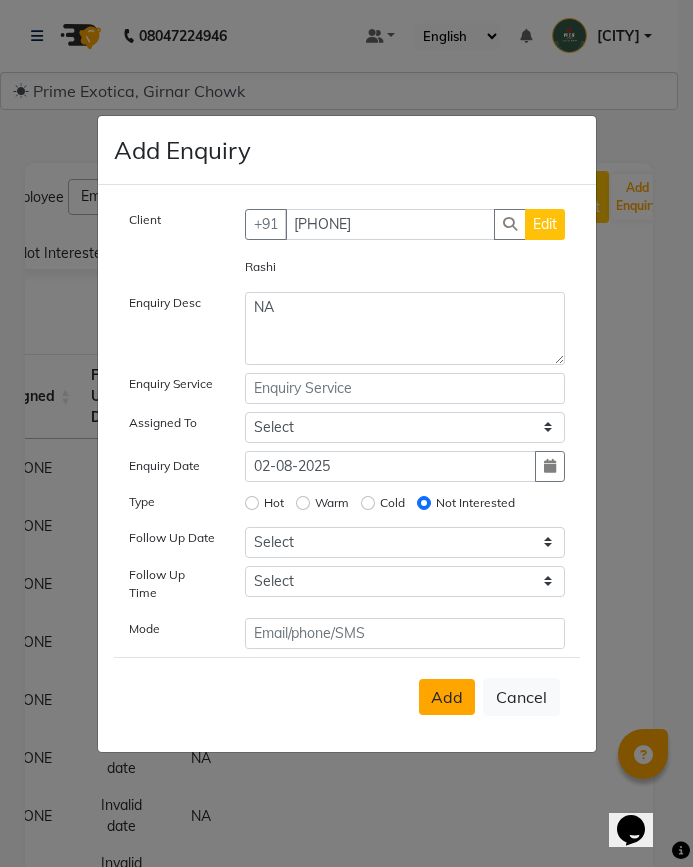click on "Add" at bounding box center (447, 697) 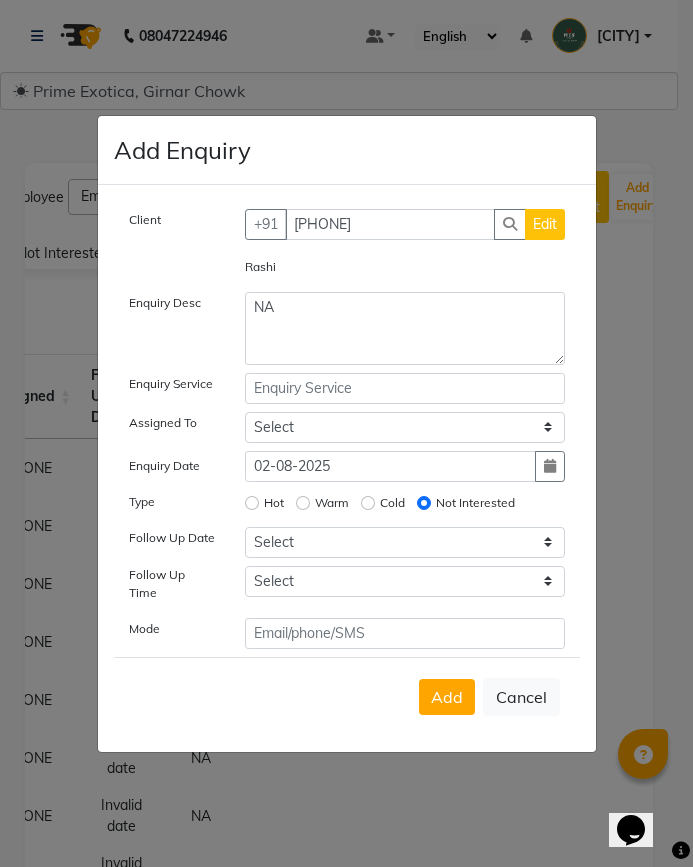 type 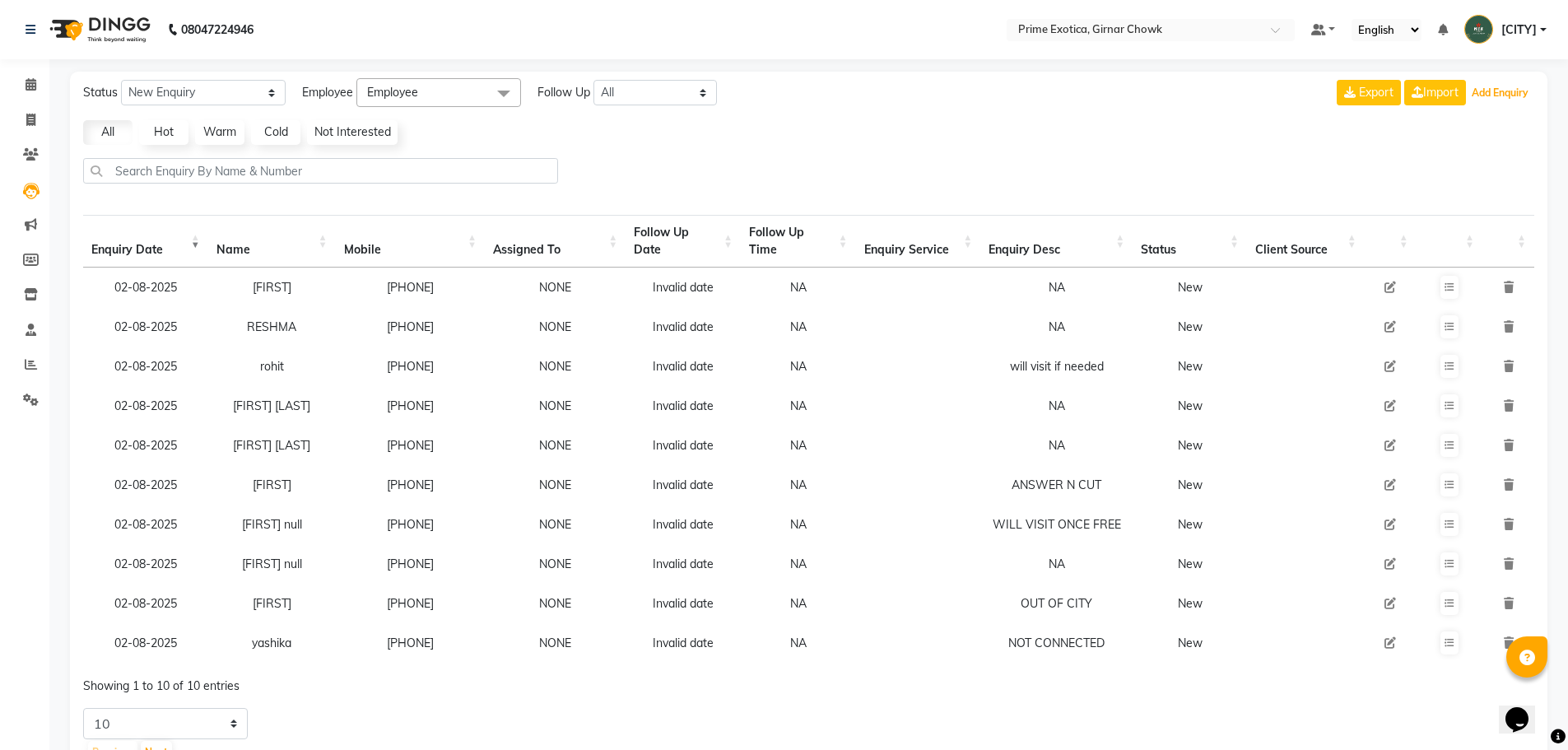 scroll, scrollTop: 0, scrollLeft: 0, axis: both 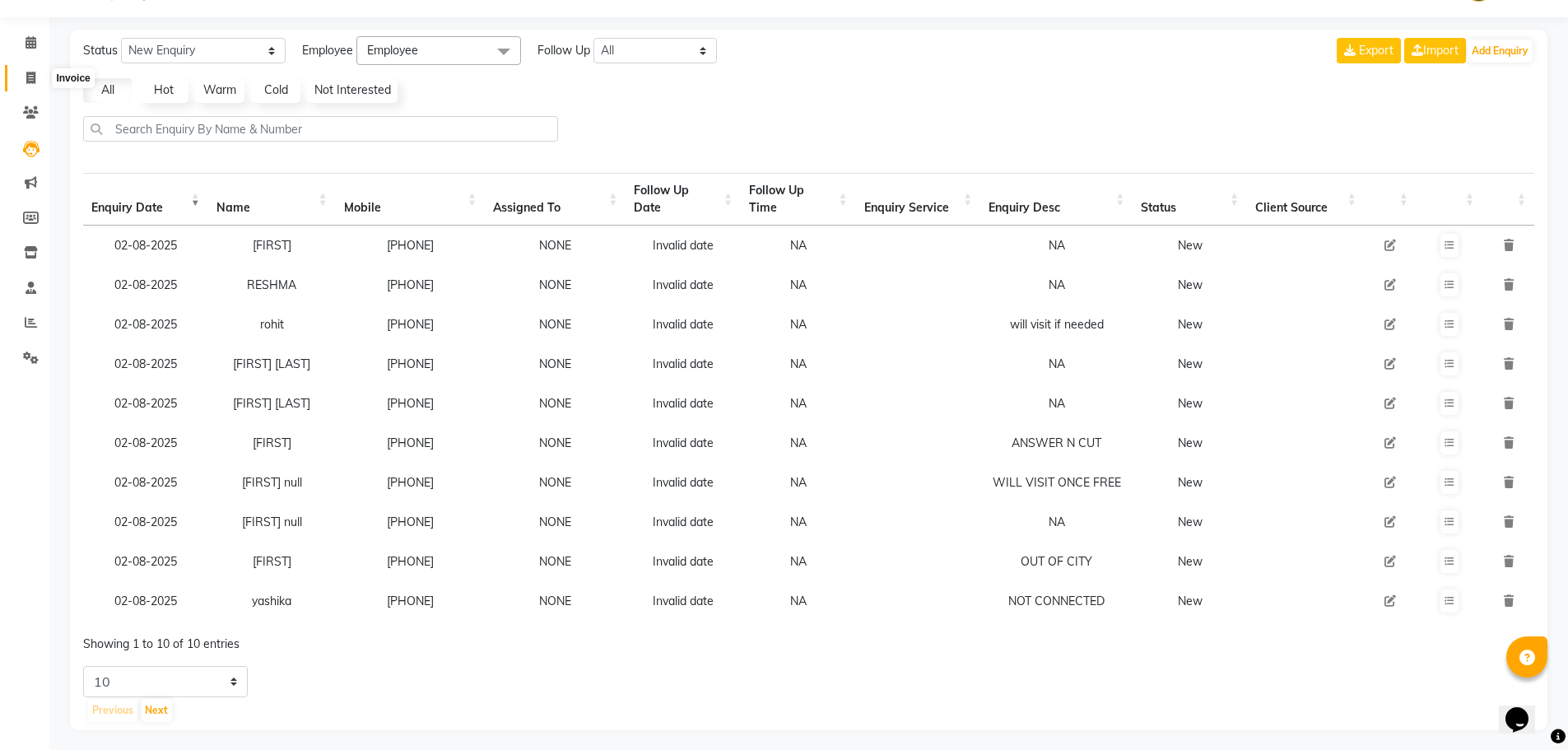 click 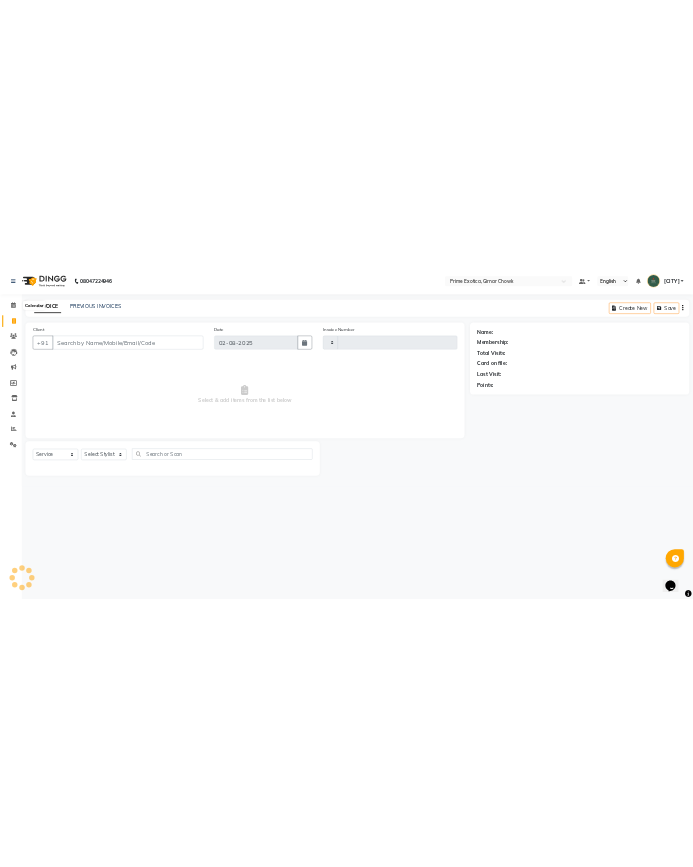 scroll, scrollTop: 0, scrollLeft: 0, axis: both 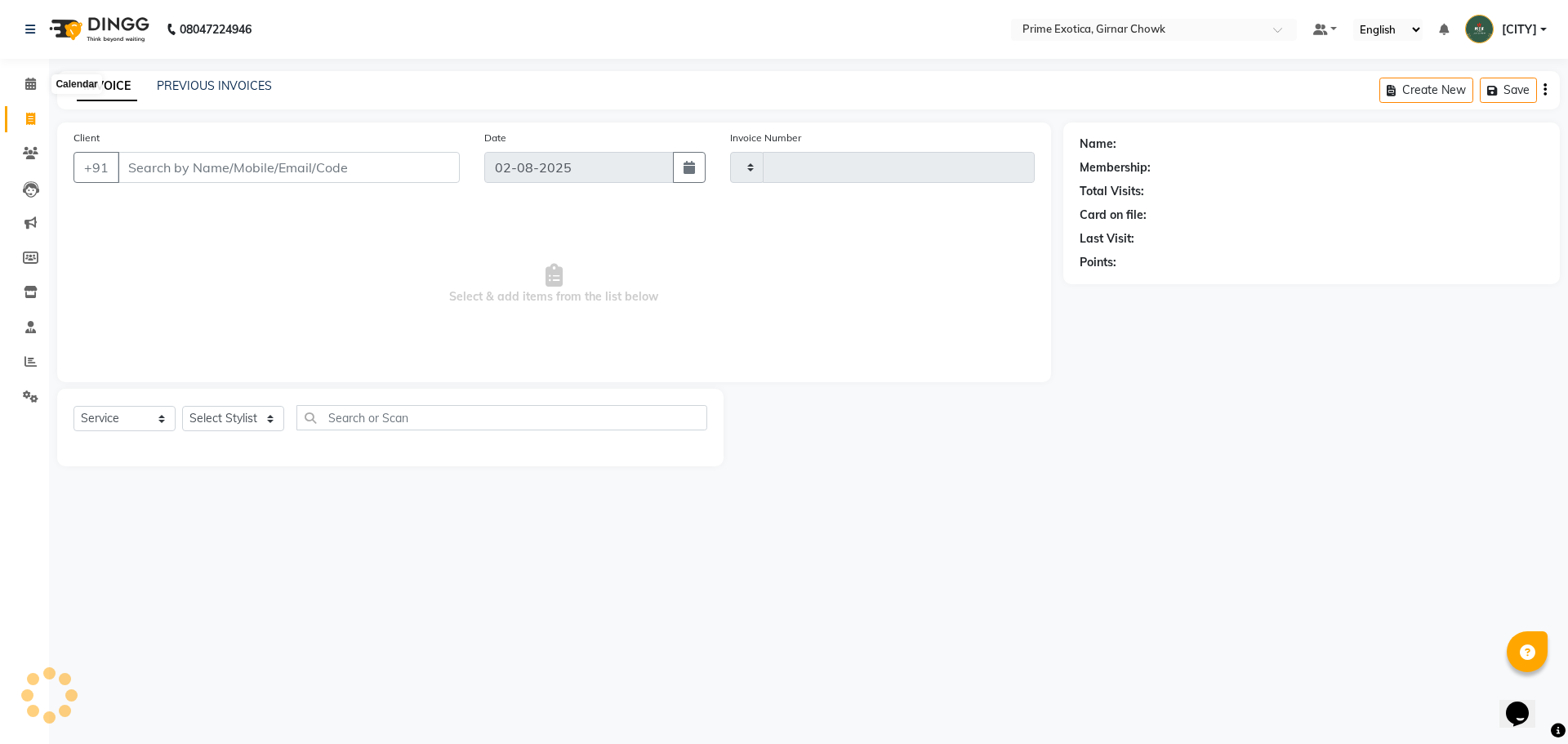 type on "0745" 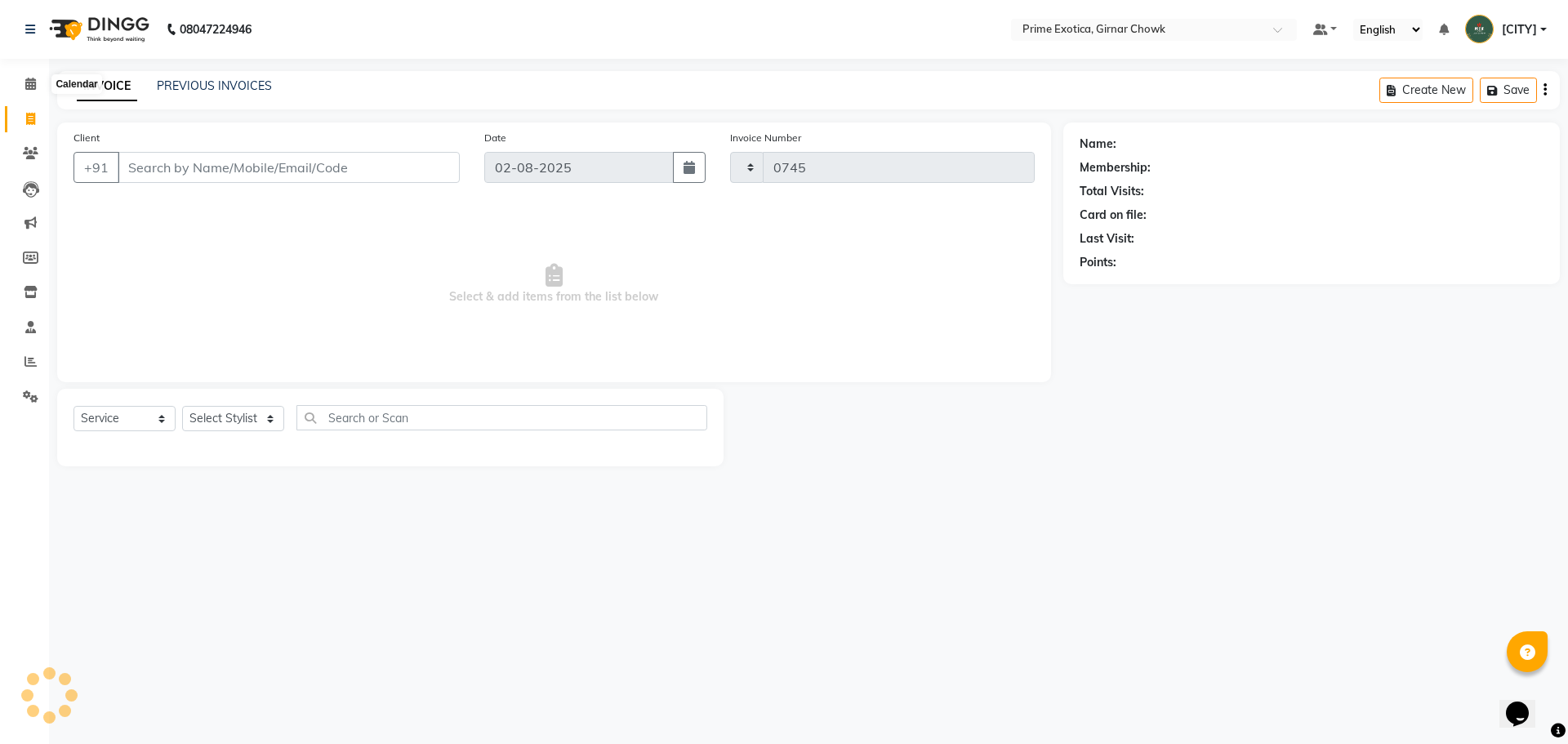 select on "5796" 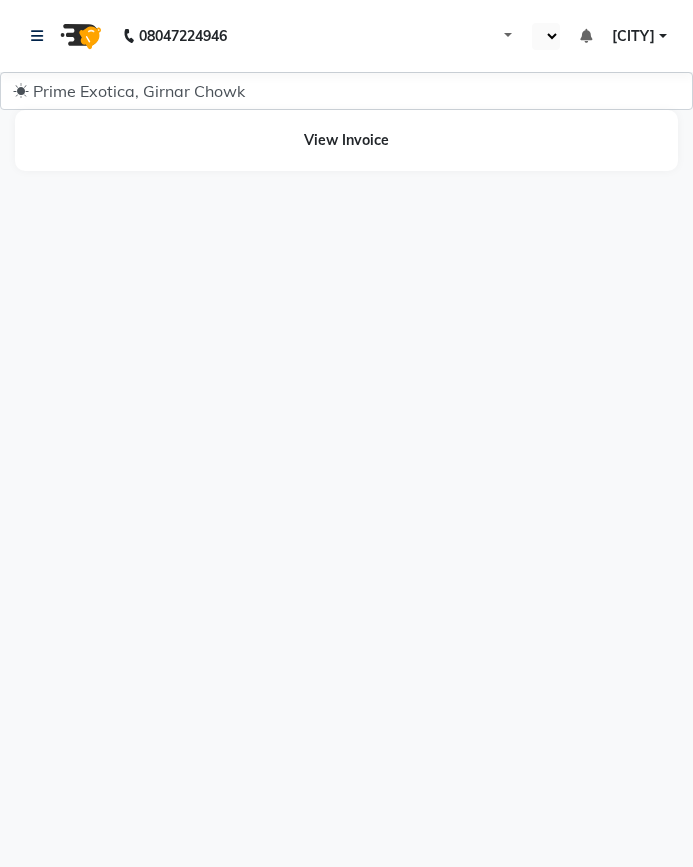 scroll, scrollTop: 0, scrollLeft: 0, axis: both 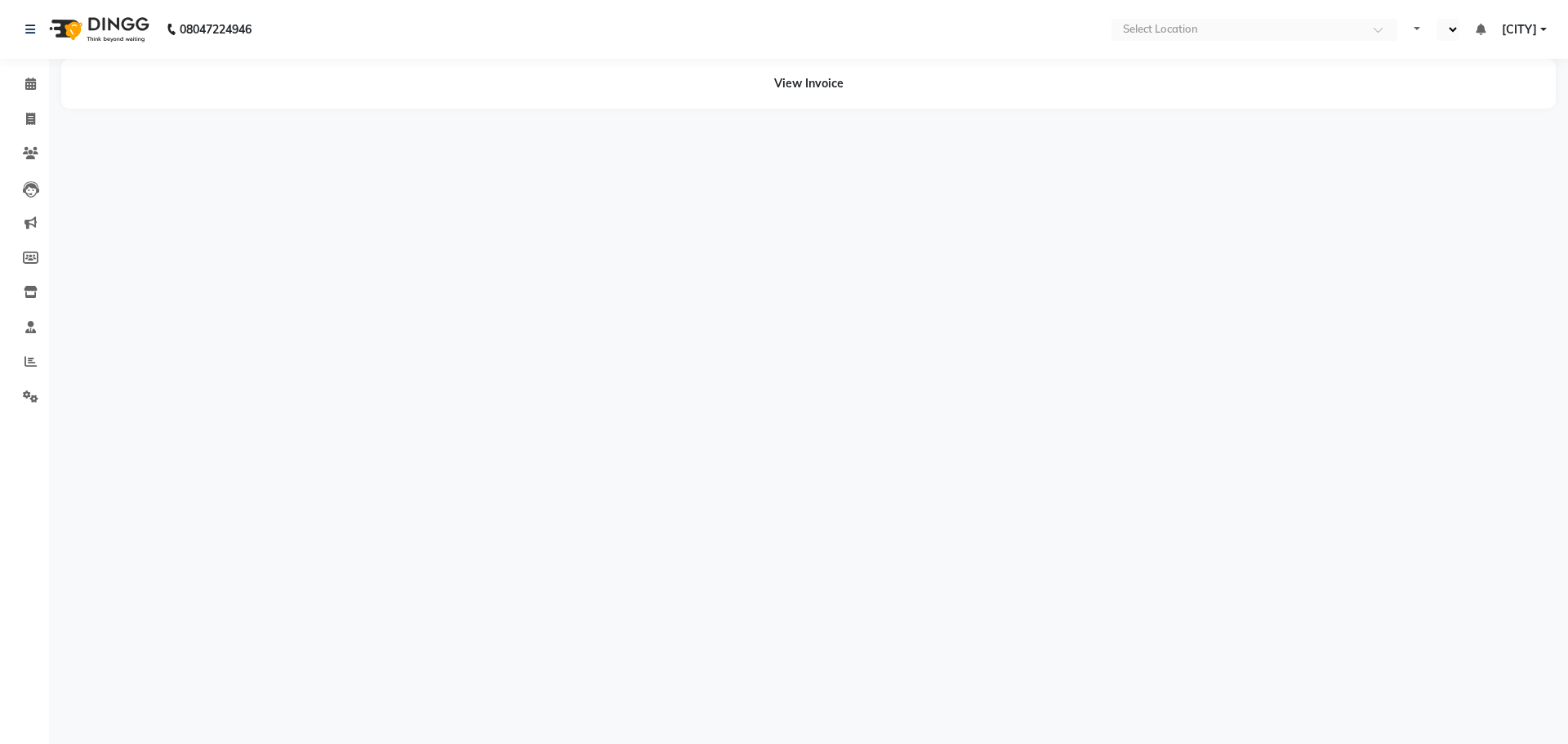 select on "en" 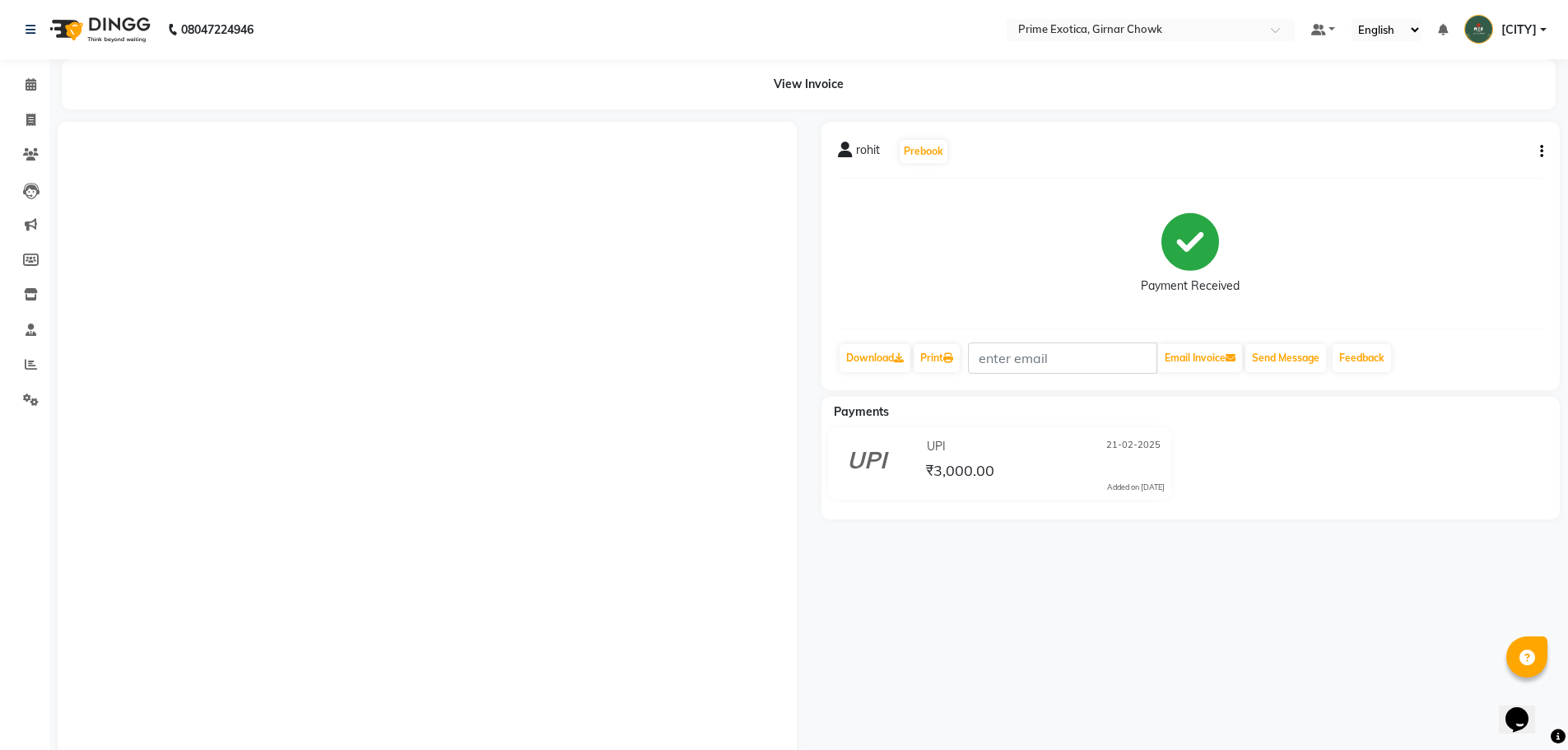 scroll, scrollTop: 0, scrollLeft: 0, axis: both 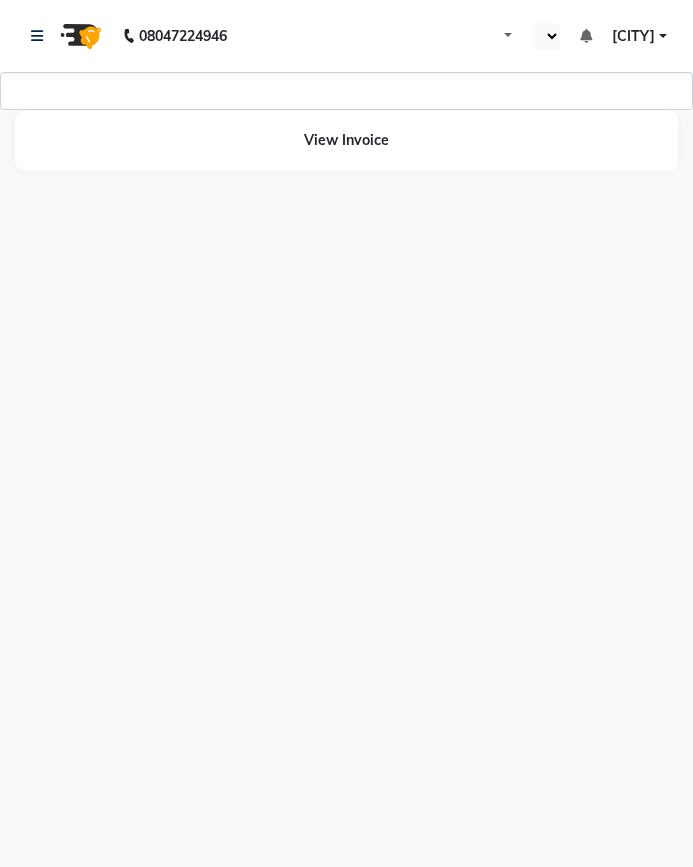 select on "en" 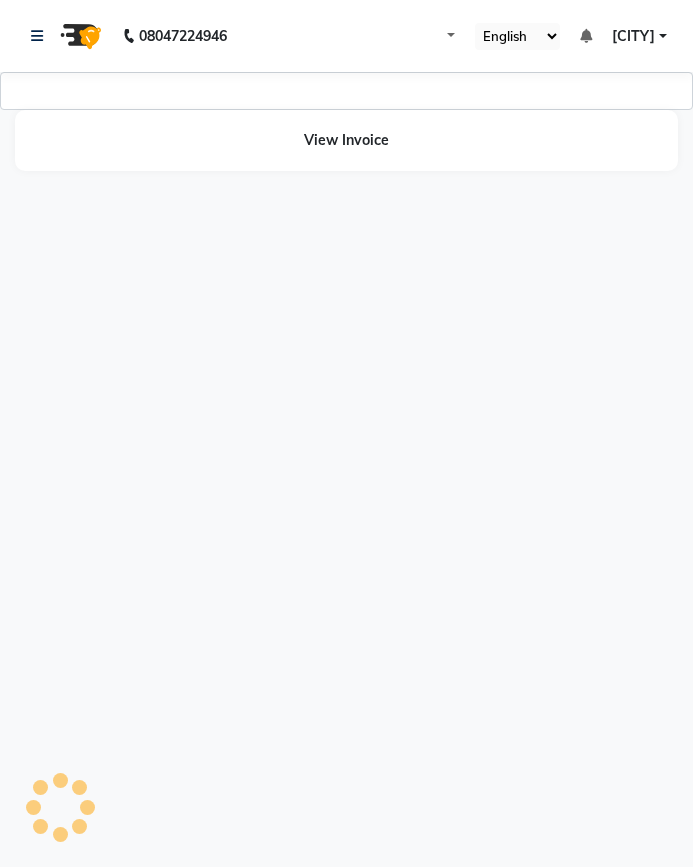 select on "2498" 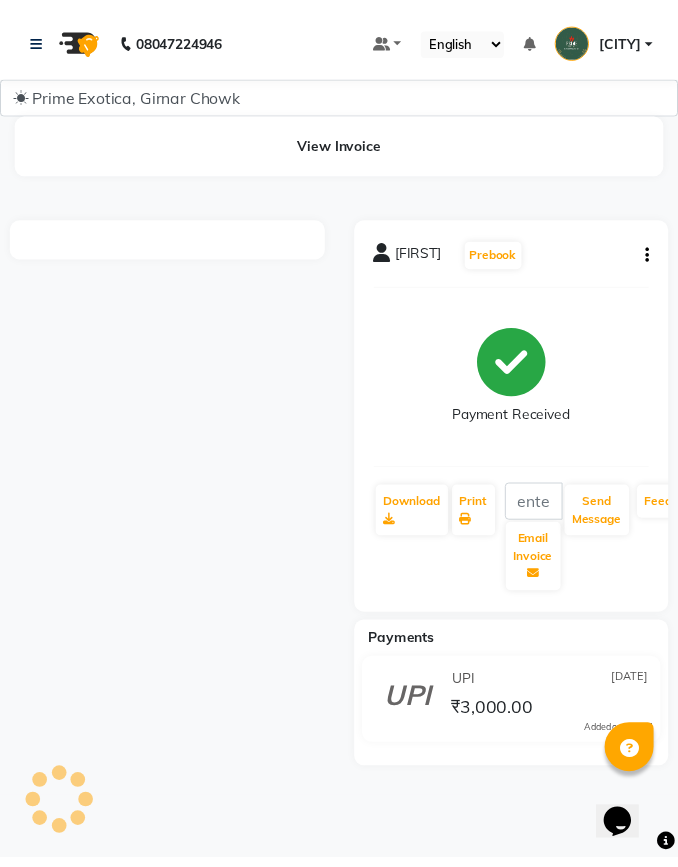 scroll, scrollTop: 0, scrollLeft: 0, axis: both 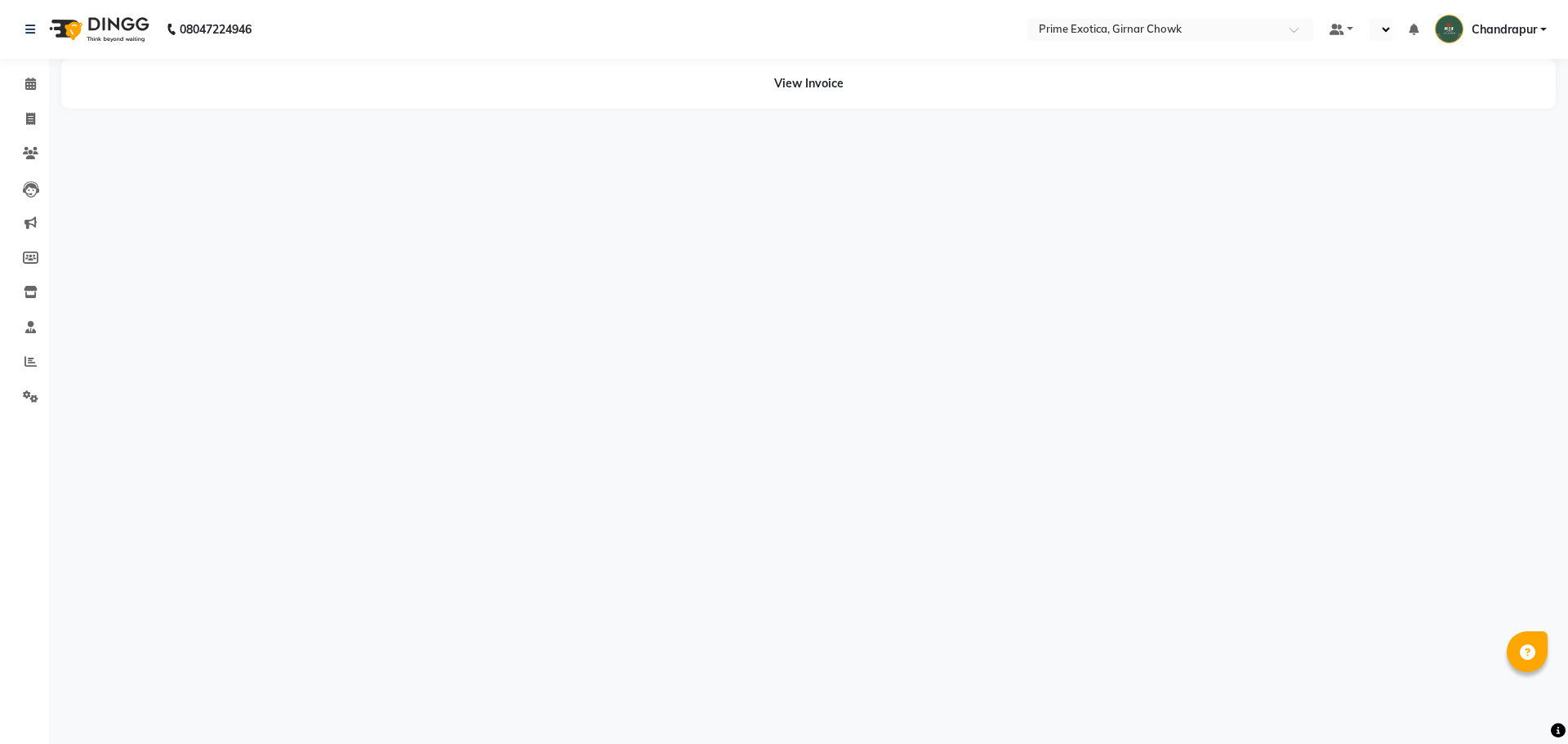 select on "en" 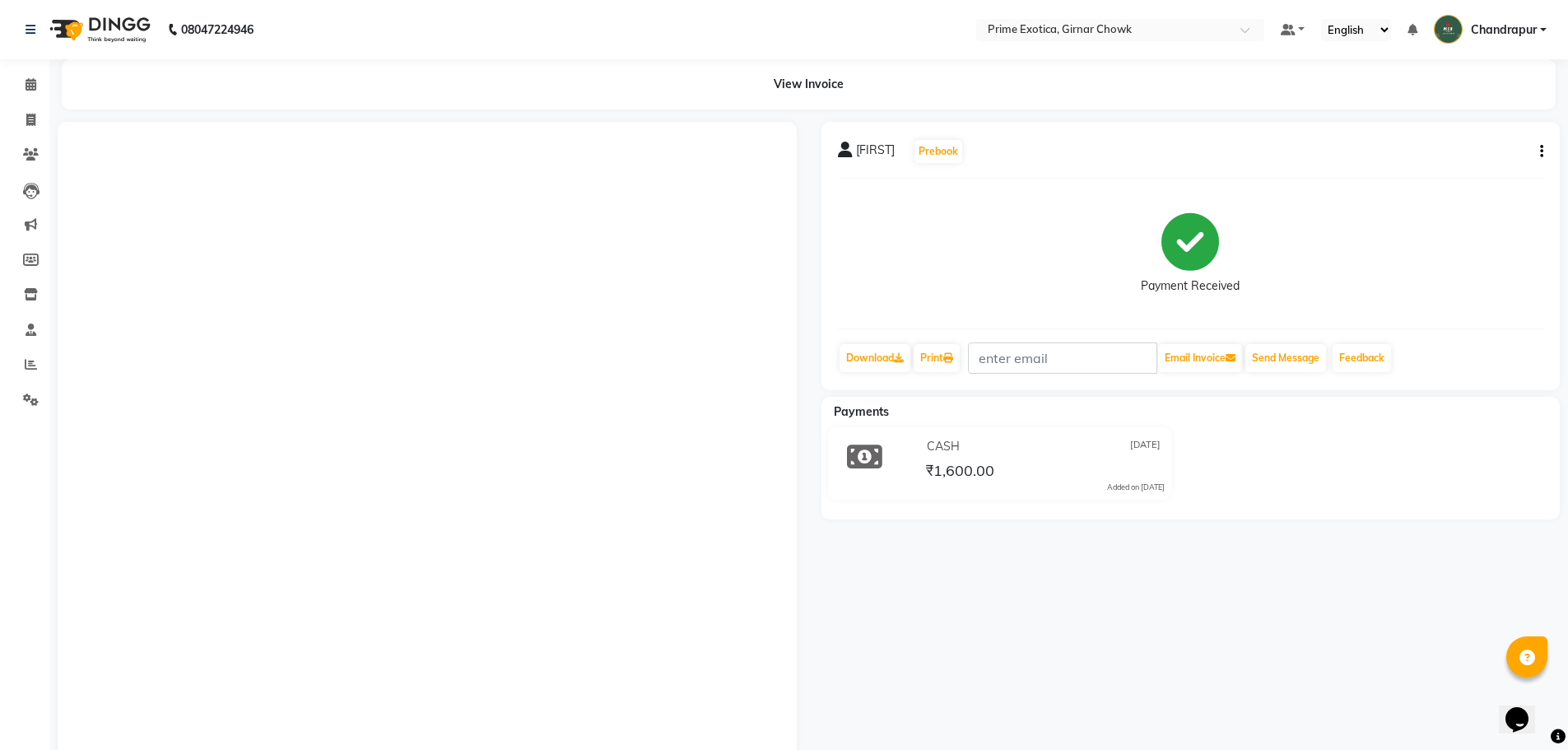 scroll, scrollTop: 0, scrollLeft: 0, axis: both 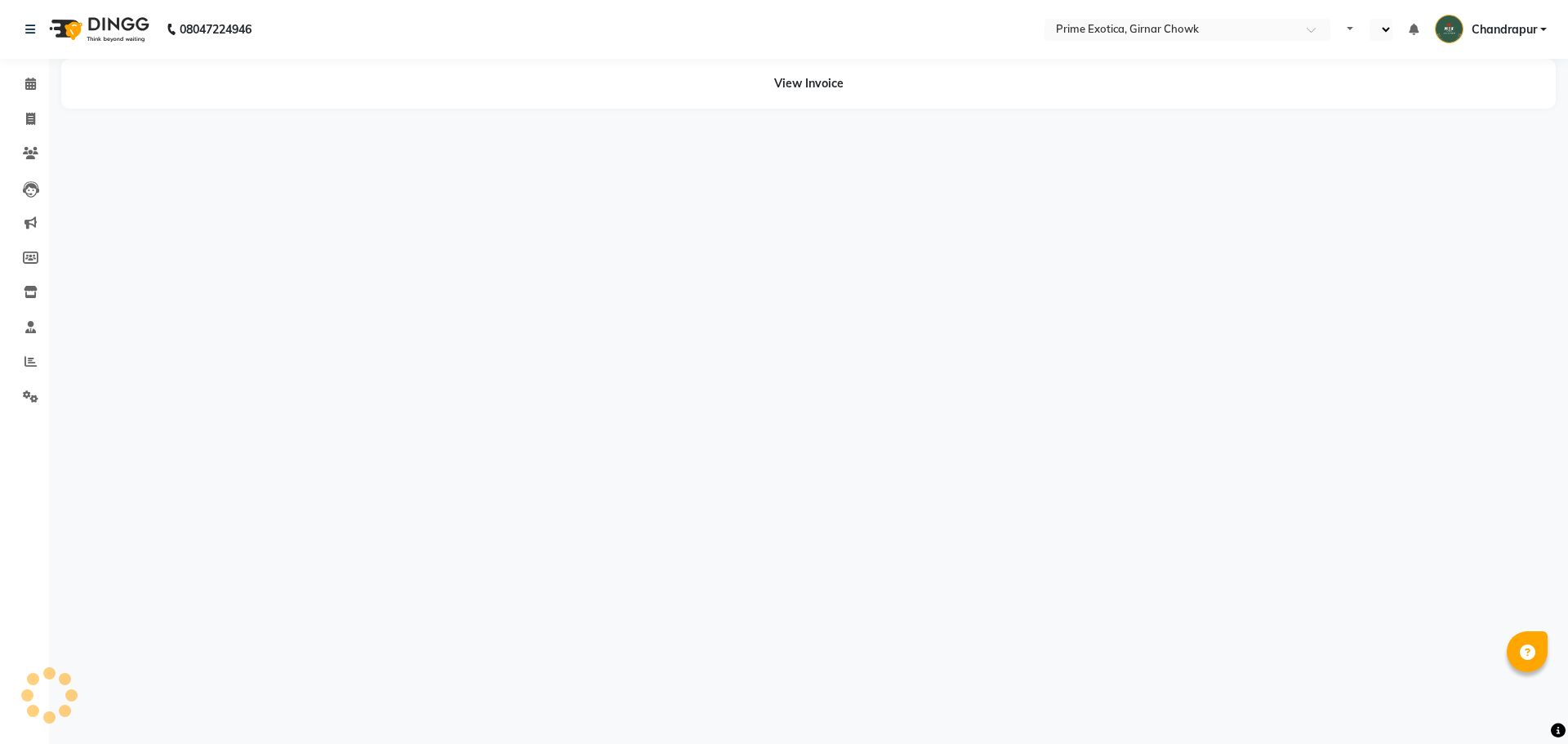 select on "en" 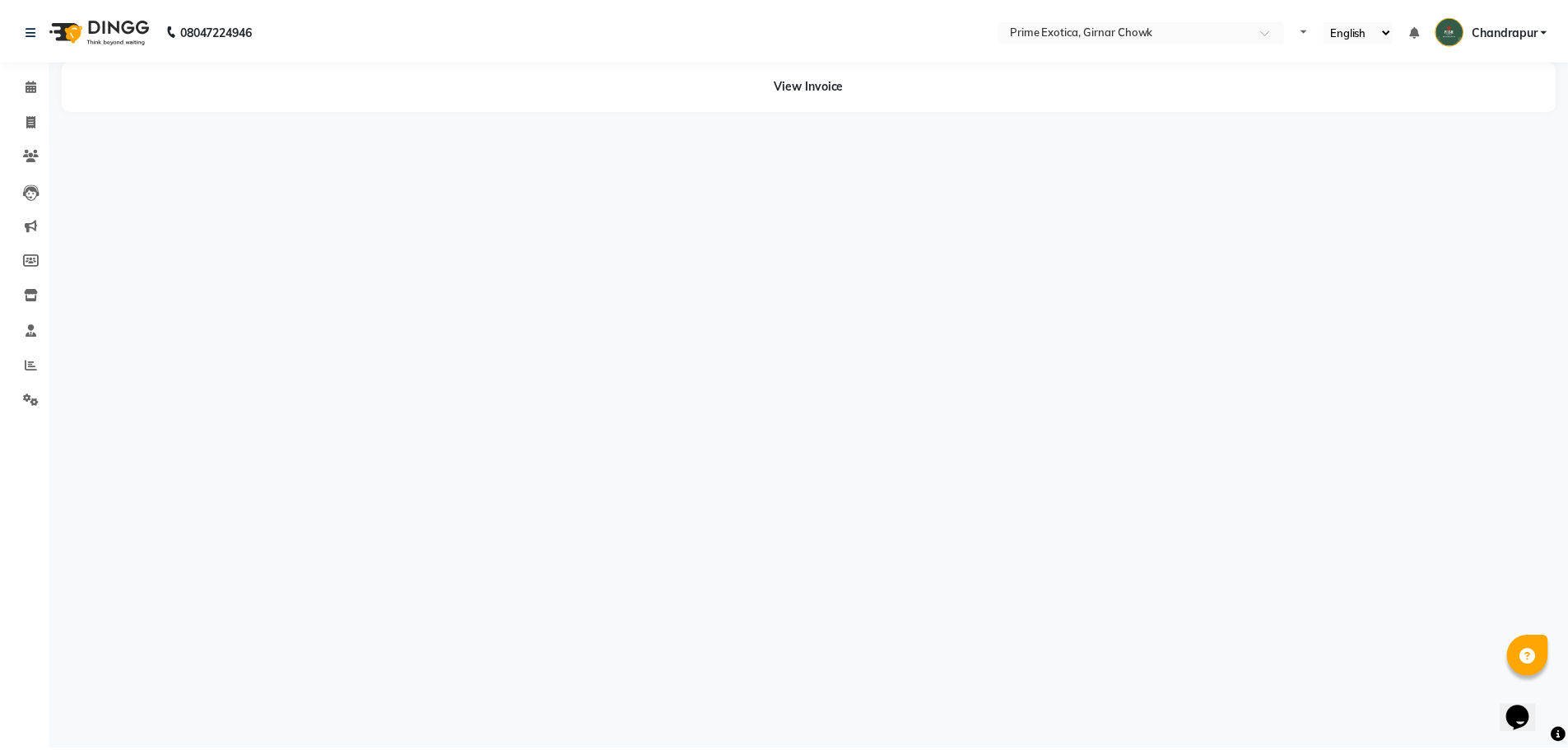 scroll, scrollTop: 0, scrollLeft: 0, axis: both 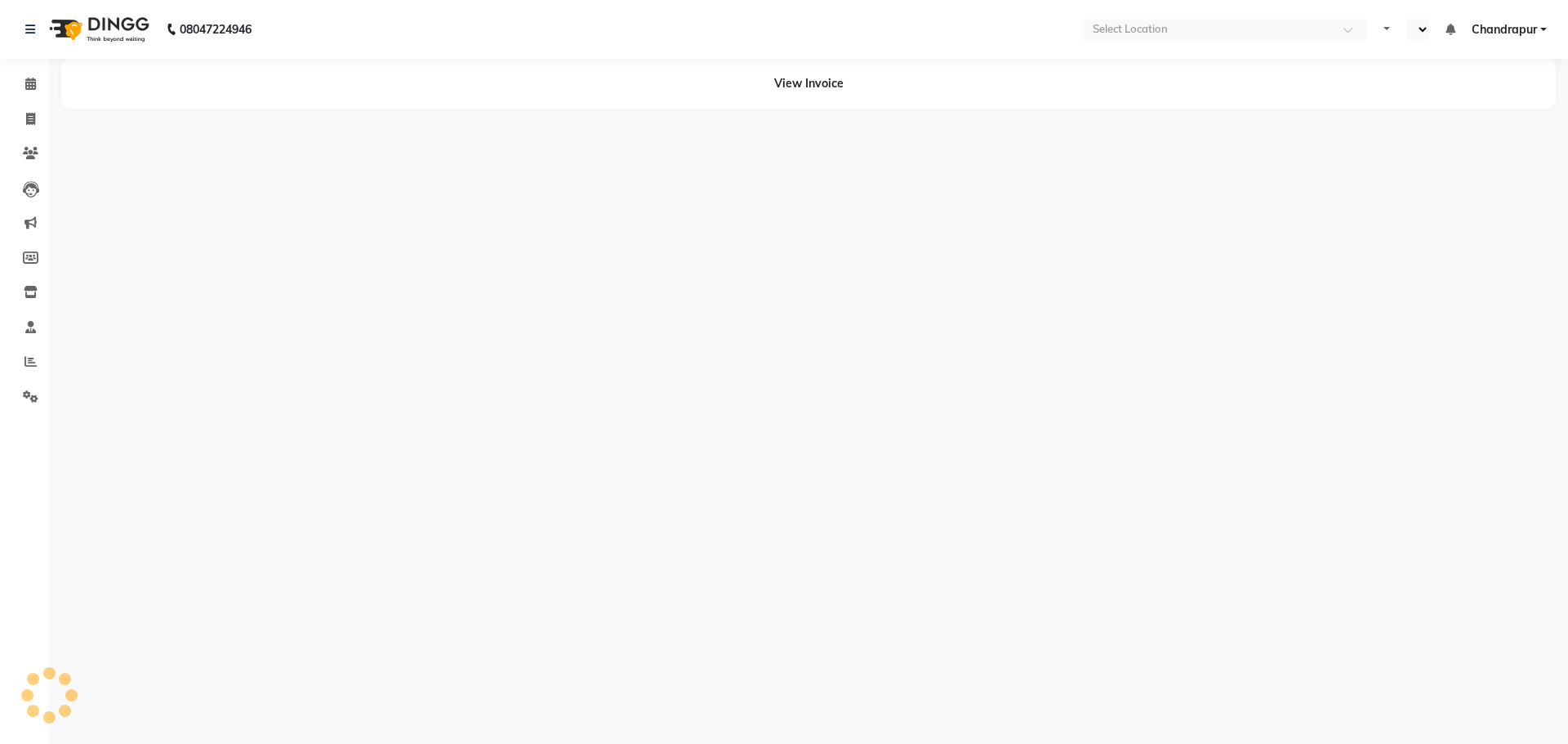 select on "en" 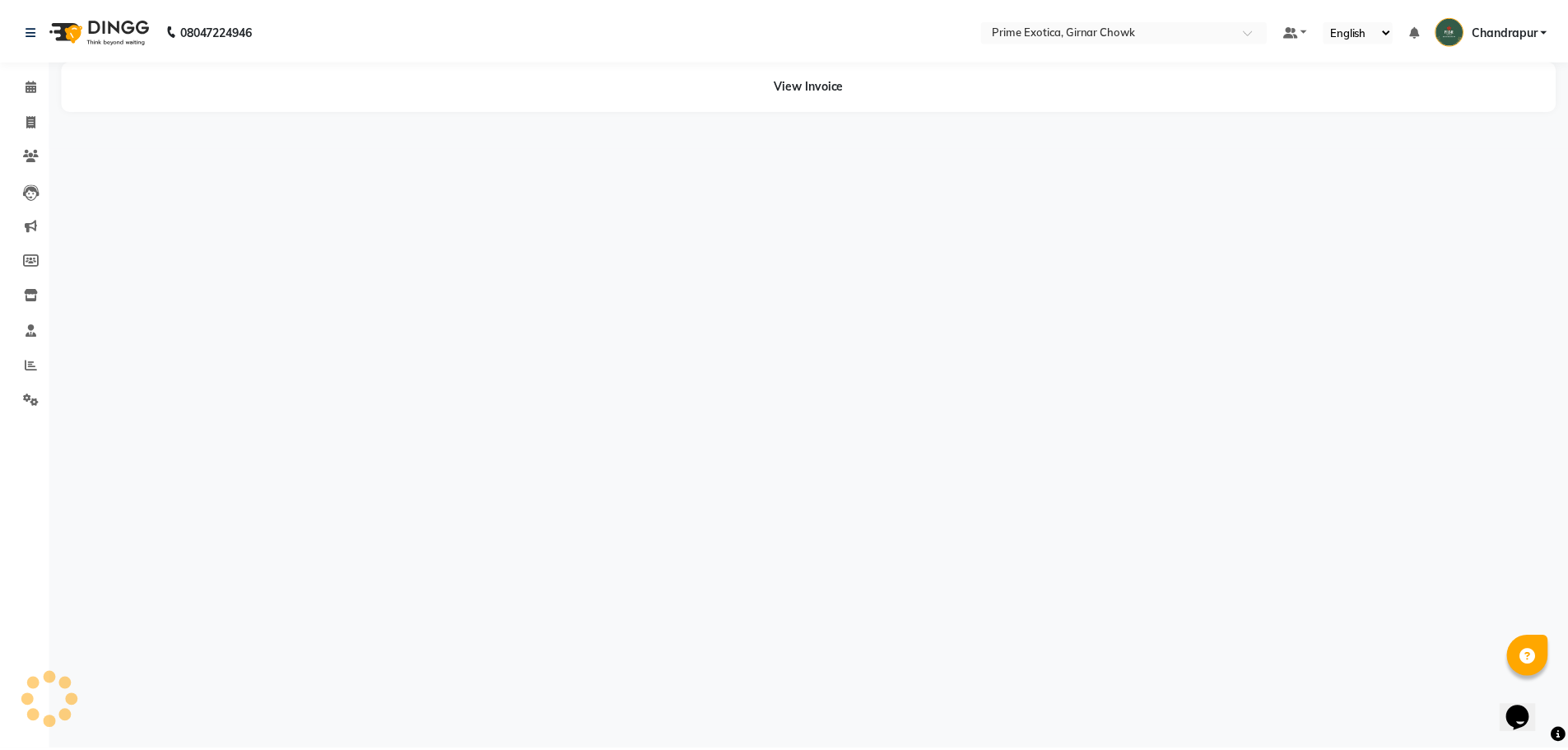 scroll, scrollTop: 0, scrollLeft: 0, axis: both 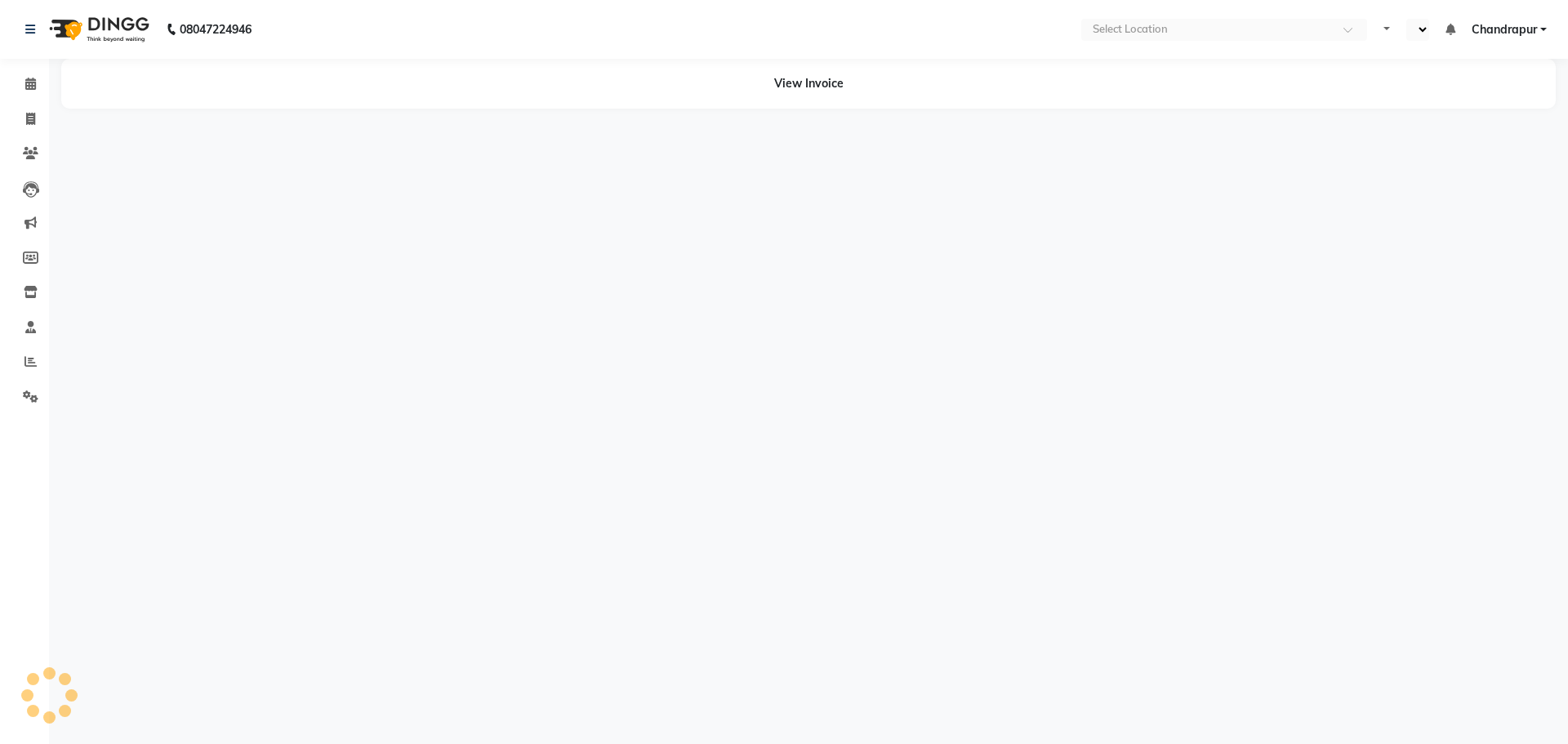 select on "en" 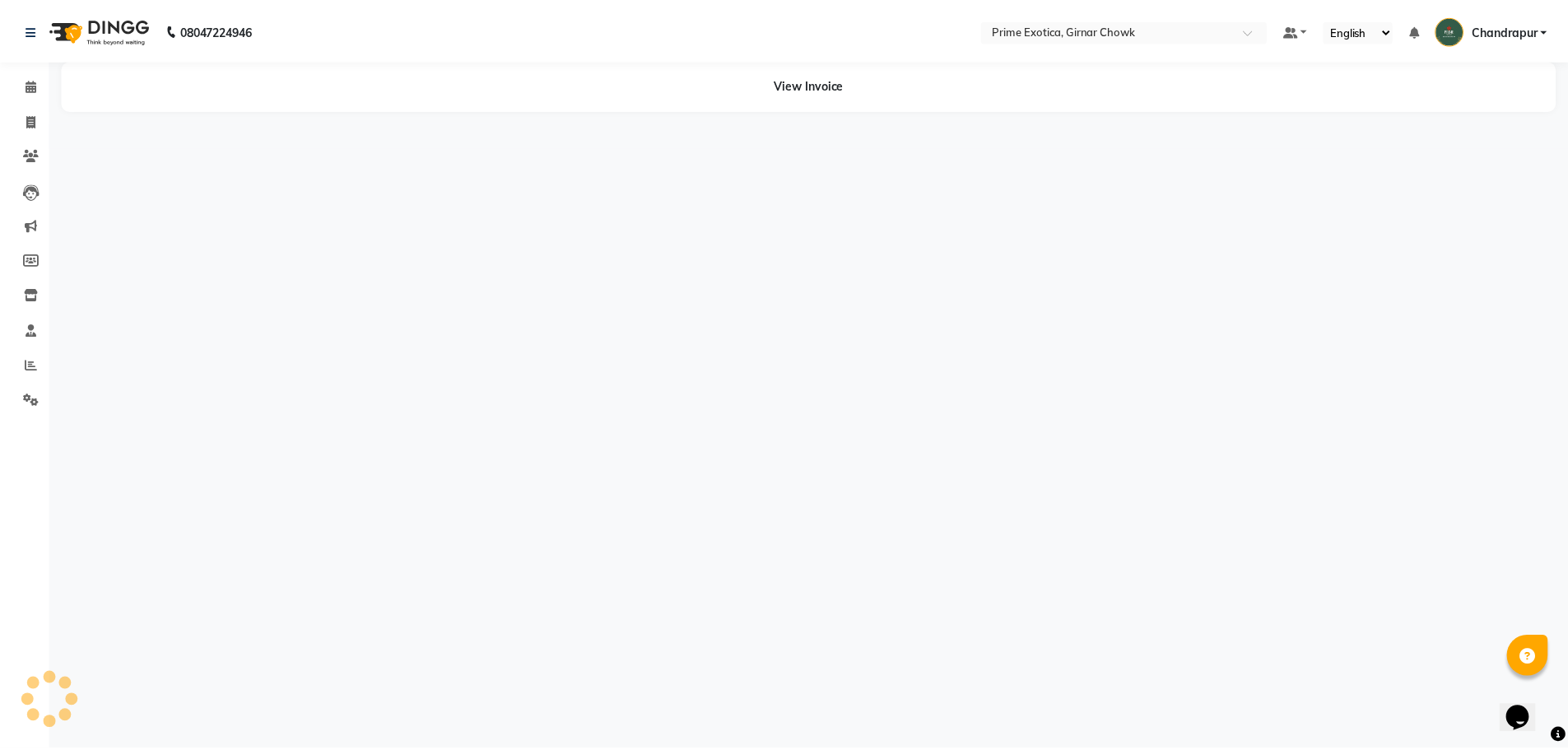 scroll, scrollTop: 0, scrollLeft: 0, axis: both 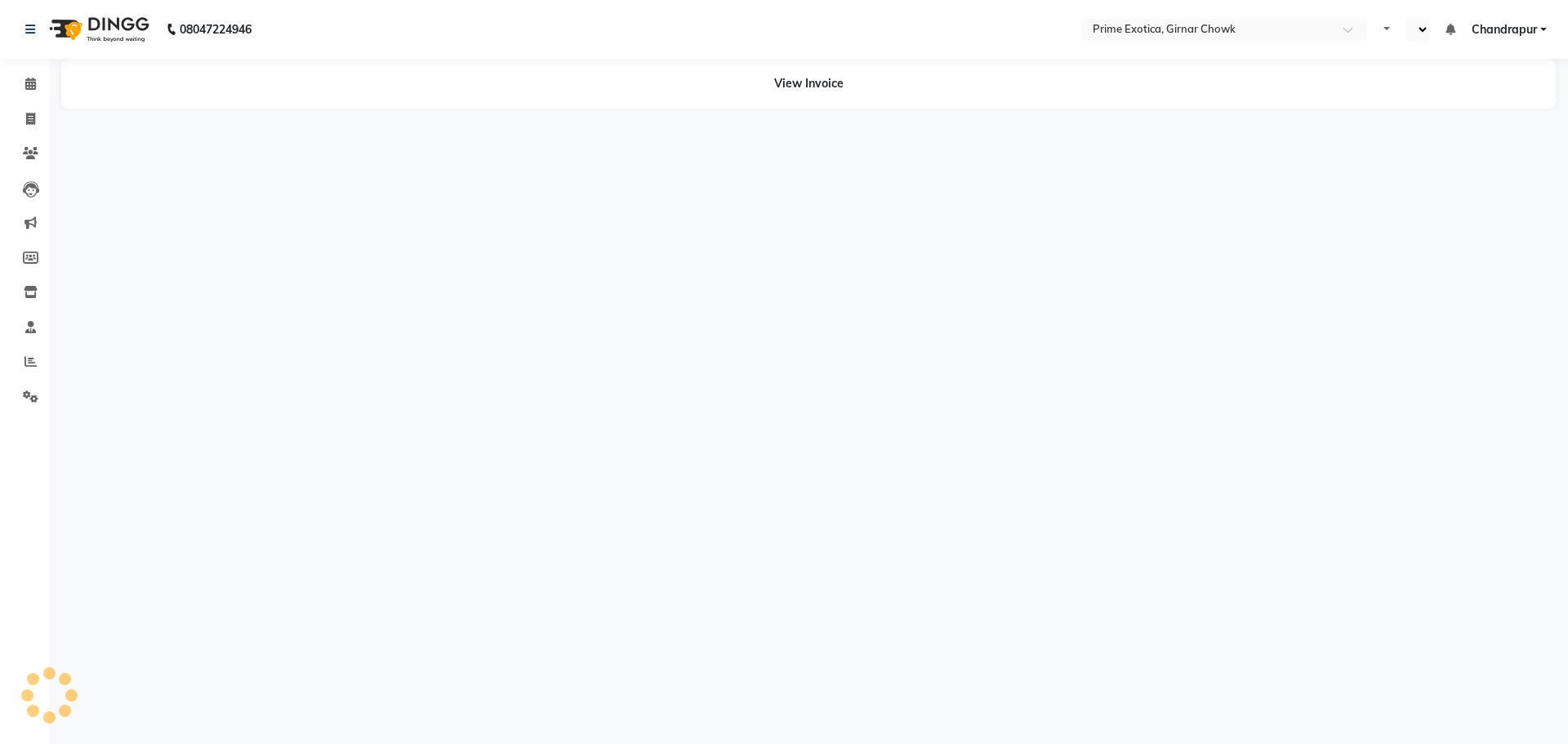 select on "en" 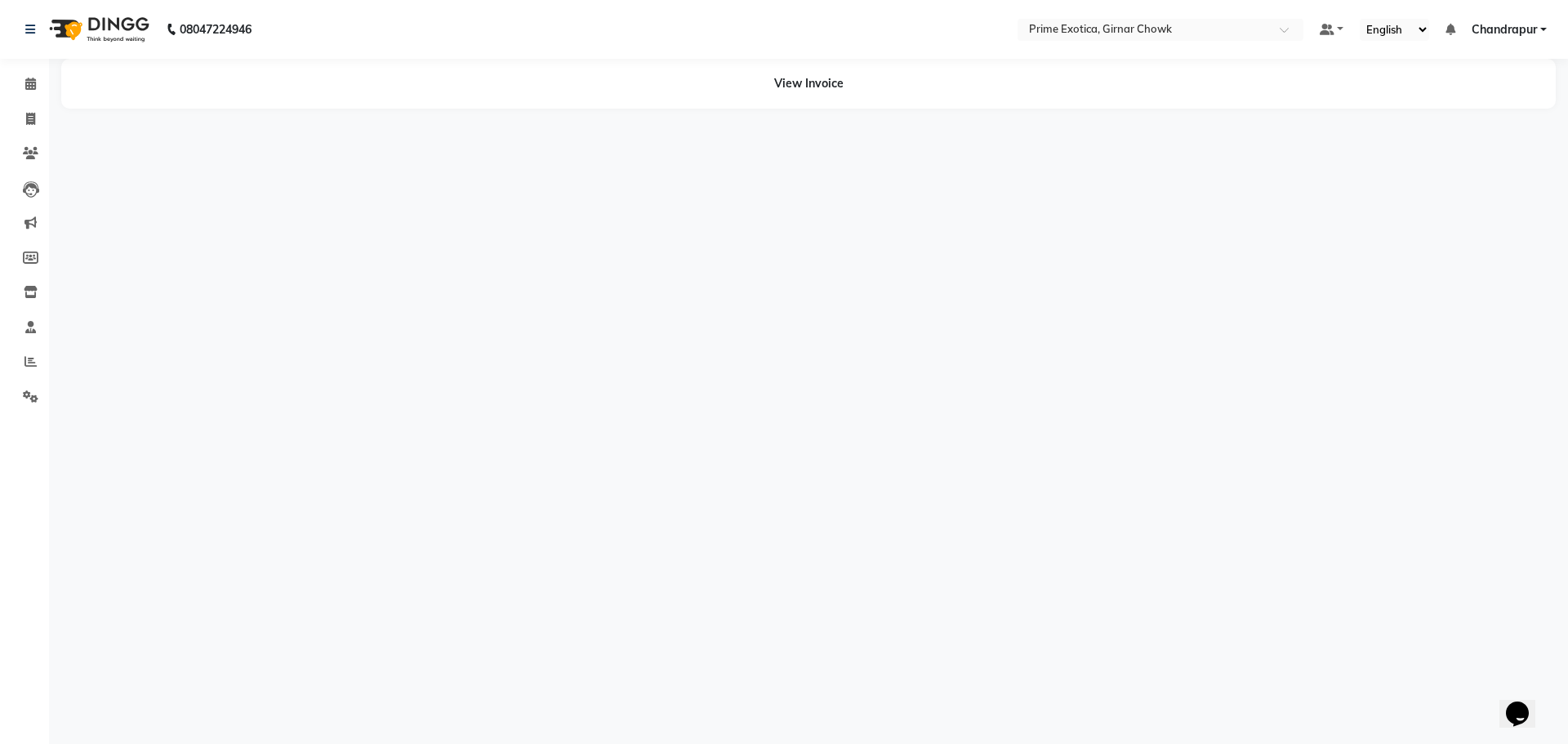 scroll, scrollTop: 0, scrollLeft: 0, axis: both 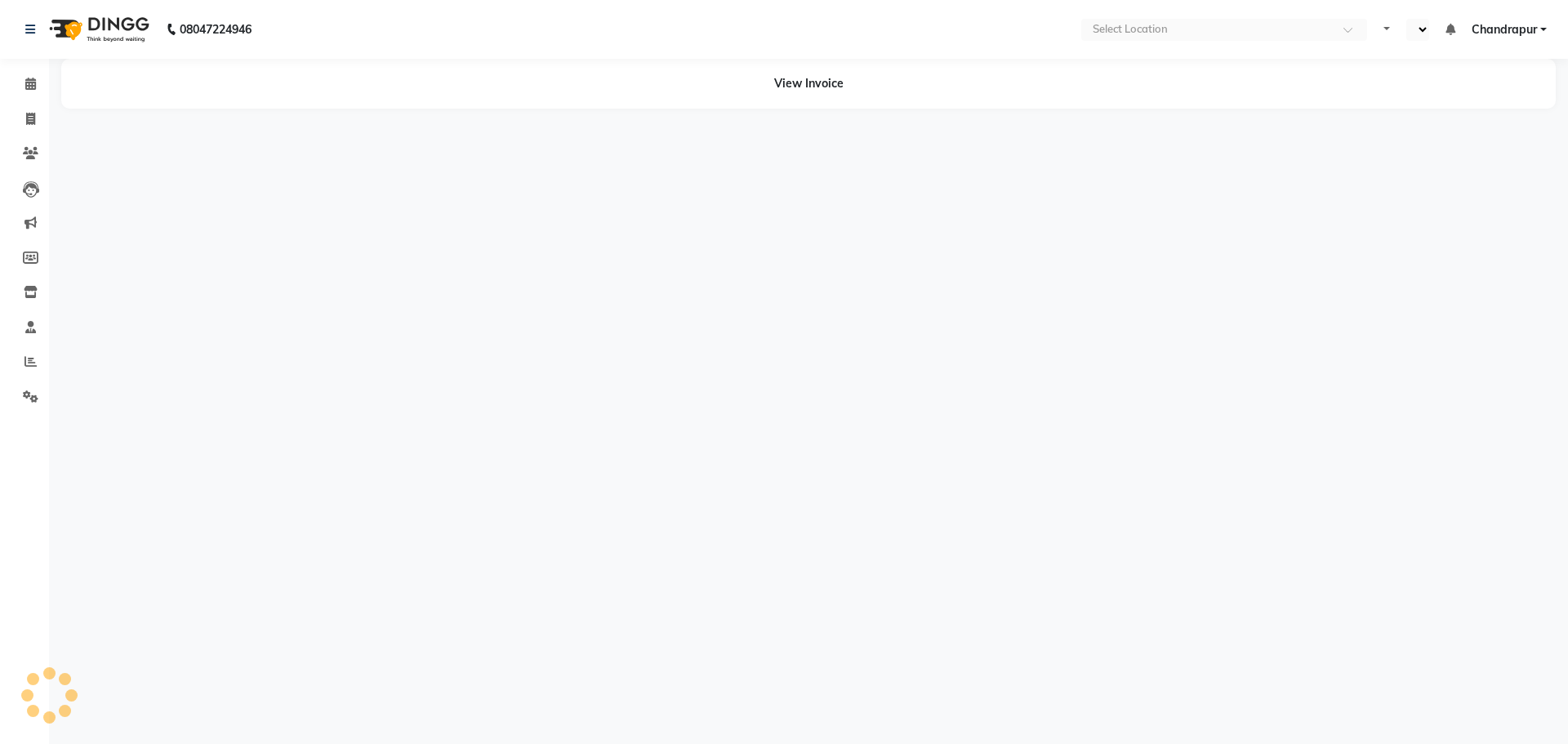 select on "en" 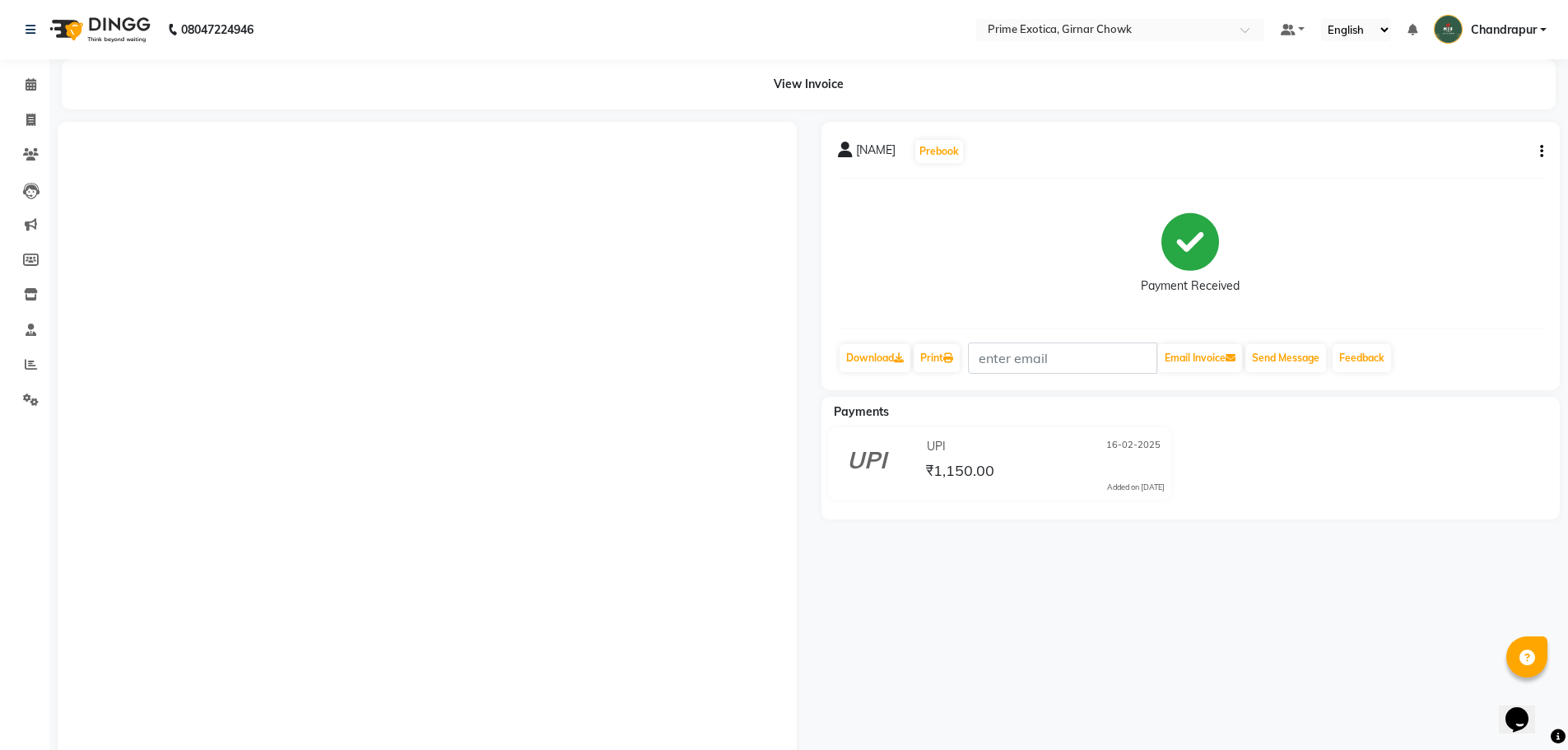 scroll, scrollTop: 0, scrollLeft: 0, axis: both 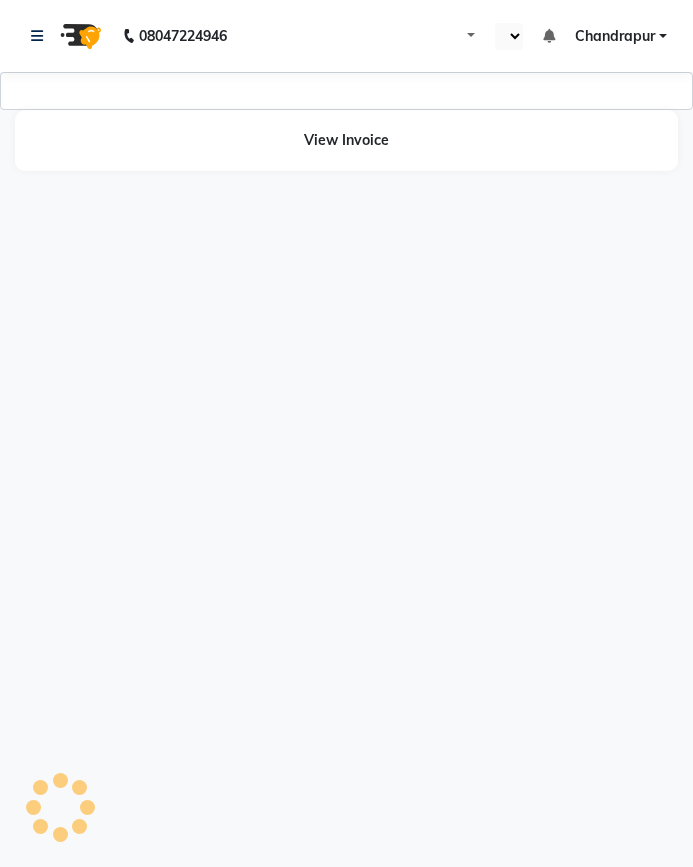 select on "en" 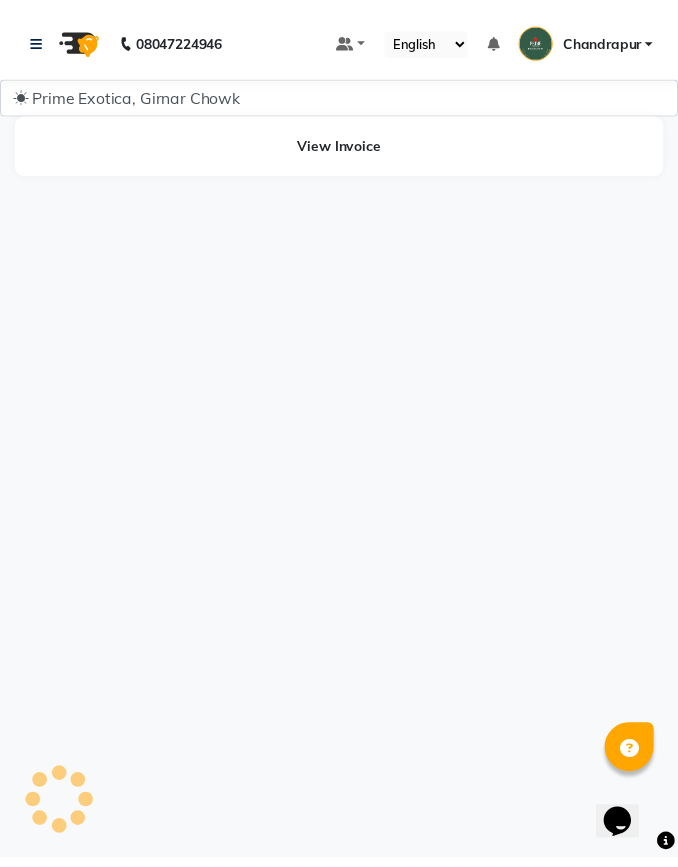 scroll, scrollTop: 0, scrollLeft: 0, axis: both 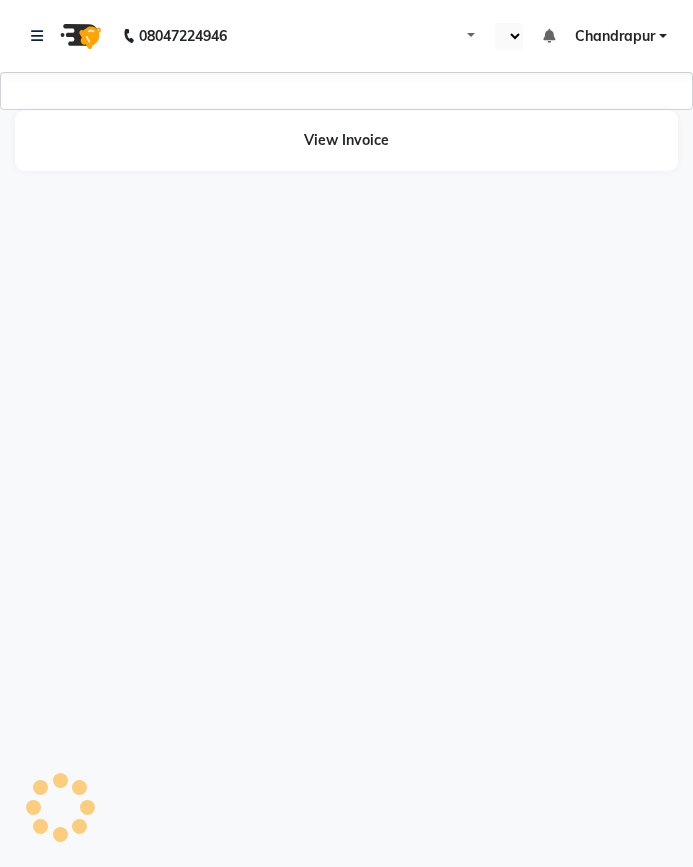 select on "en" 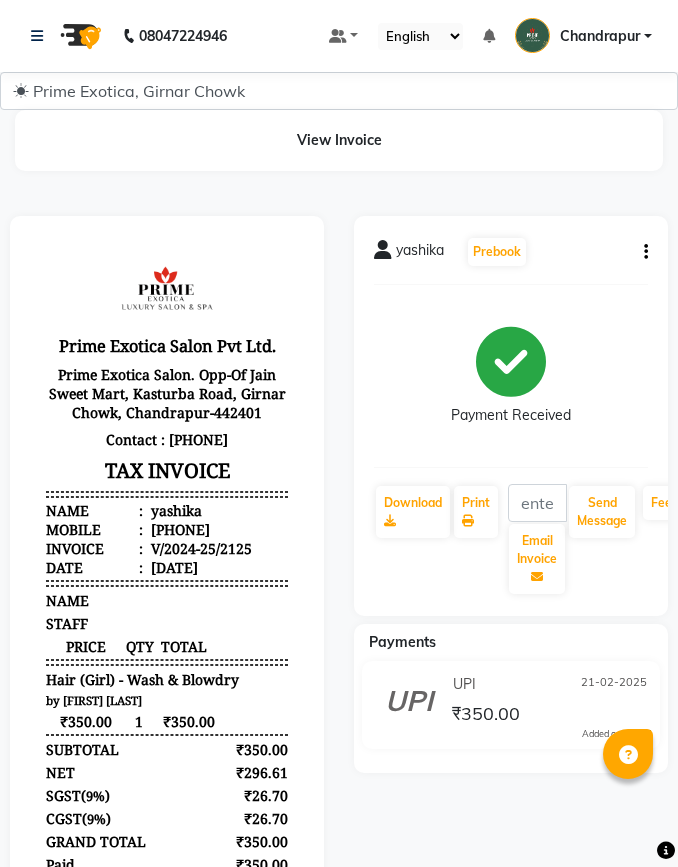 scroll, scrollTop: 0, scrollLeft: 0, axis: both 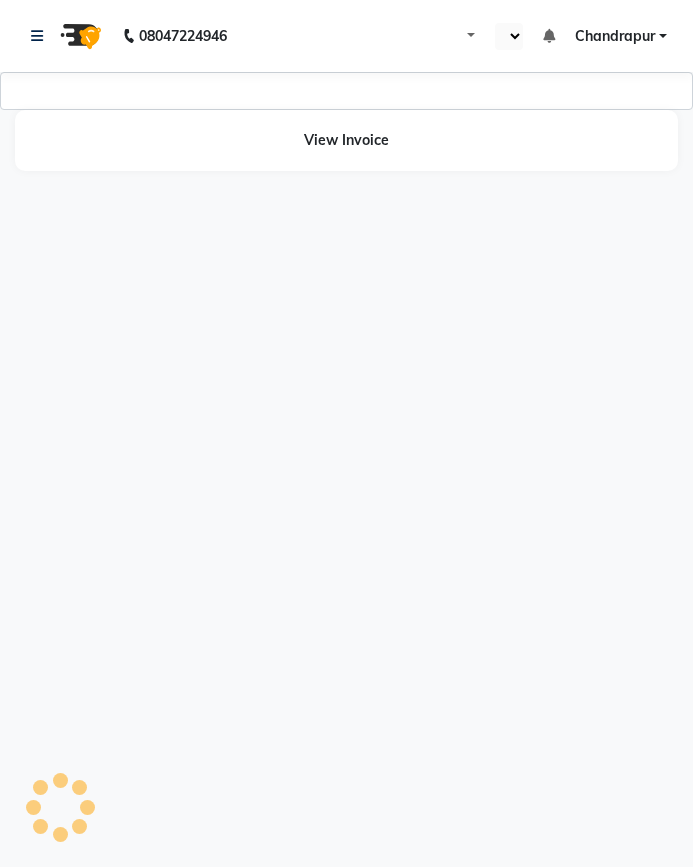 select on "2498" 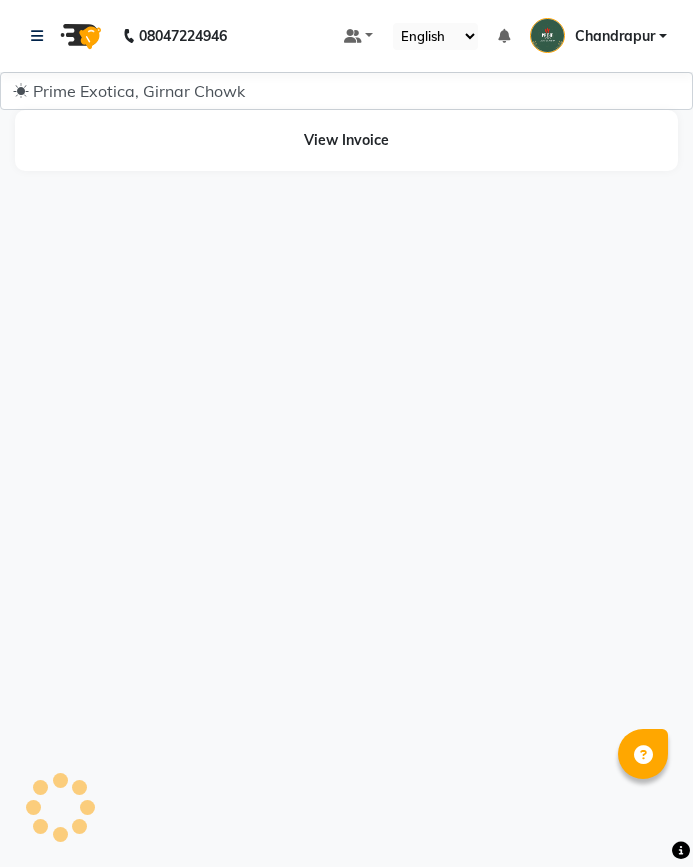 select on "en" 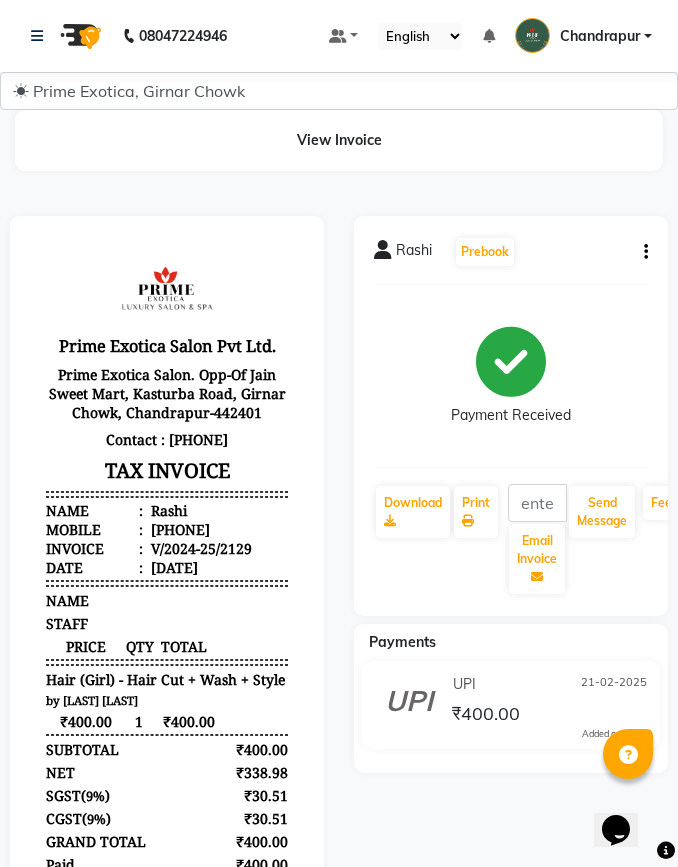 scroll, scrollTop: 0, scrollLeft: 0, axis: both 